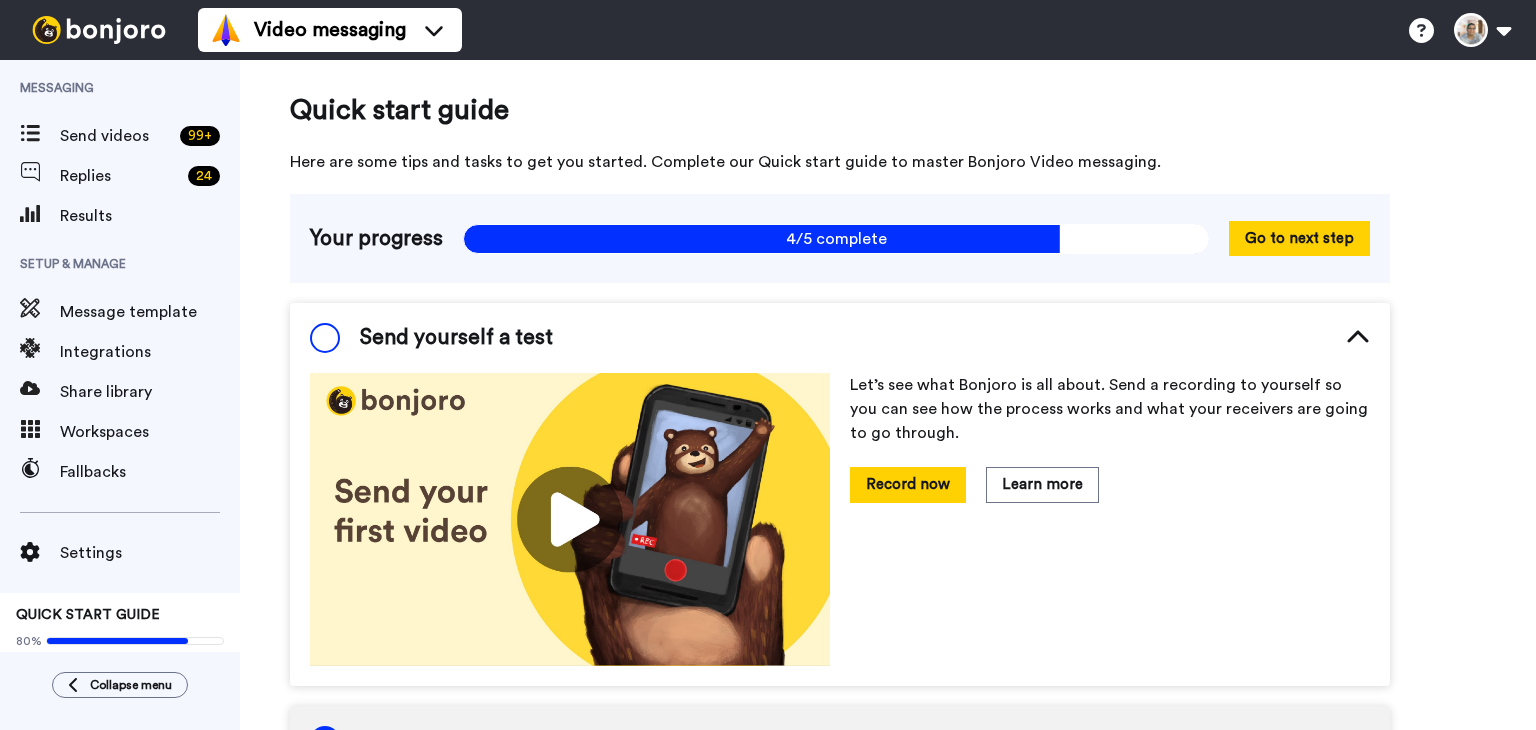 scroll, scrollTop: 0, scrollLeft: 0, axis: both 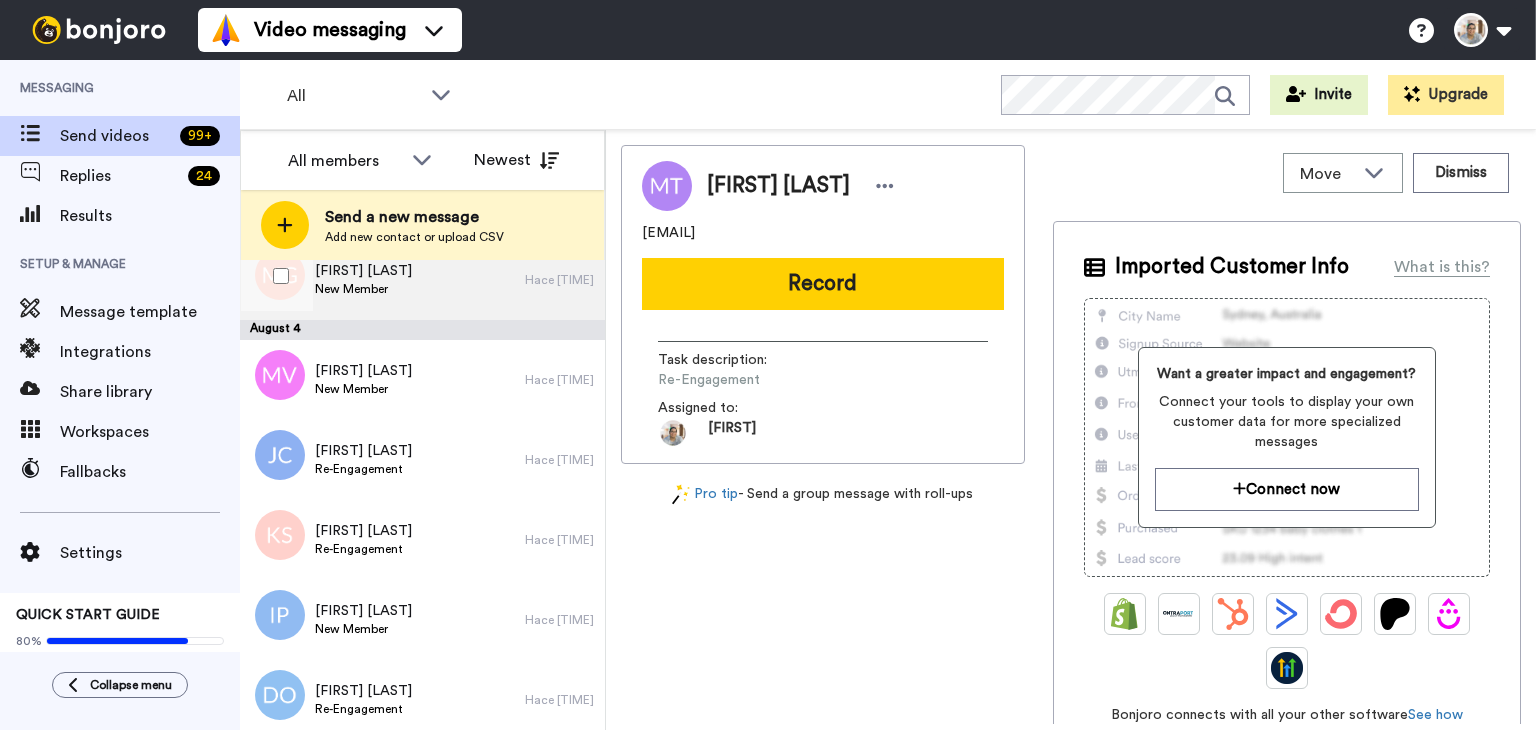 click on "Maria Gamble New Member" at bounding box center [382, 280] 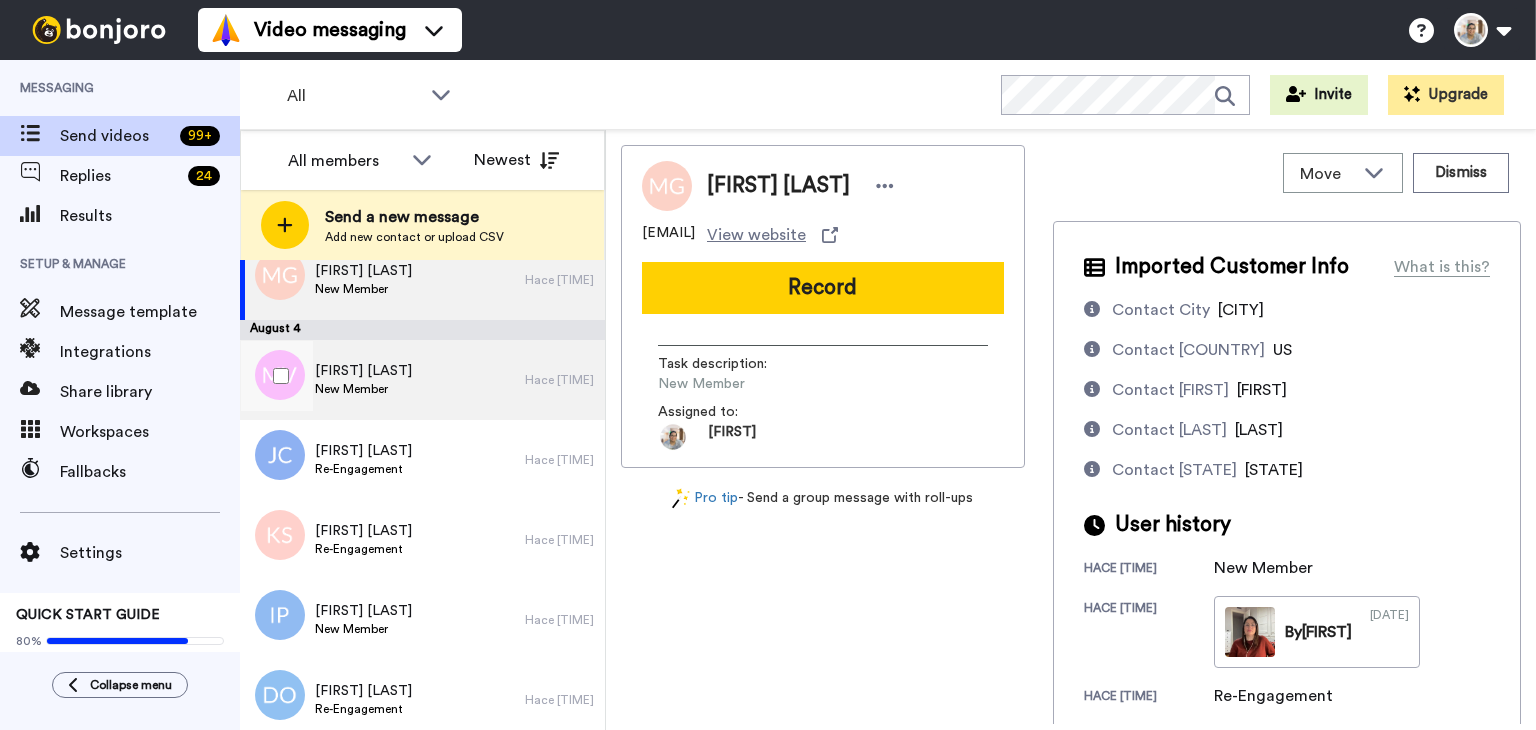click on "Melissa Varela New Member" at bounding box center [382, 380] 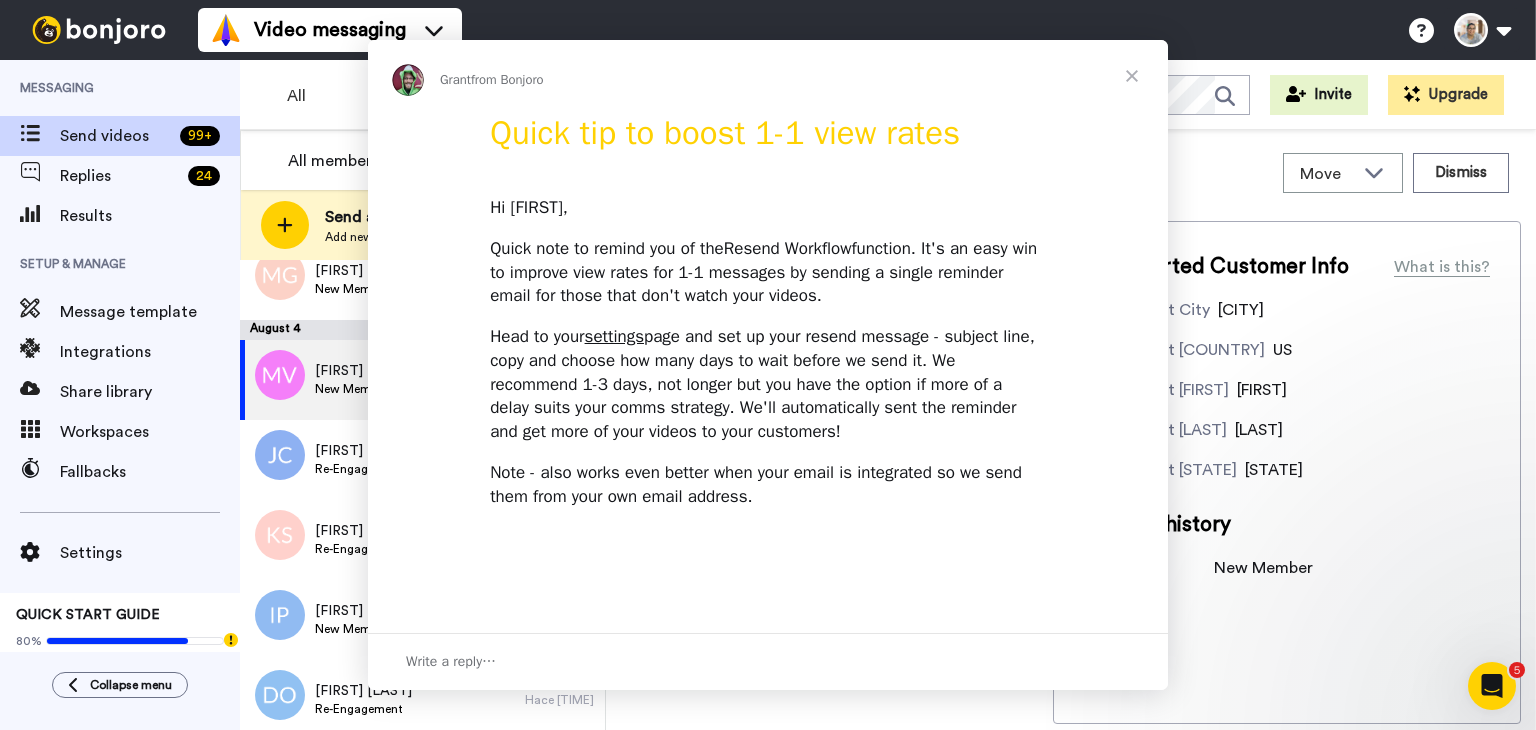 scroll, scrollTop: 0, scrollLeft: 0, axis: both 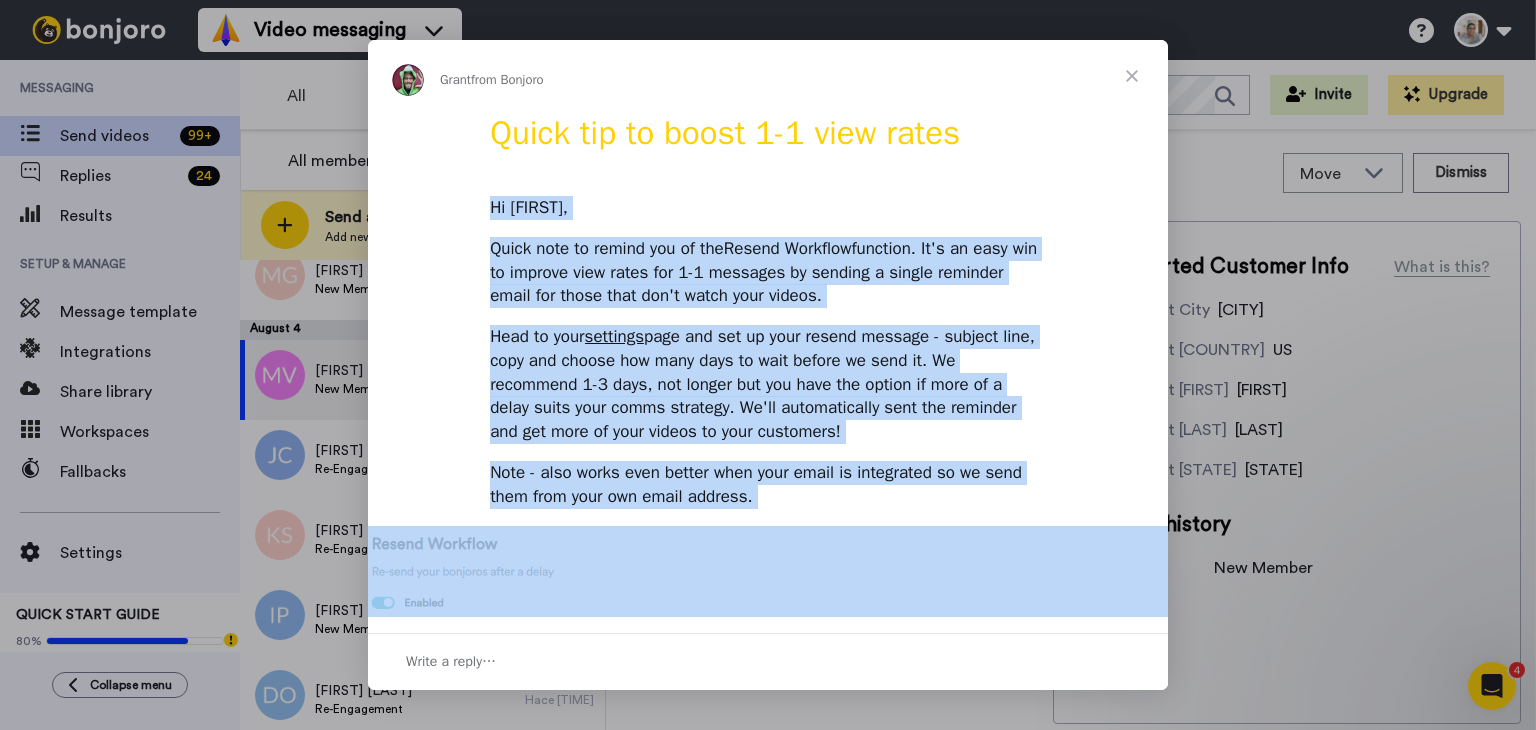drag, startPoint x: 798, startPoint y: 512, endPoint x: 480, endPoint y: 205, distance: 442.0102 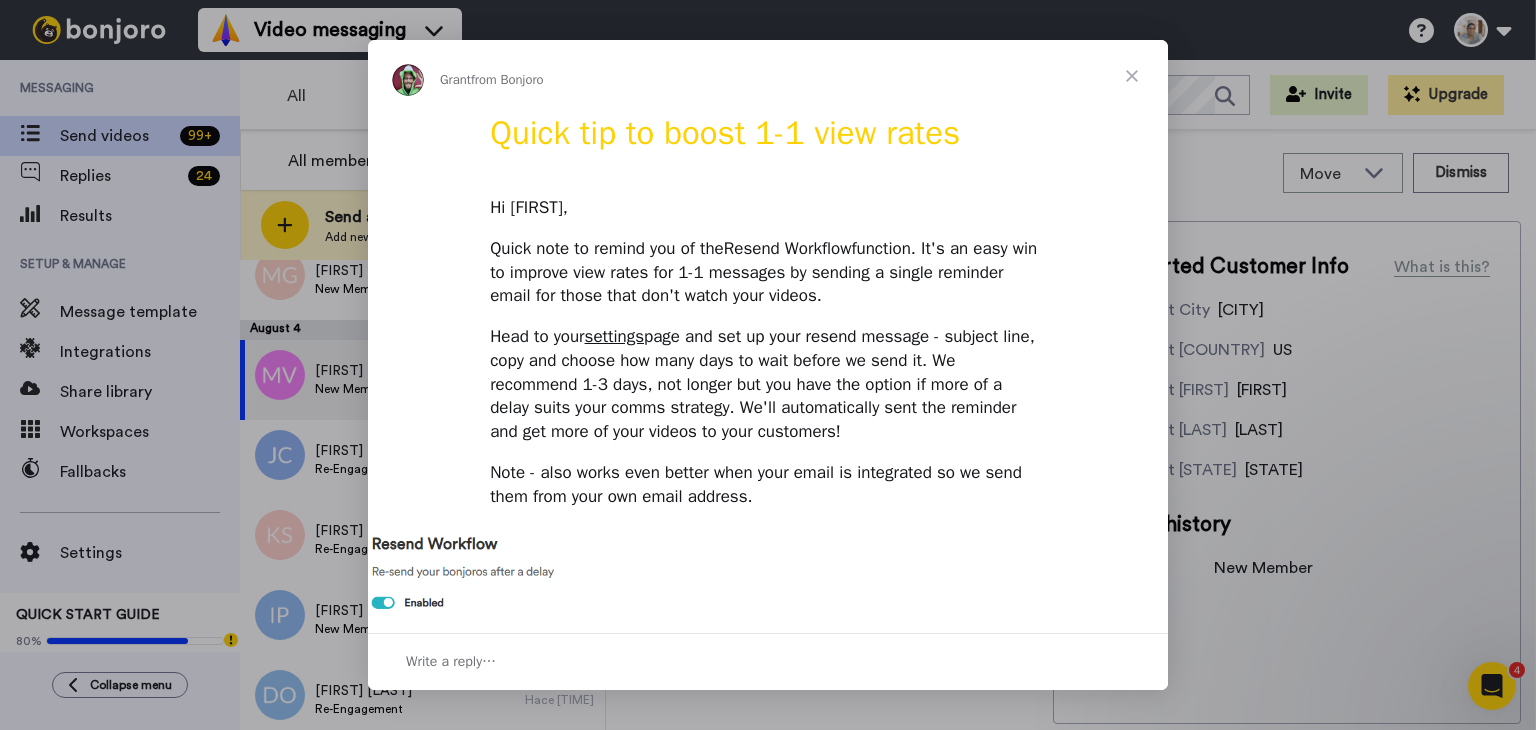 click at bounding box center [1132, 76] 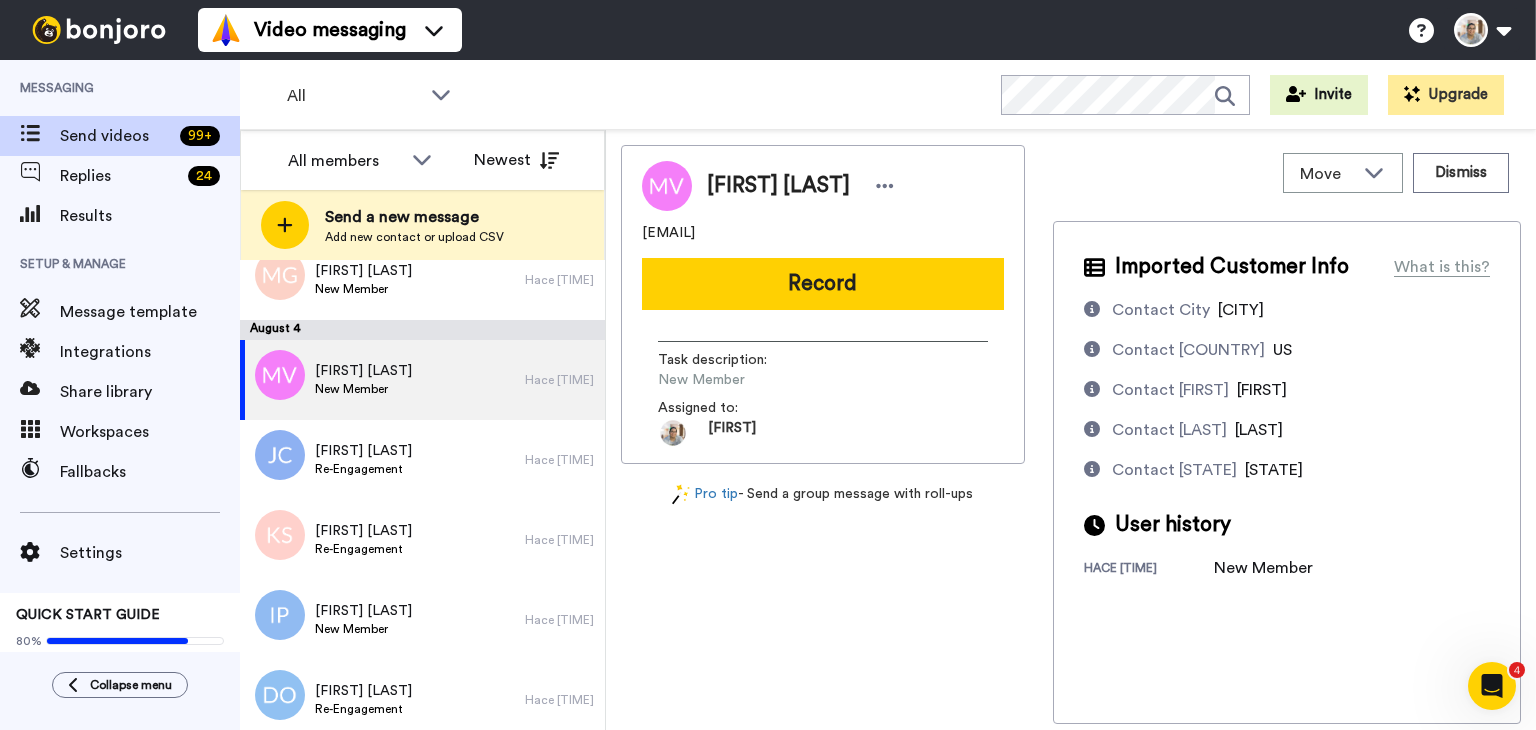 drag, startPoint x: 843, startPoint y: 229, endPoint x: 631, endPoint y: 225, distance: 212.03773 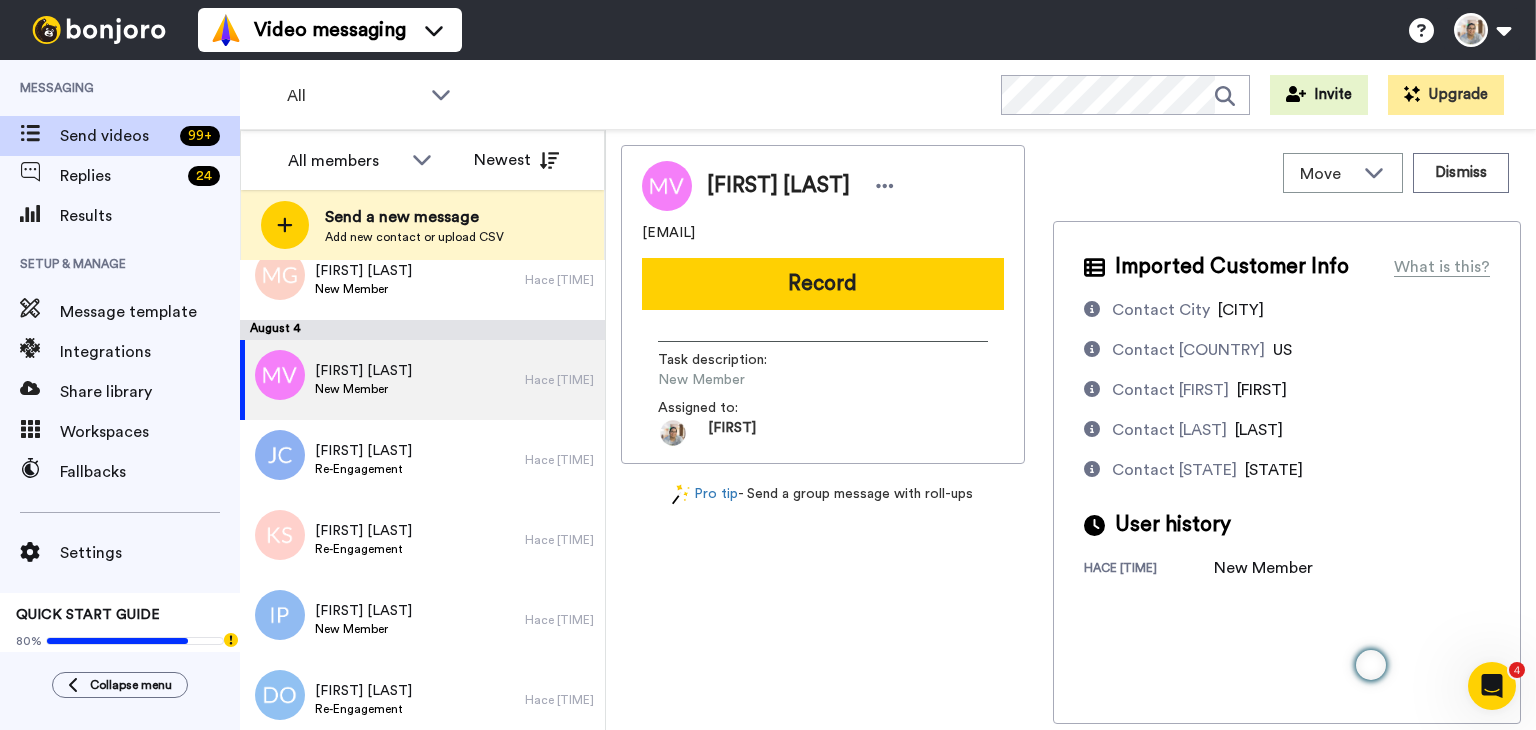 click on "Melissa Varela" at bounding box center [778, 186] 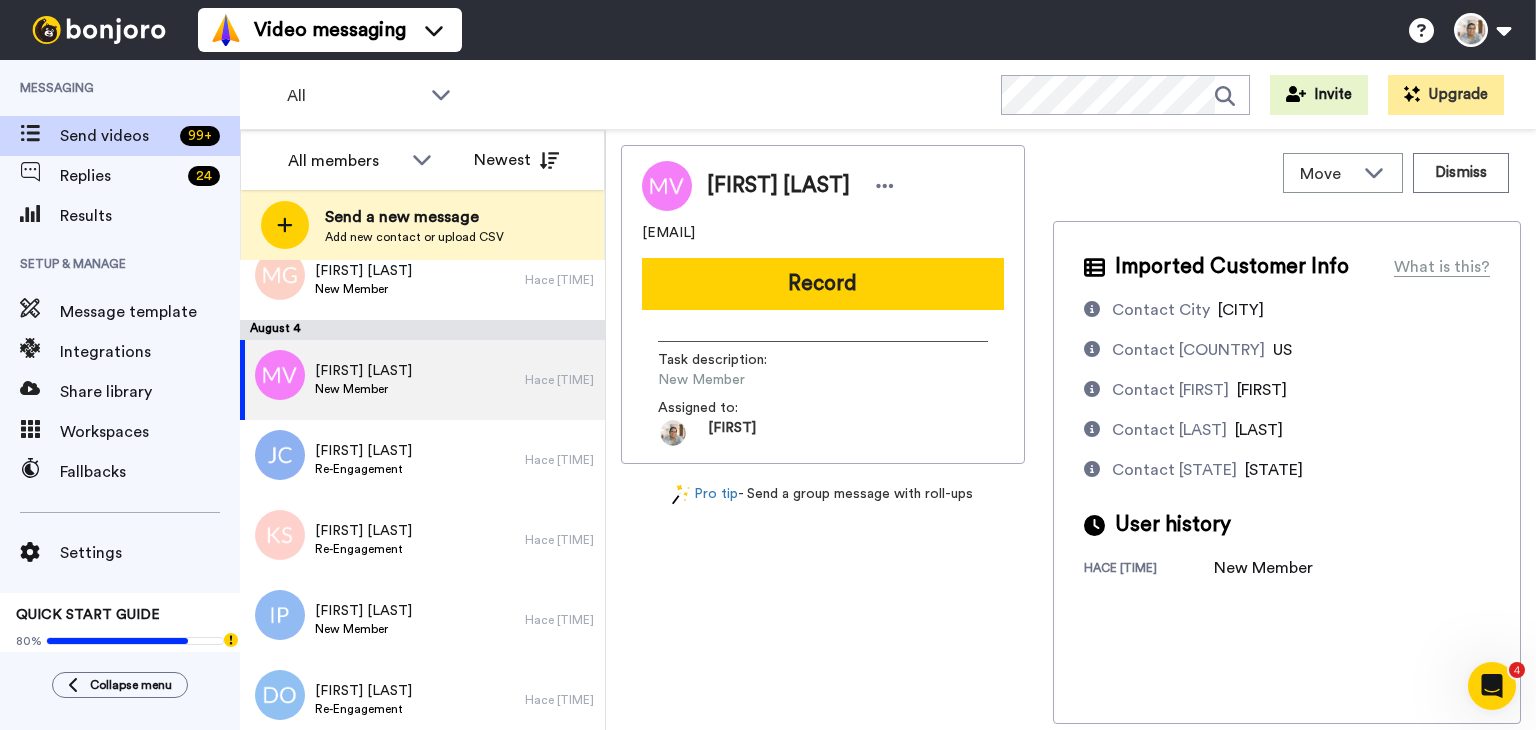 click on "Melissa Varela" at bounding box center (778, 186) 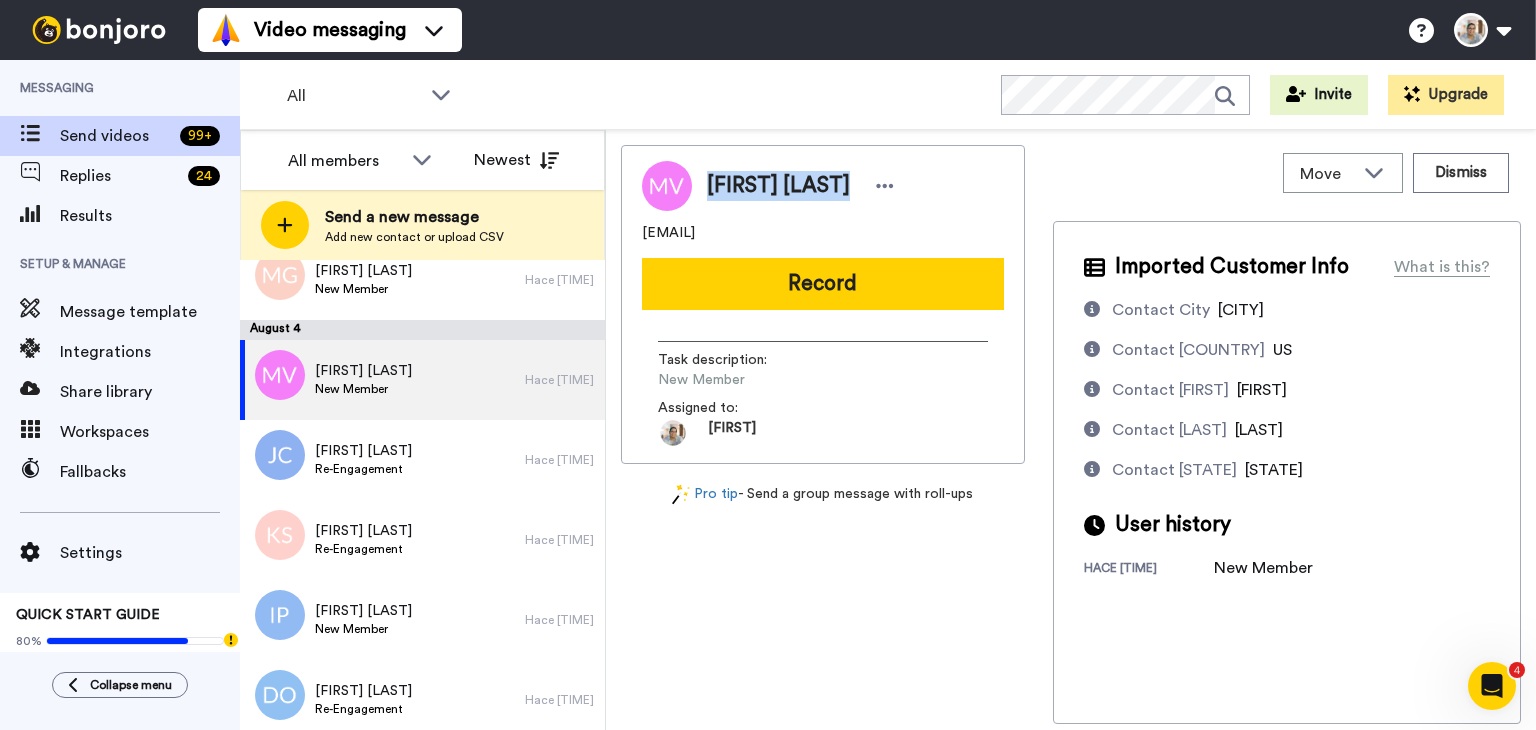 drag, startPoint x: 709, startPoint y: 192, endPoint x: 842, endPoint y: 189, distance: 133.03383 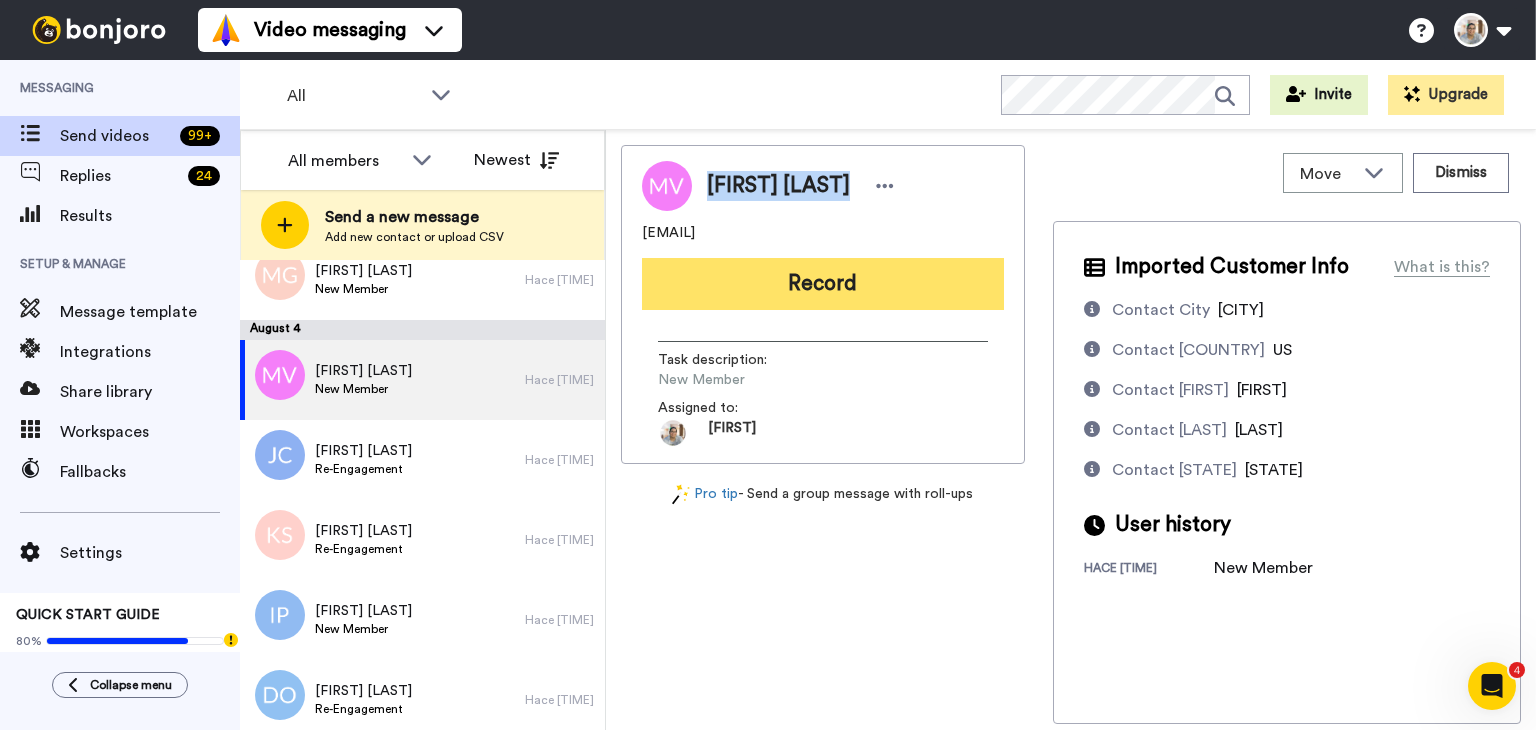 click on "Record" at bounding box center (823, 284) 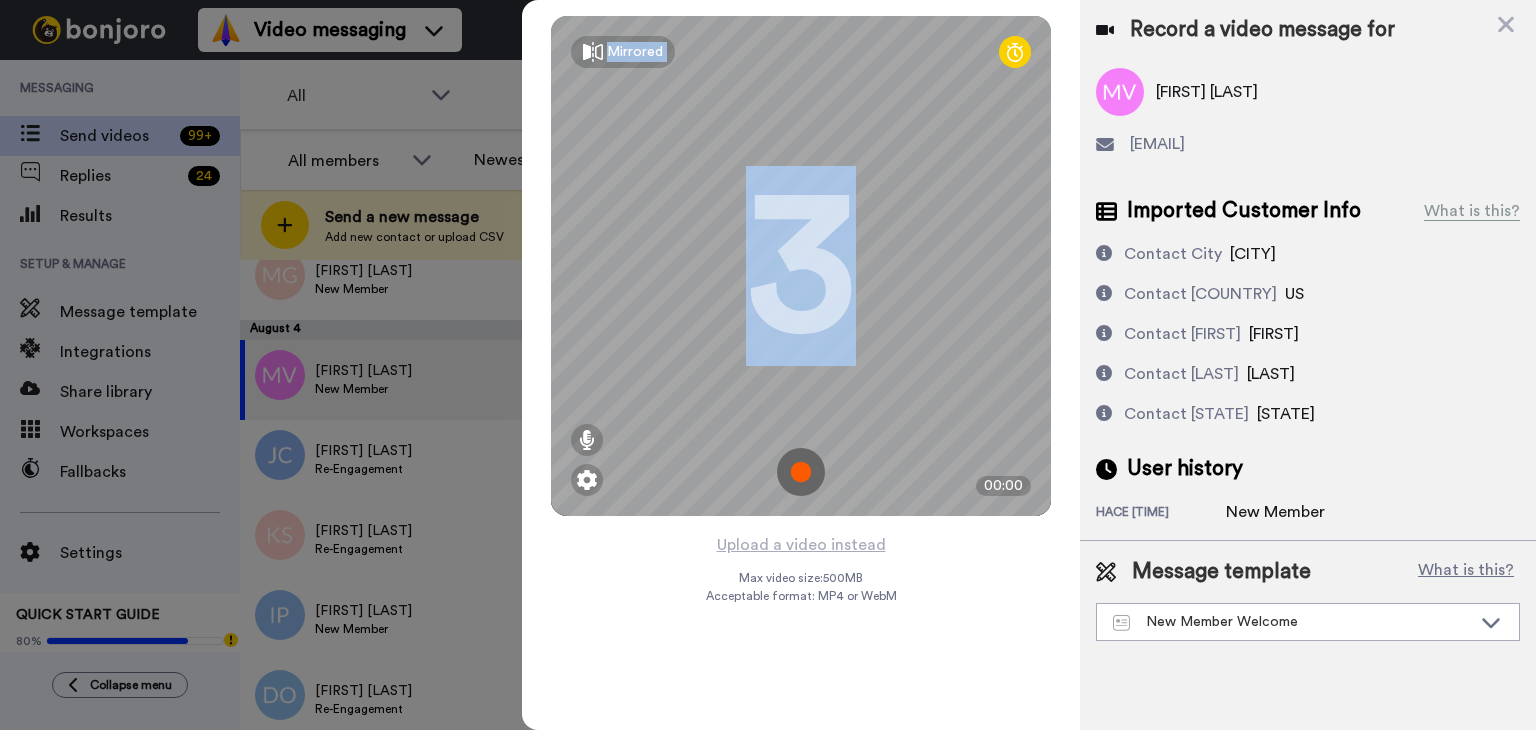 click on "Mirrored Redo 3  00:00" at bounding box center [801, 266] 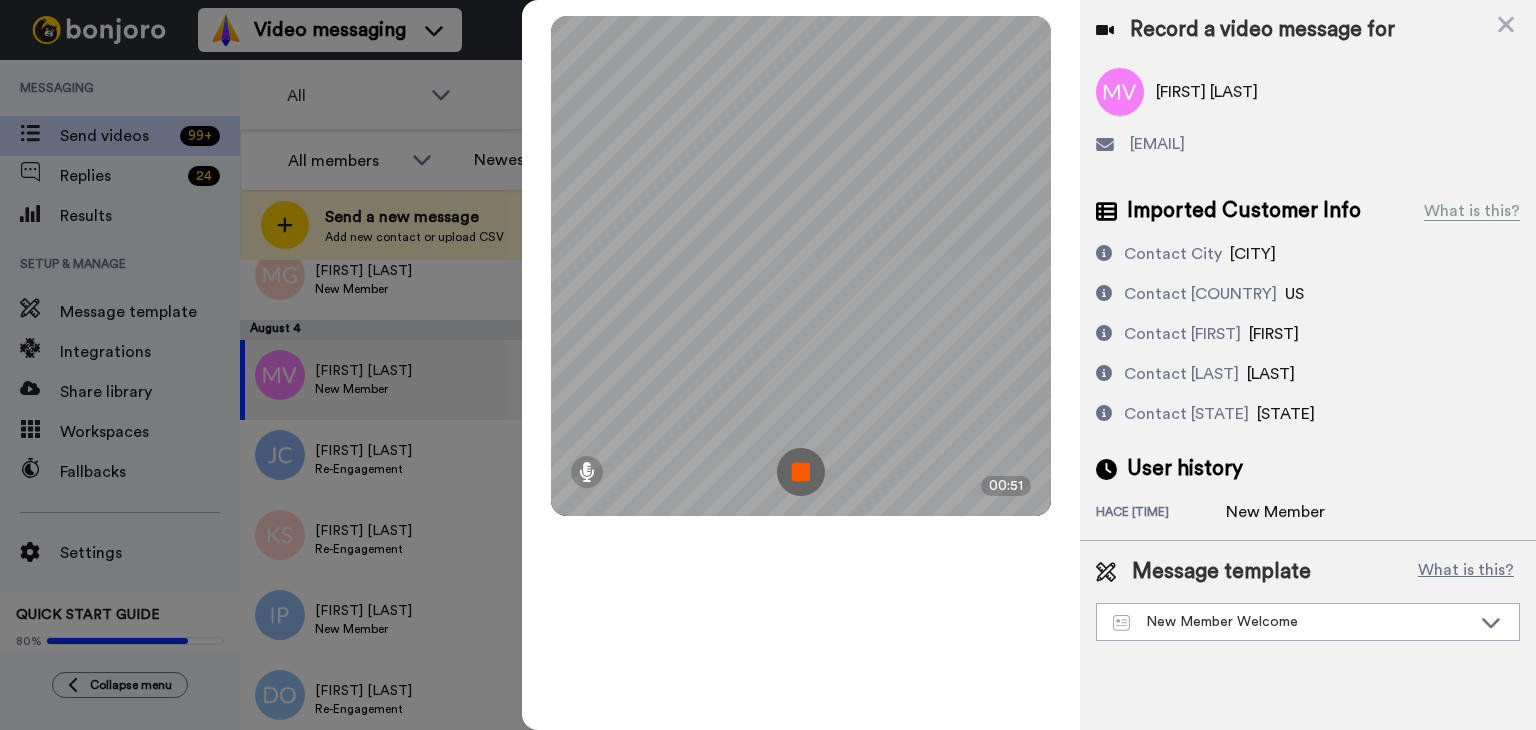 click at bounding box center [801, 472] 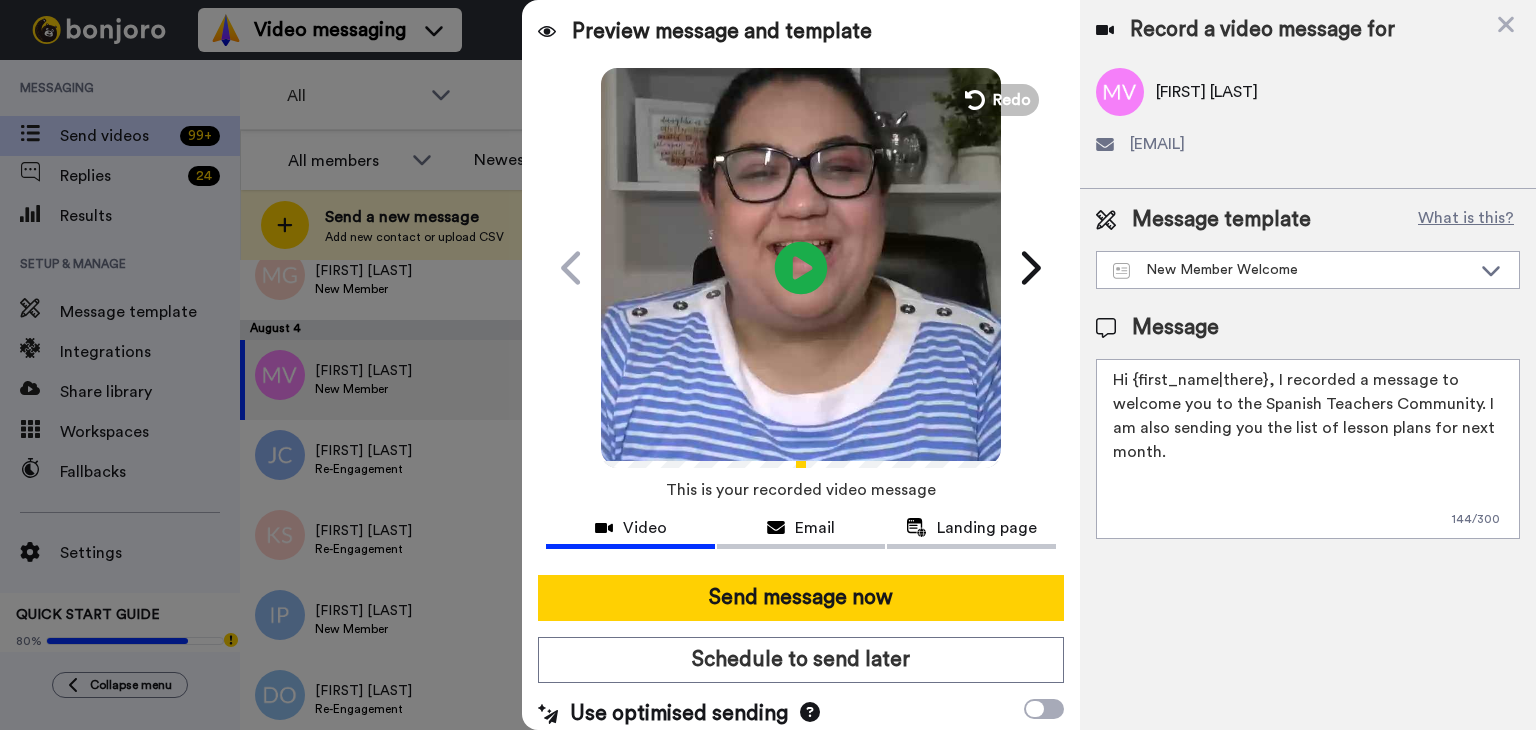 click on "Play/Pause" 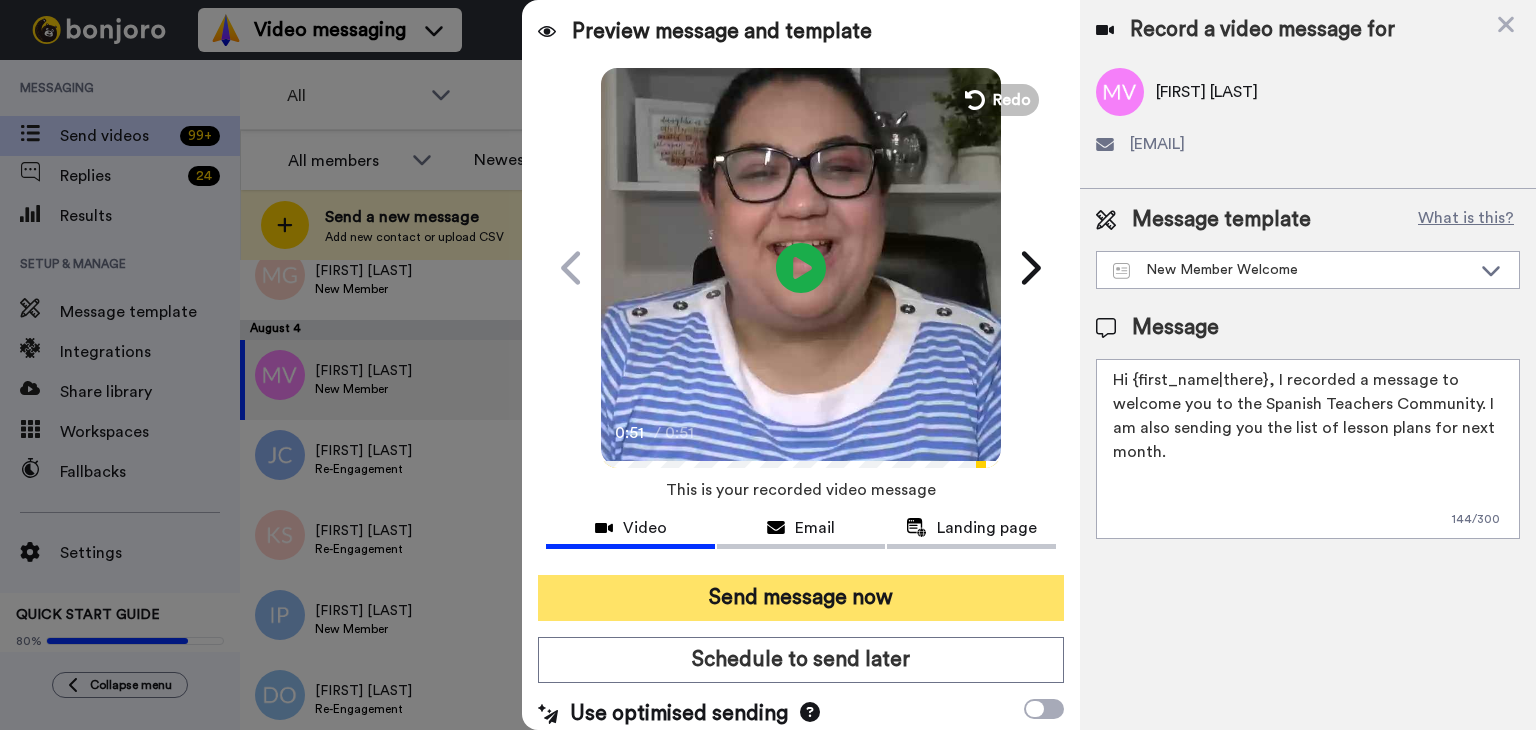 click on "Send message now" at bounding box center [801, 598] 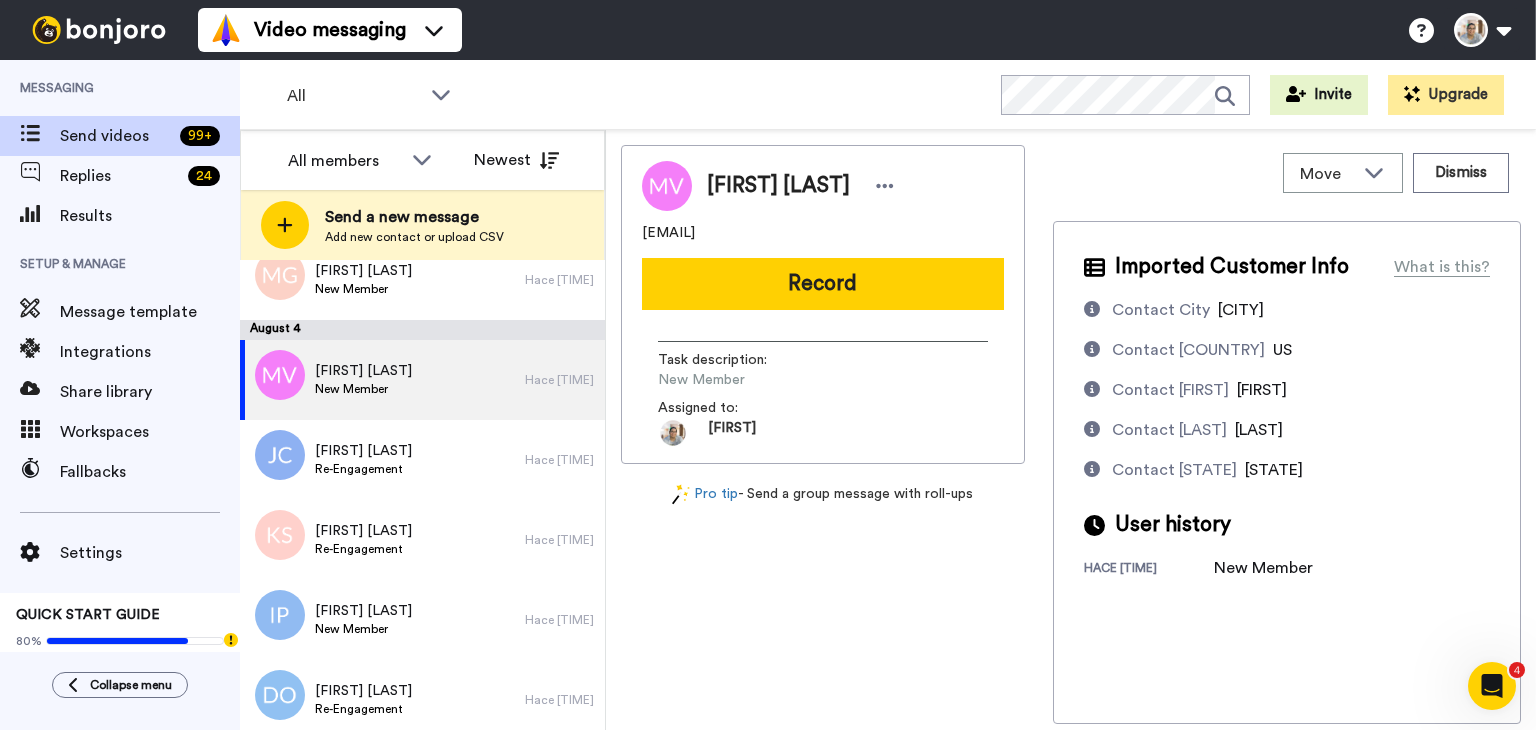 scroll, scrollTop: 0, scrollLeft: 0, axis: both 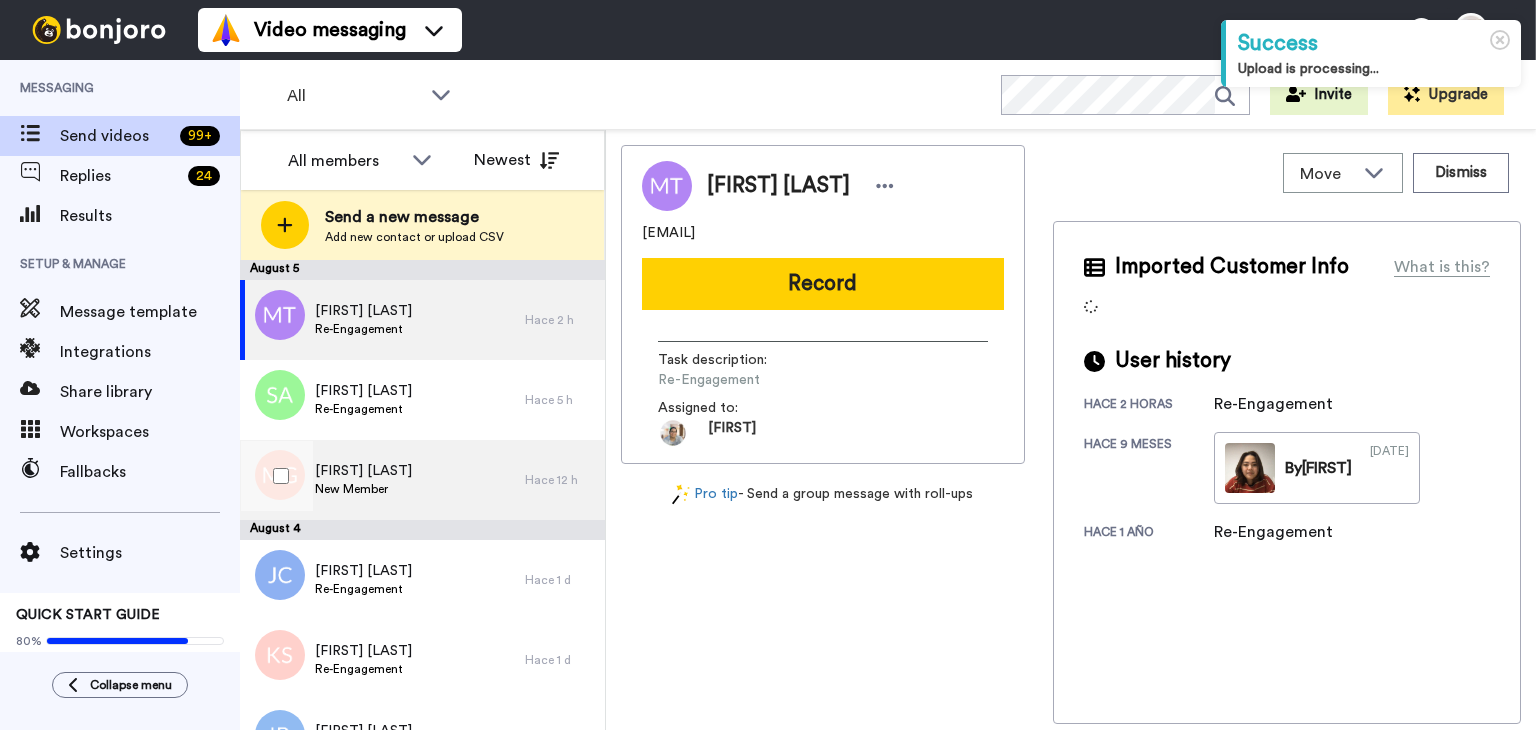 click on "Maria Gamble New Member" at bounding box center (382, 480) 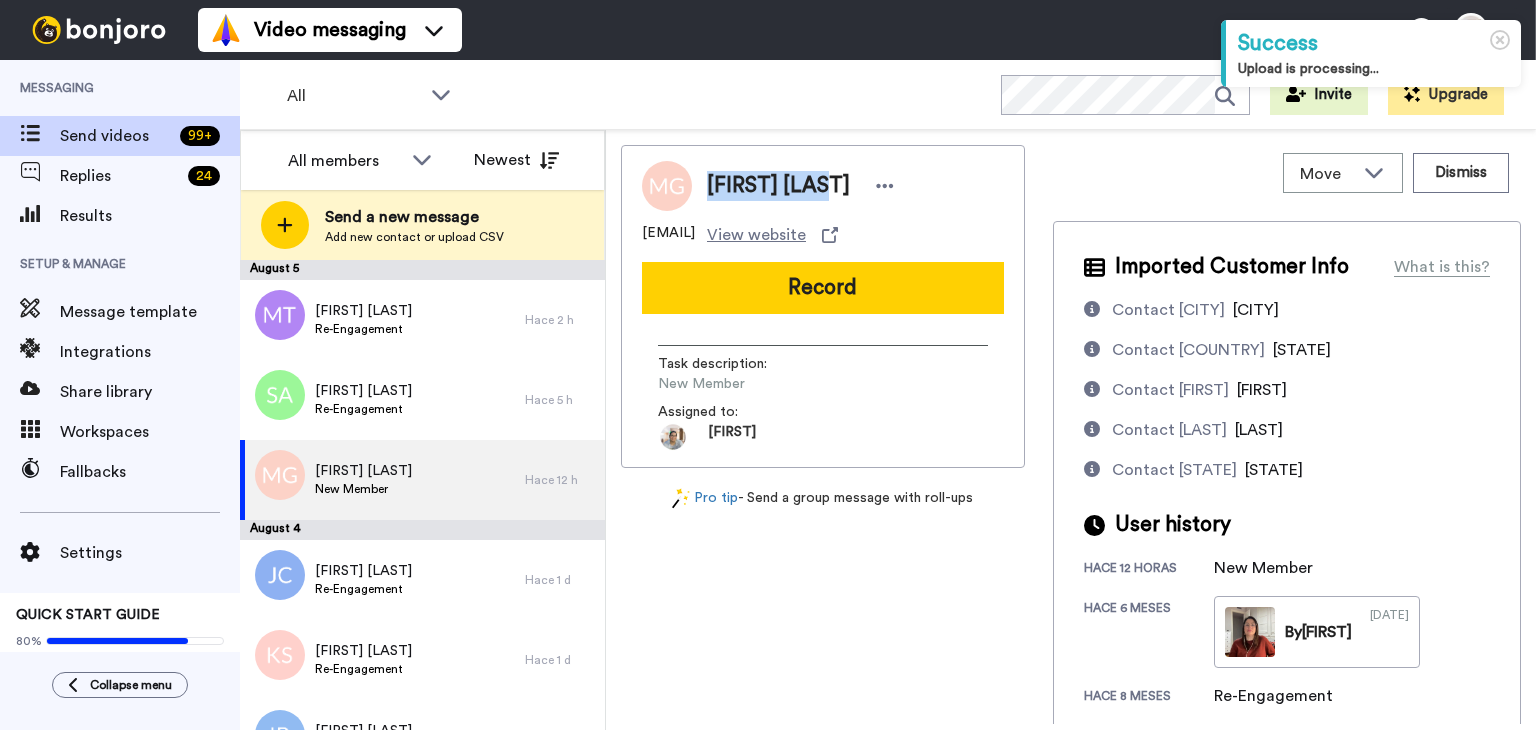 drag, startPoint x: 710, startPoint y: 189, endPoint x: 843, endPoint y: 189, distance: 133 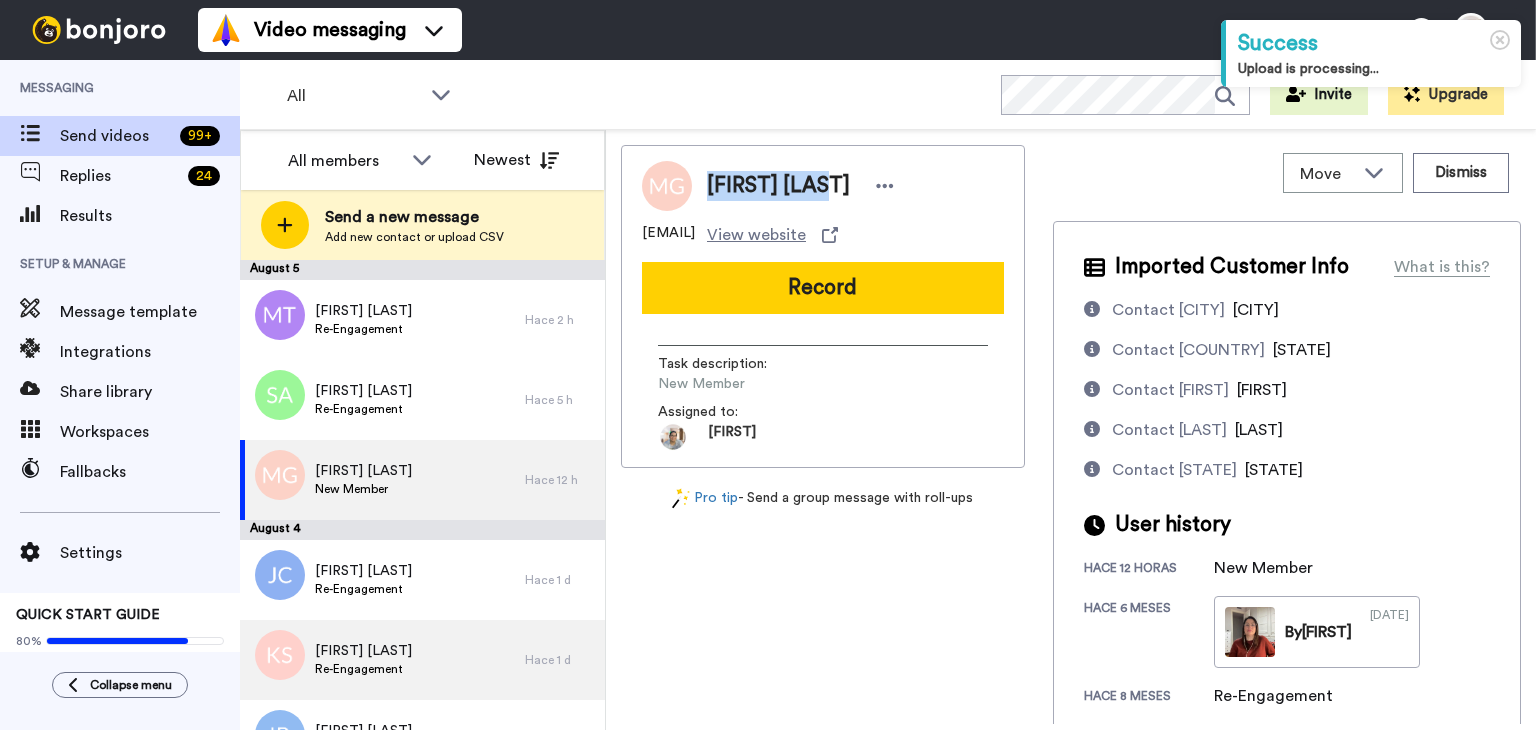 copy on "[FIRST] [LAST]" 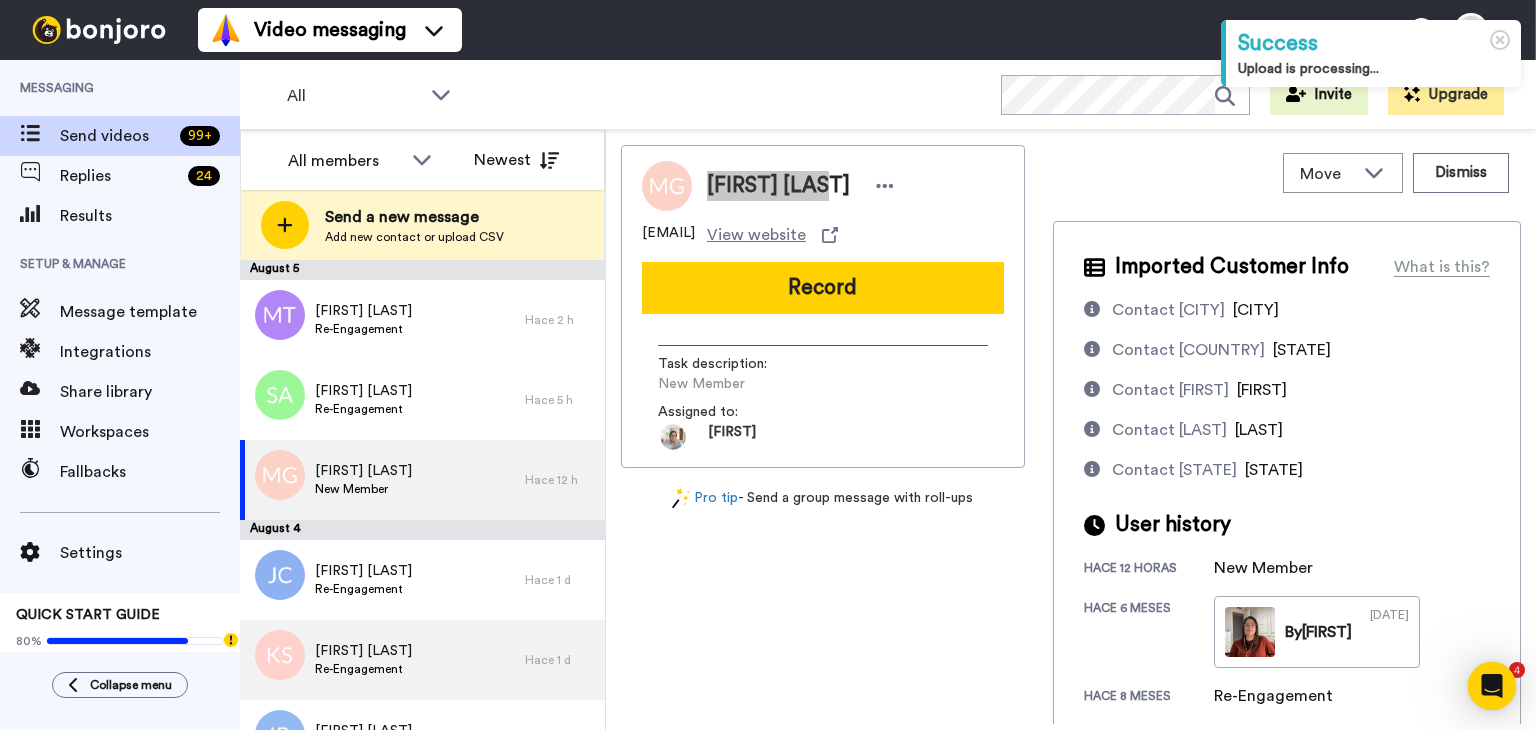 scroll, scrollTop: 0, scrollLeft: 0, axis: both 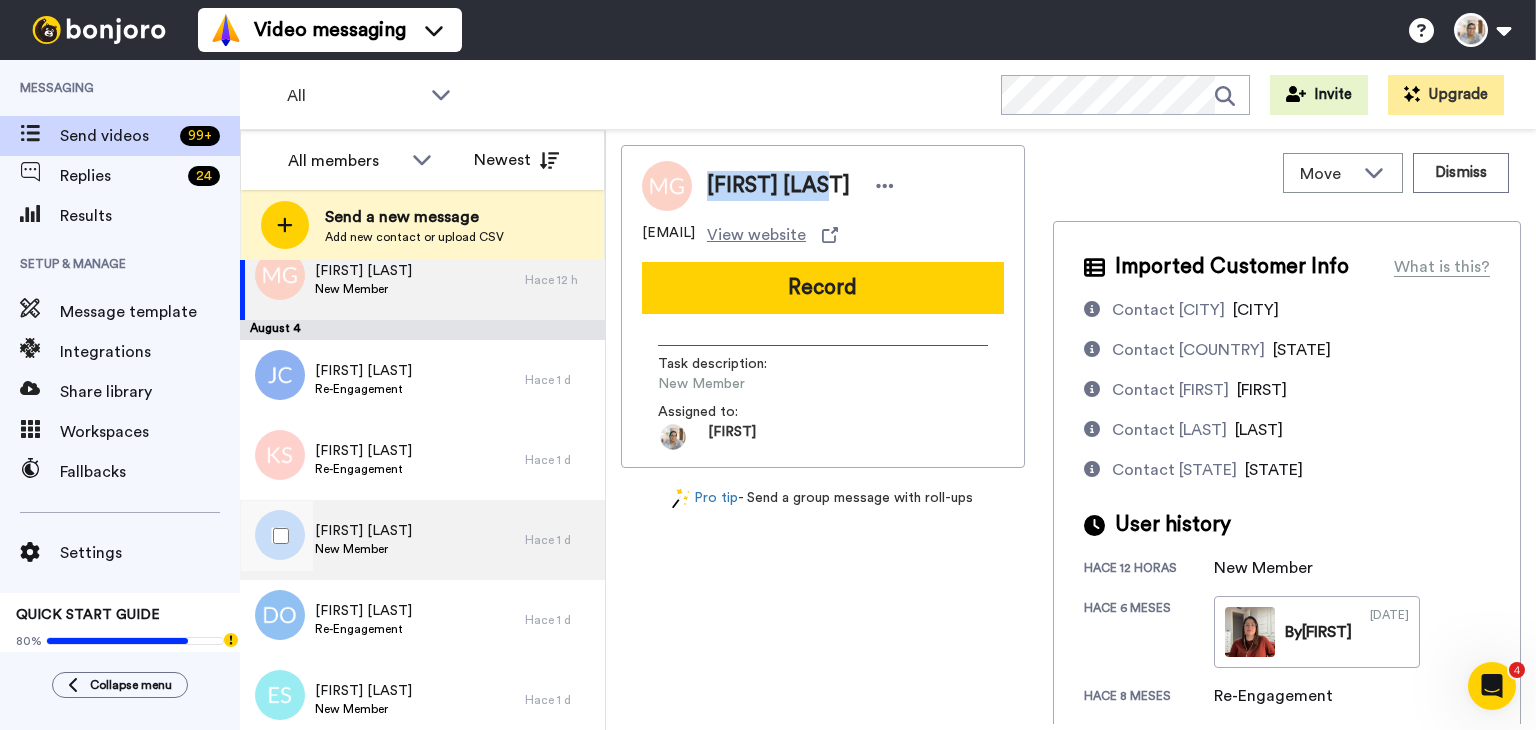 click on "[FIRST] [LAST]" at bounding box center [363, 531] 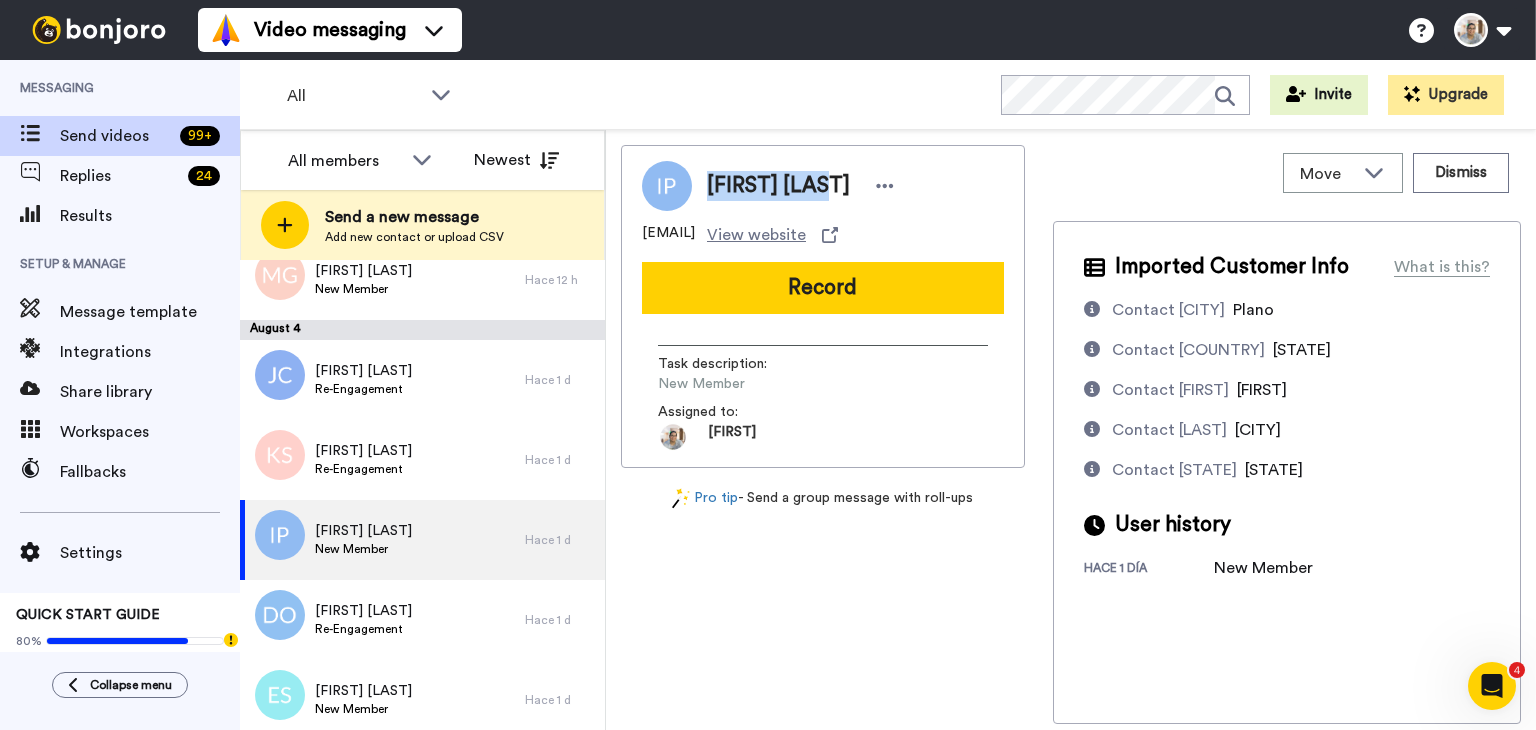 drag, startPoint x: 820, startPoint y: 192, endPoint x: 703, endPoint y: 197, distance: 117.10679 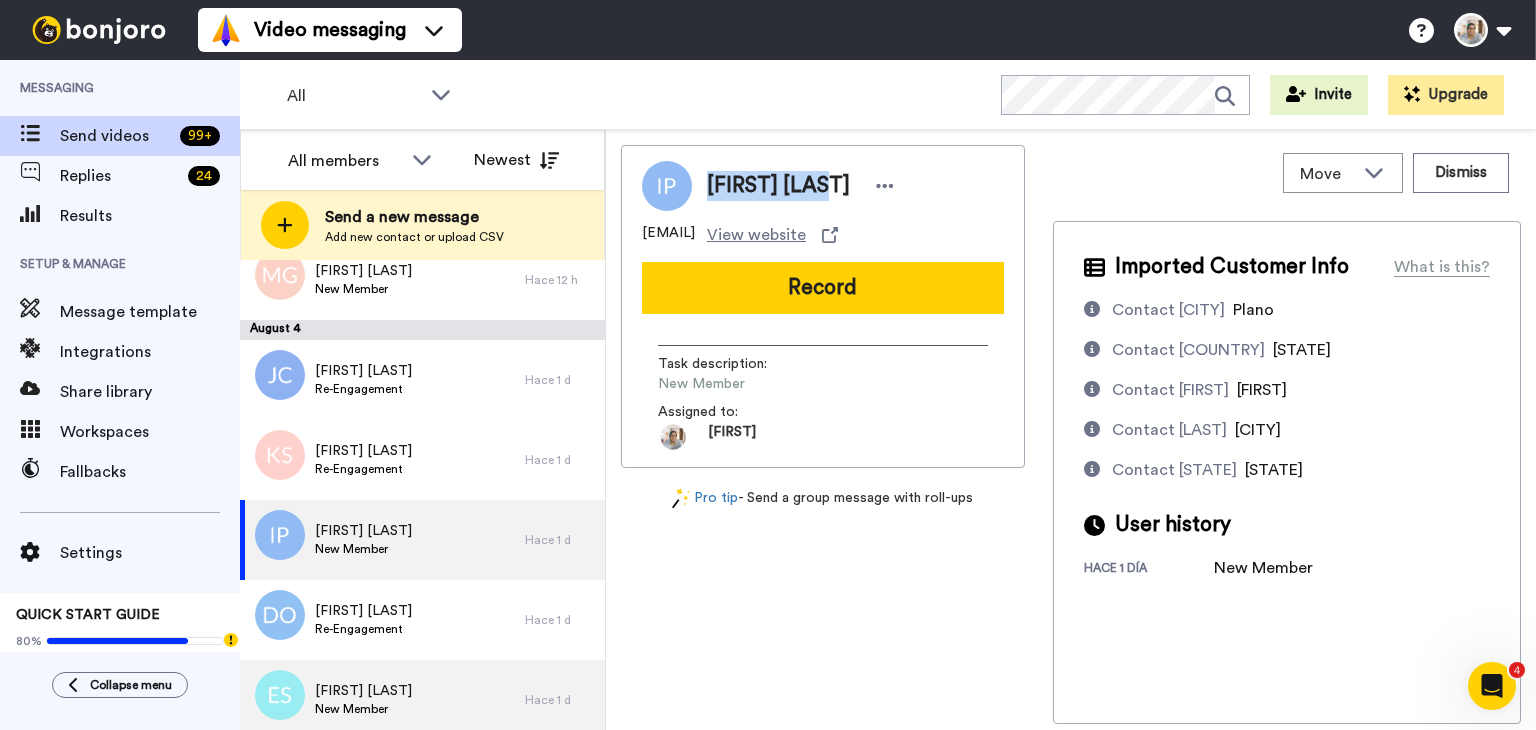 copy on "[FIRST] [LAST]" 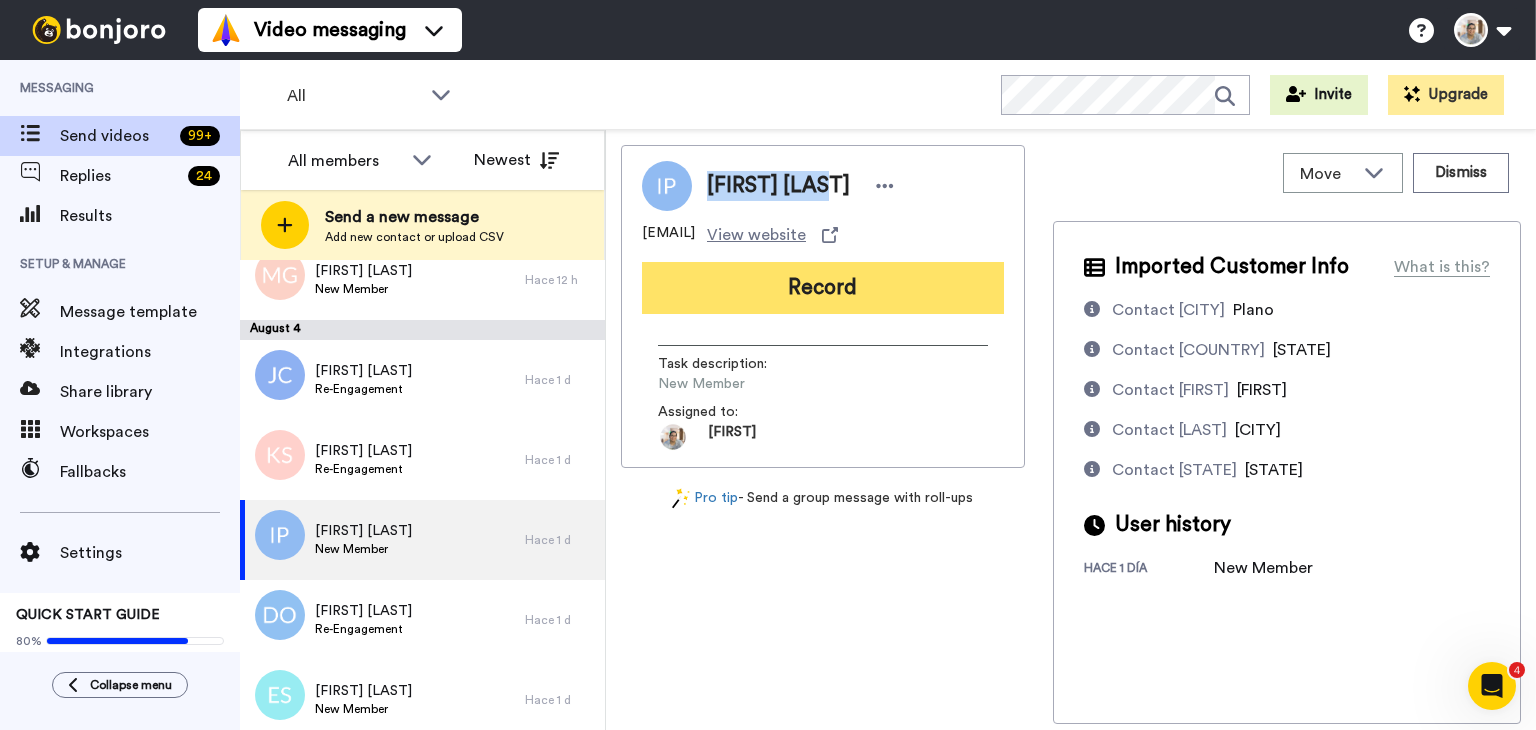 click on "Record" at bounding box center (823, 288) 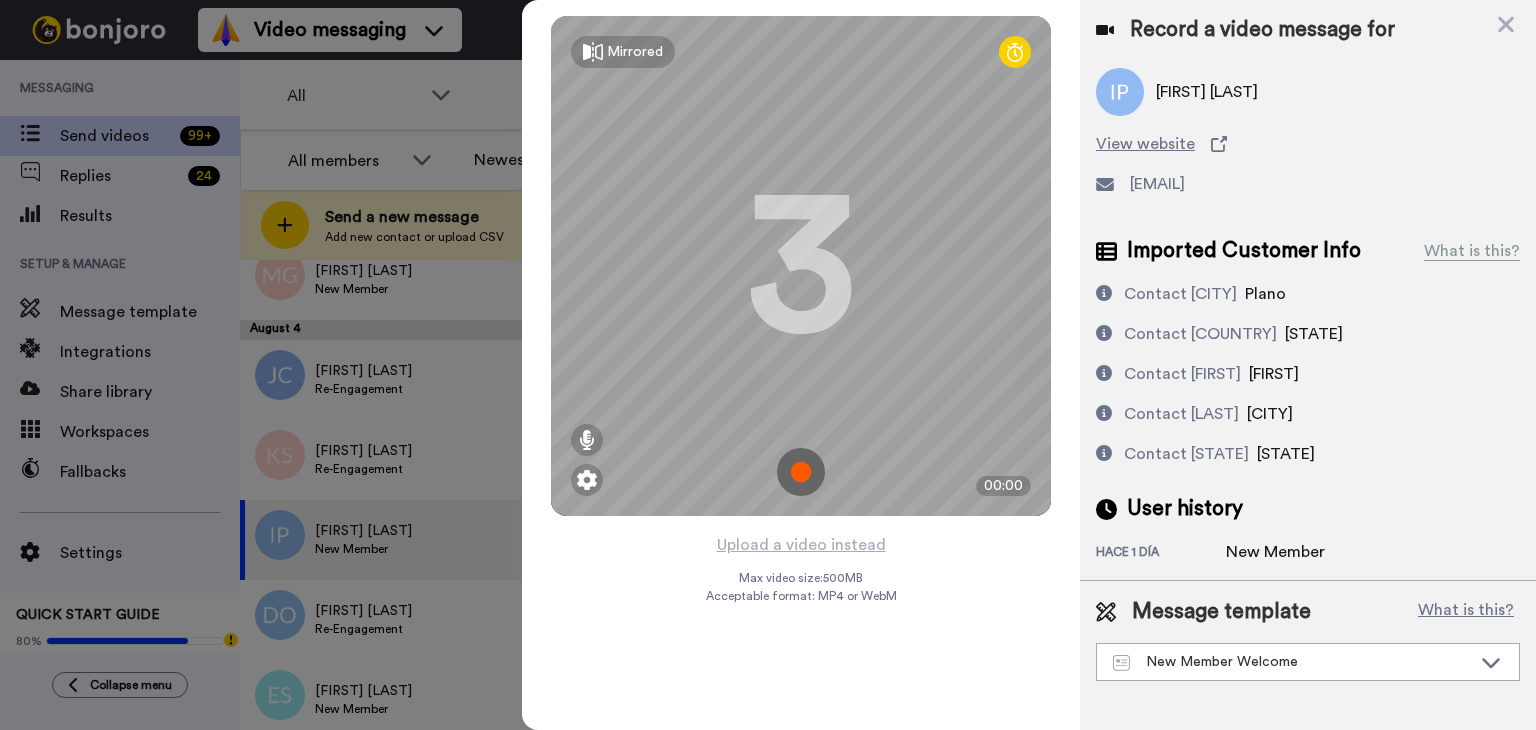 click at bounding box center [801, 472] 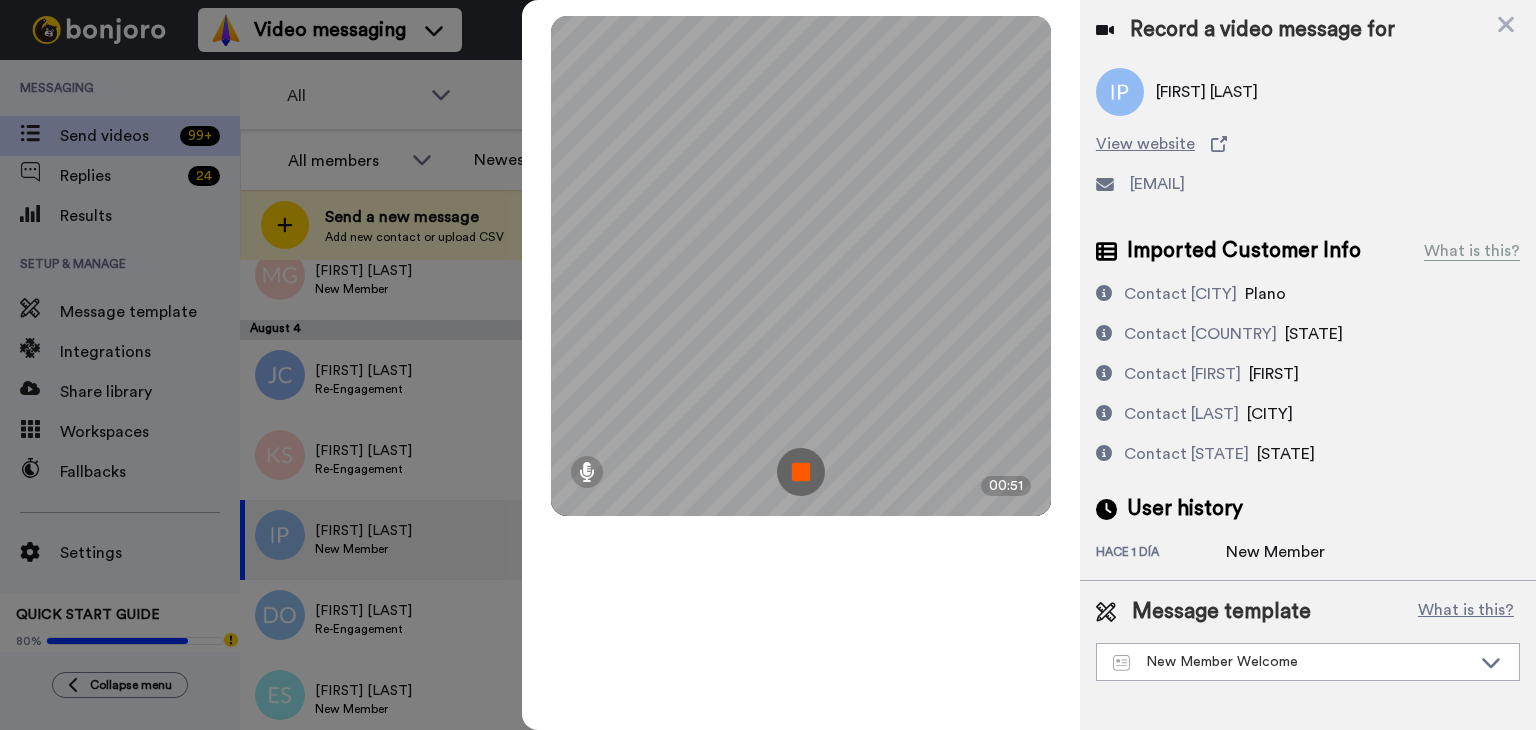 click at bounding box center [801, 472] 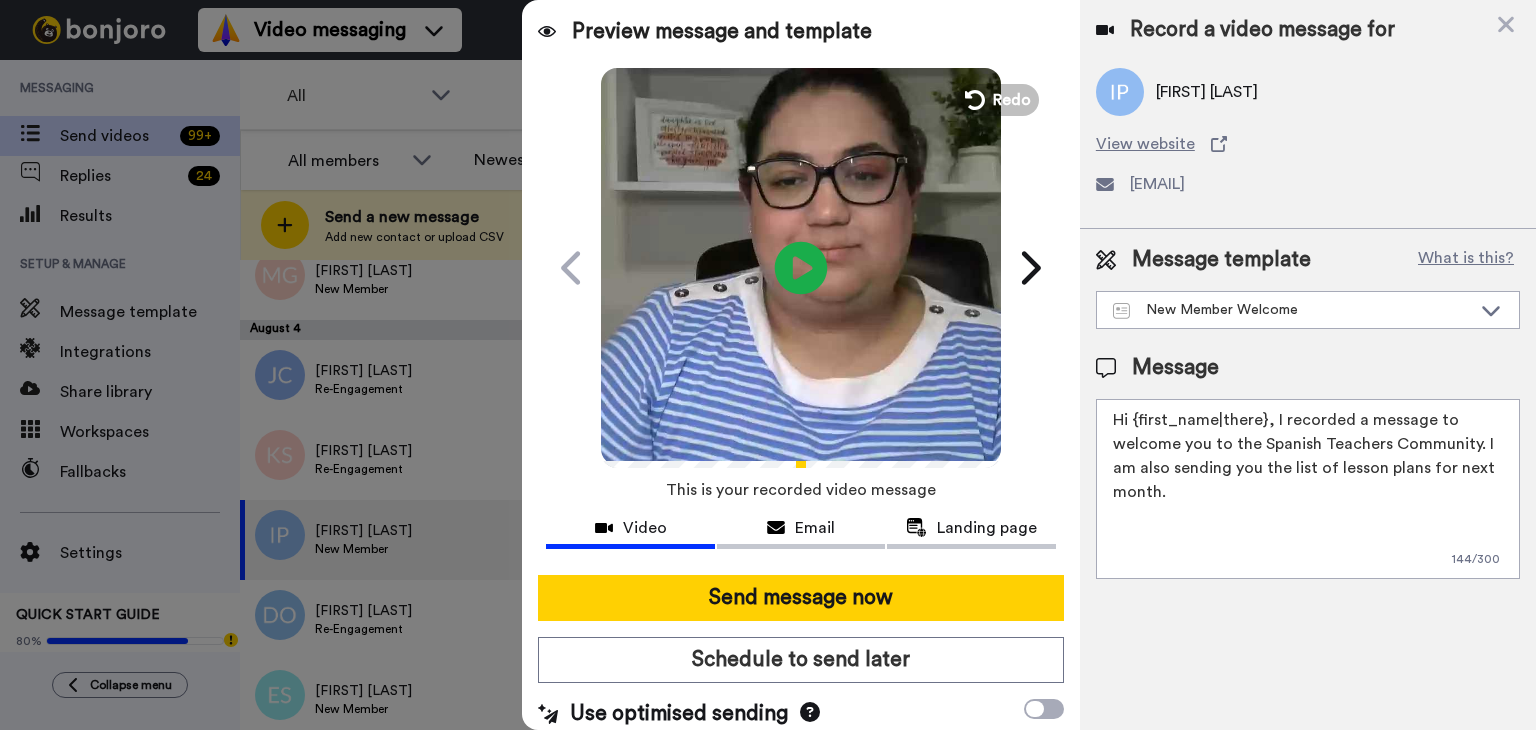 click on "Play/Pause" 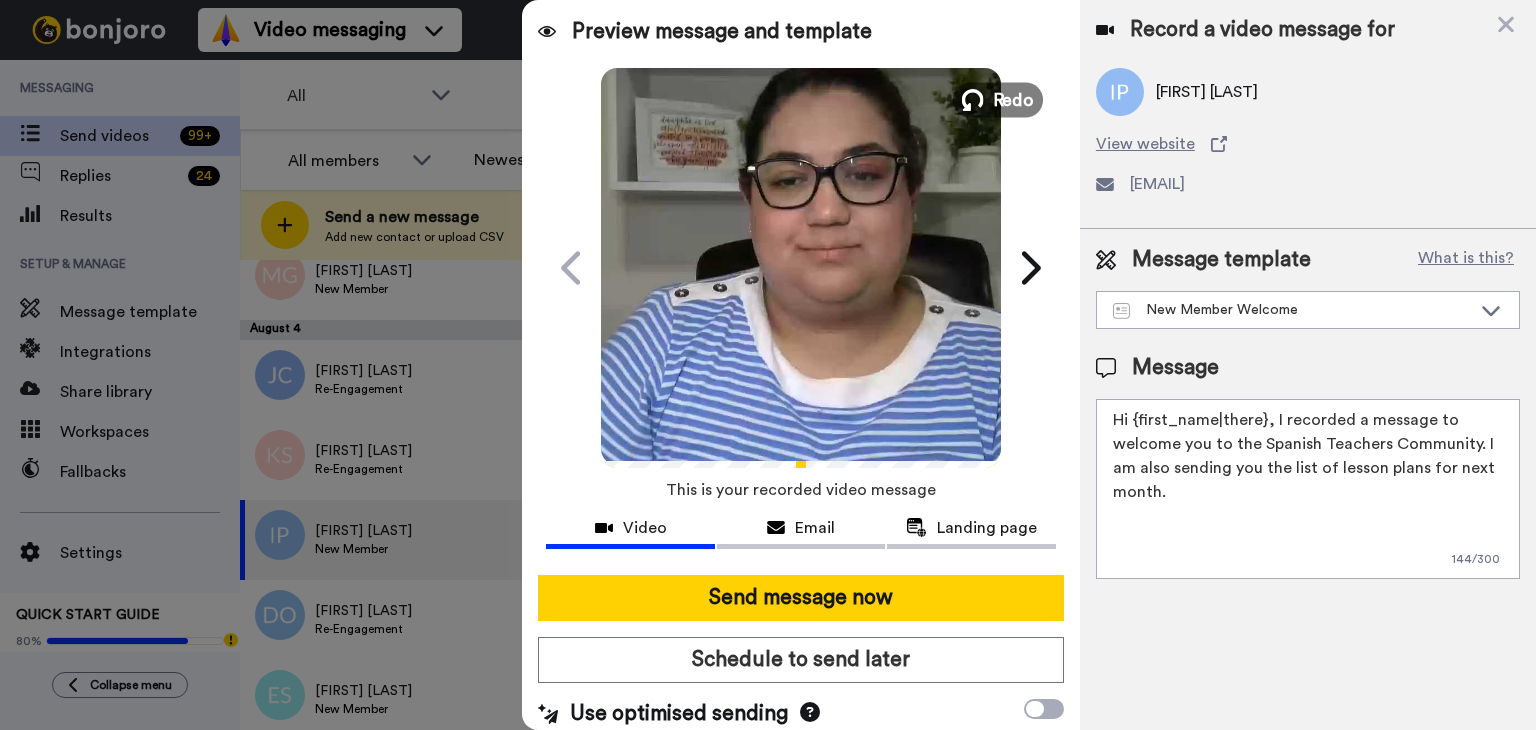 click on "Redo" at bounding box center [1014, 99] 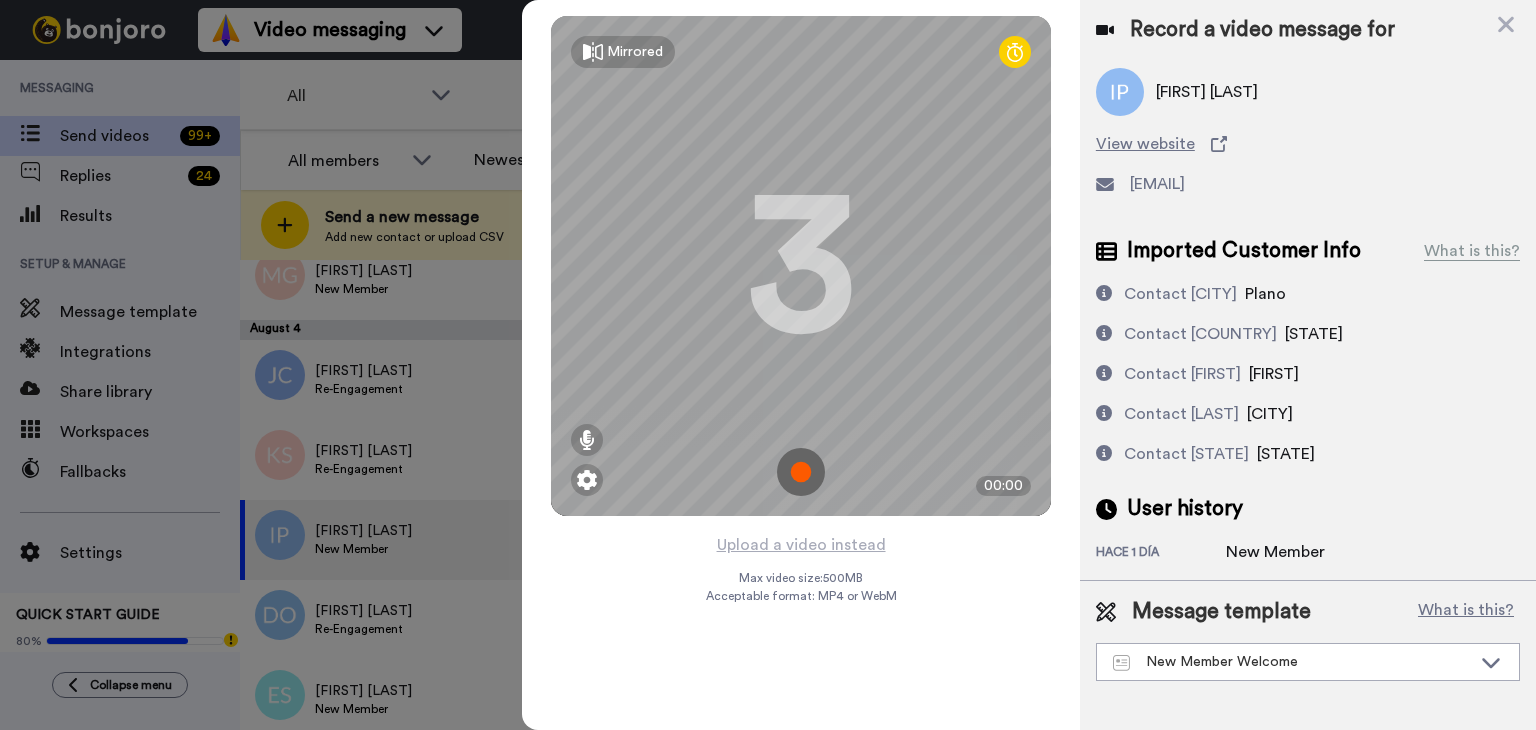 click at bounding box center (801, 472) 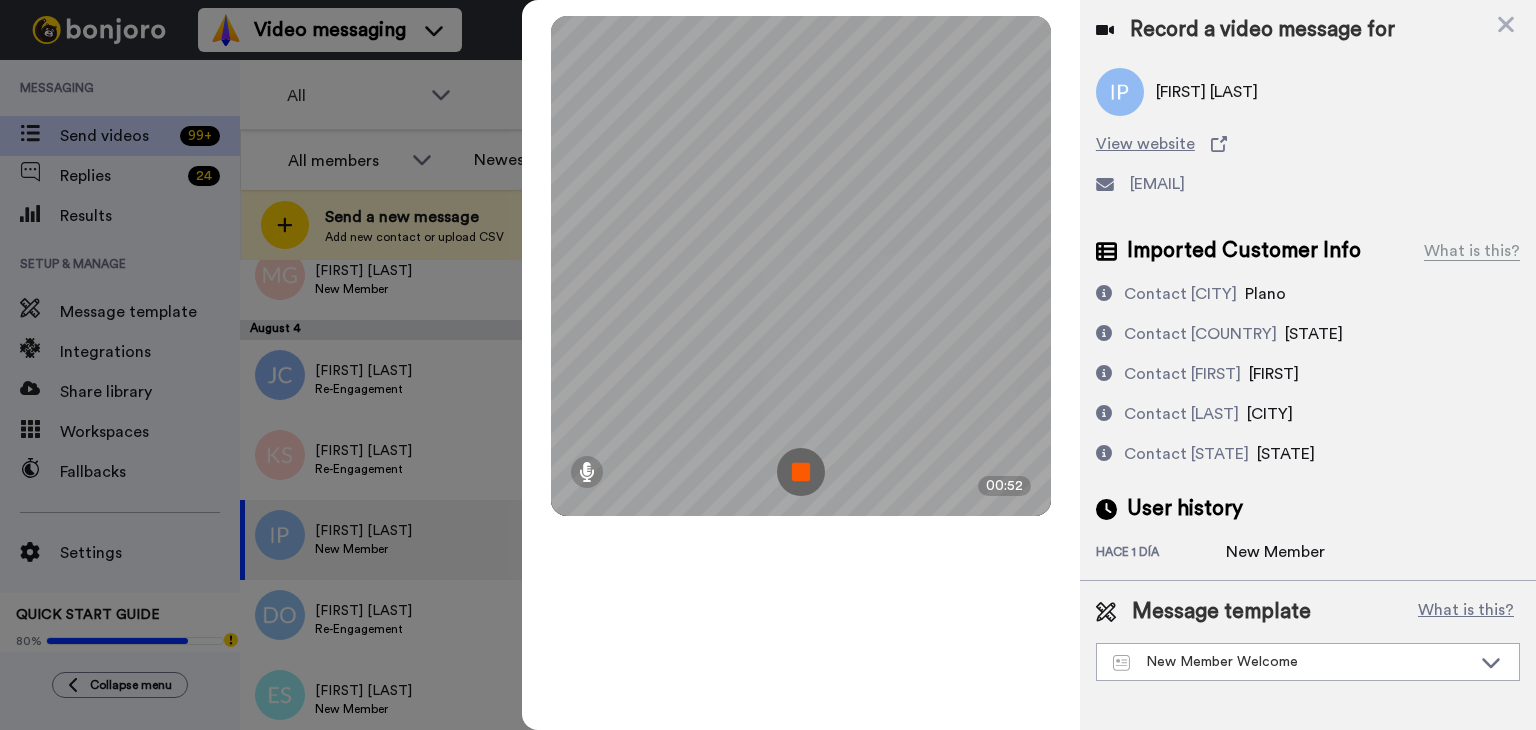 click at bounding box center (801, 472) 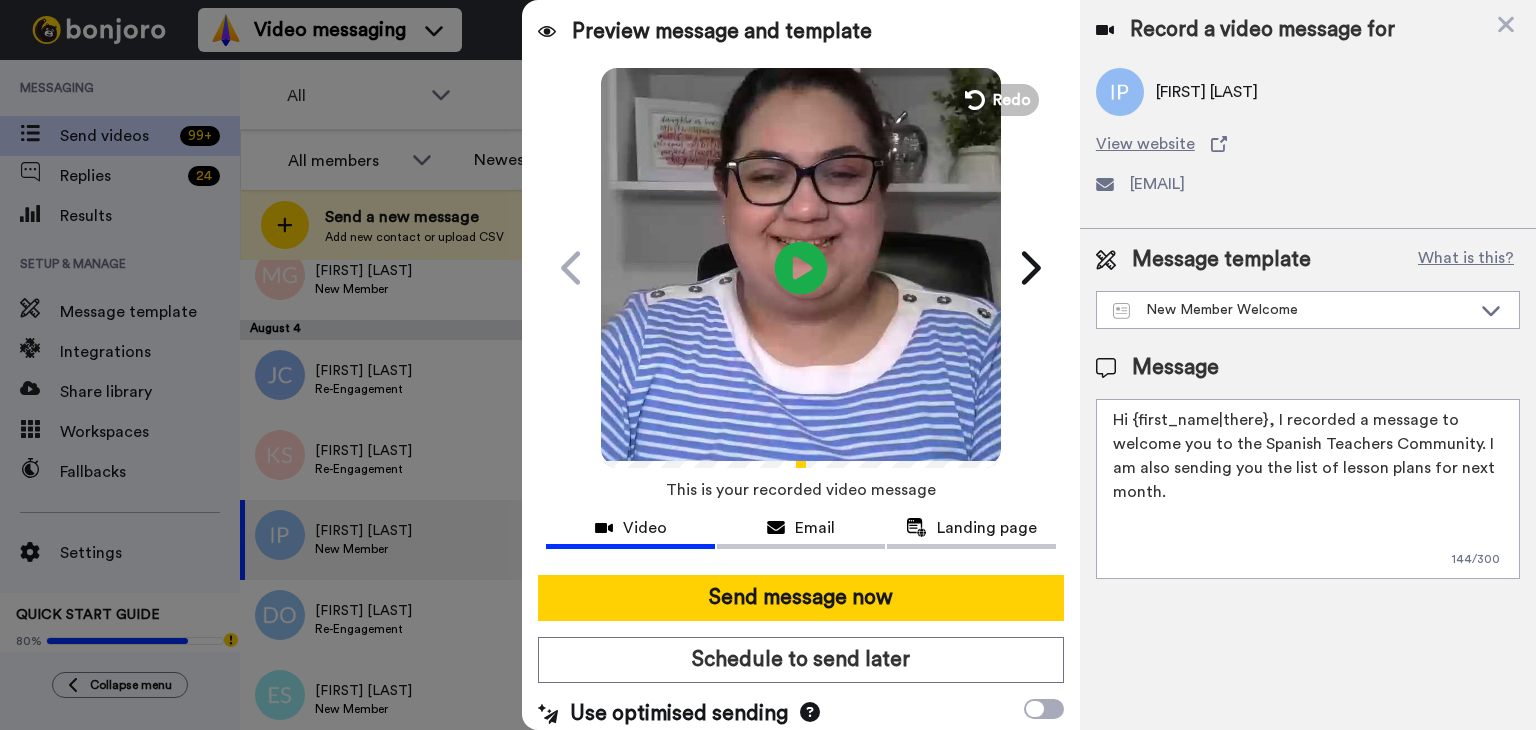 click on "Play/Pause" 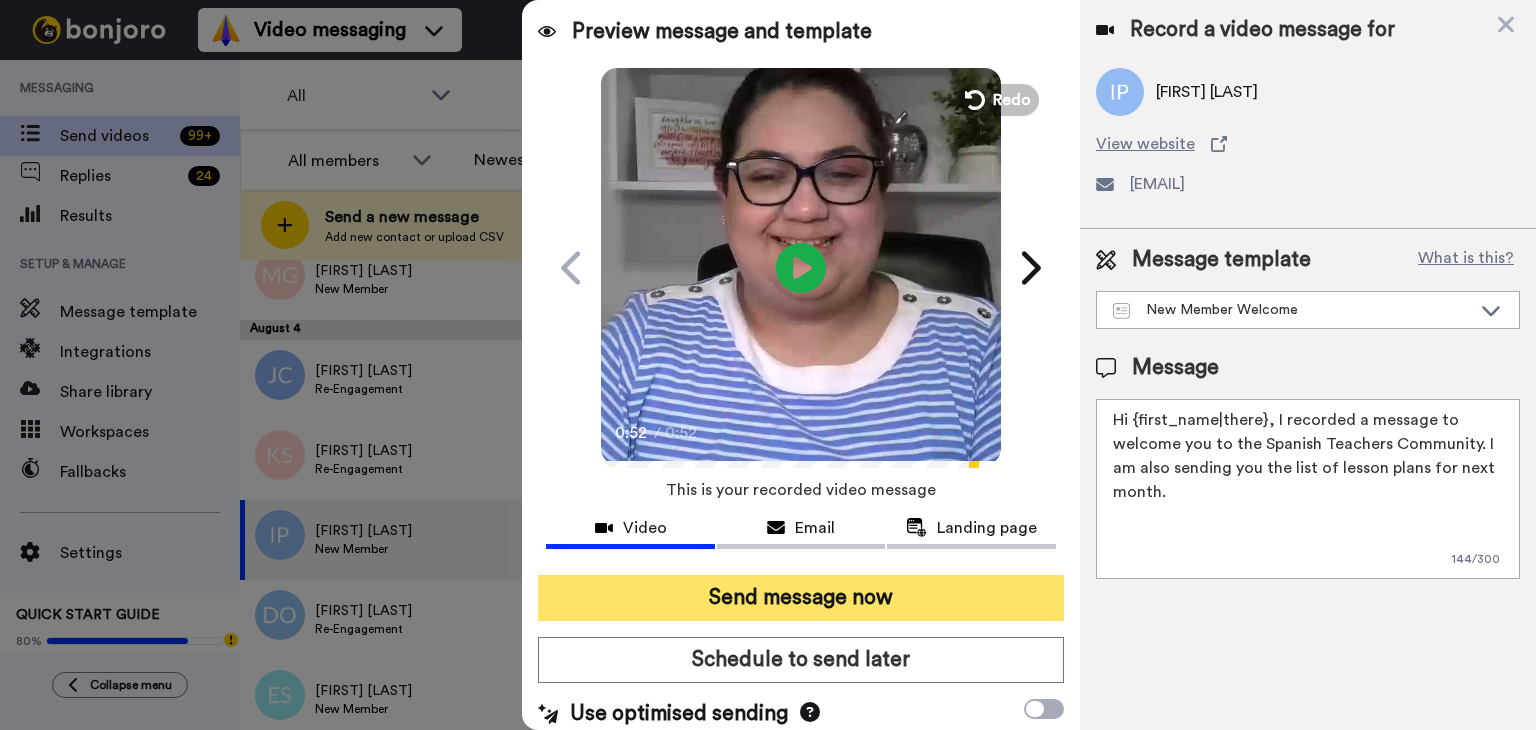 click on "Send message now" at bounding box center (801, 598) 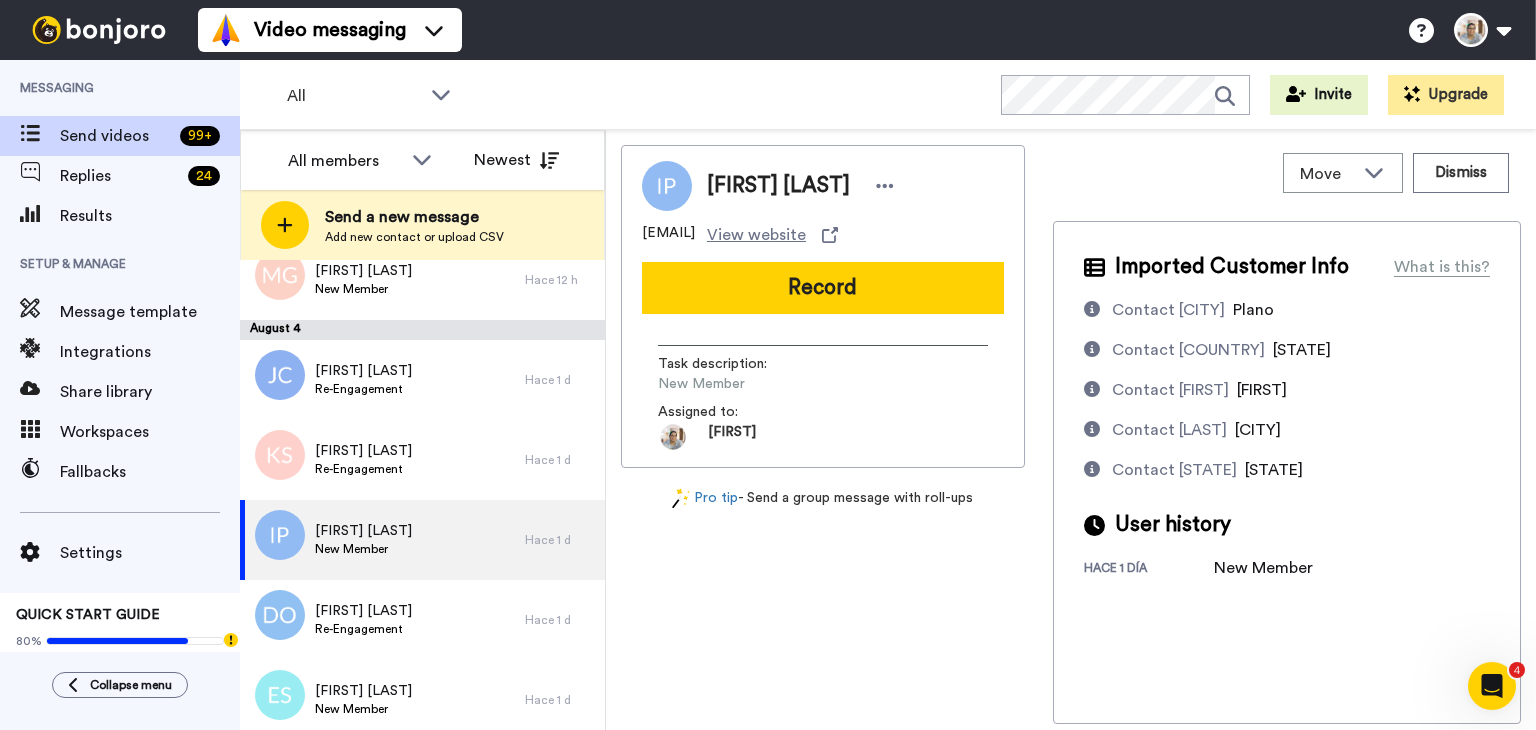 scroll, scrollTop: 0, scrollLeft: 0, axis: both 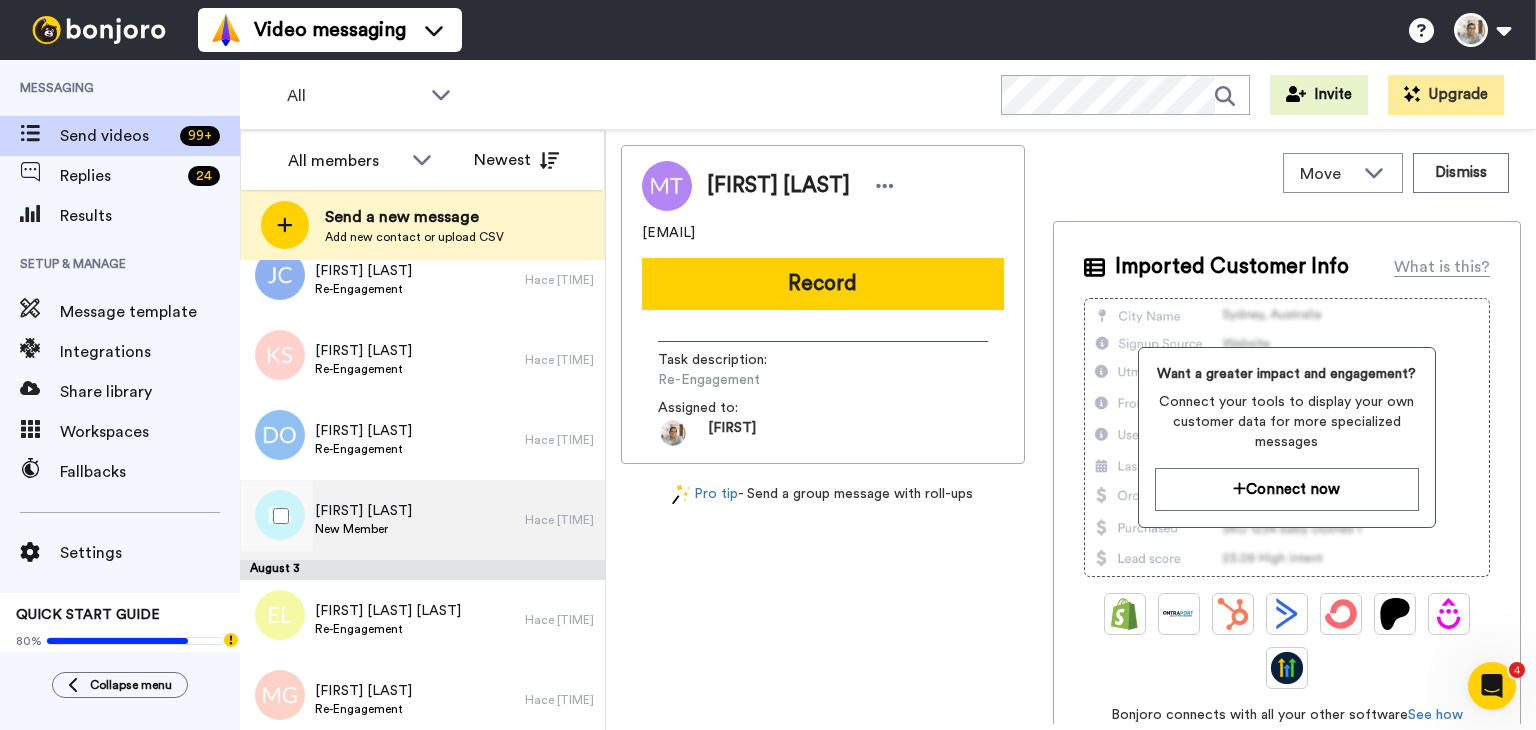 click on "New Member" at bounding box center [363, 529] 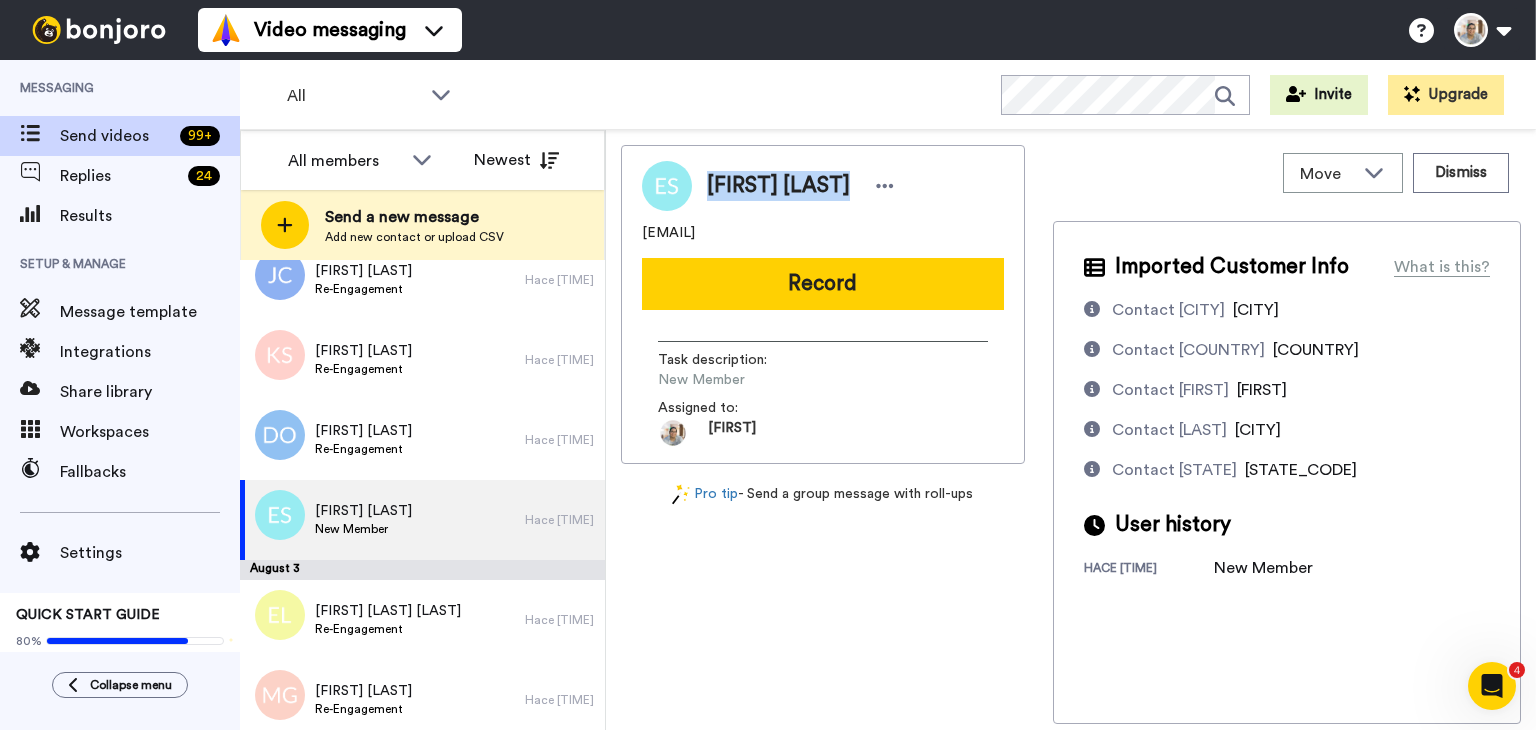 drag, startPoint x: 707, startPoint y: 188, endPoint x: 853, endPoint y: 193, distance: 146.08559 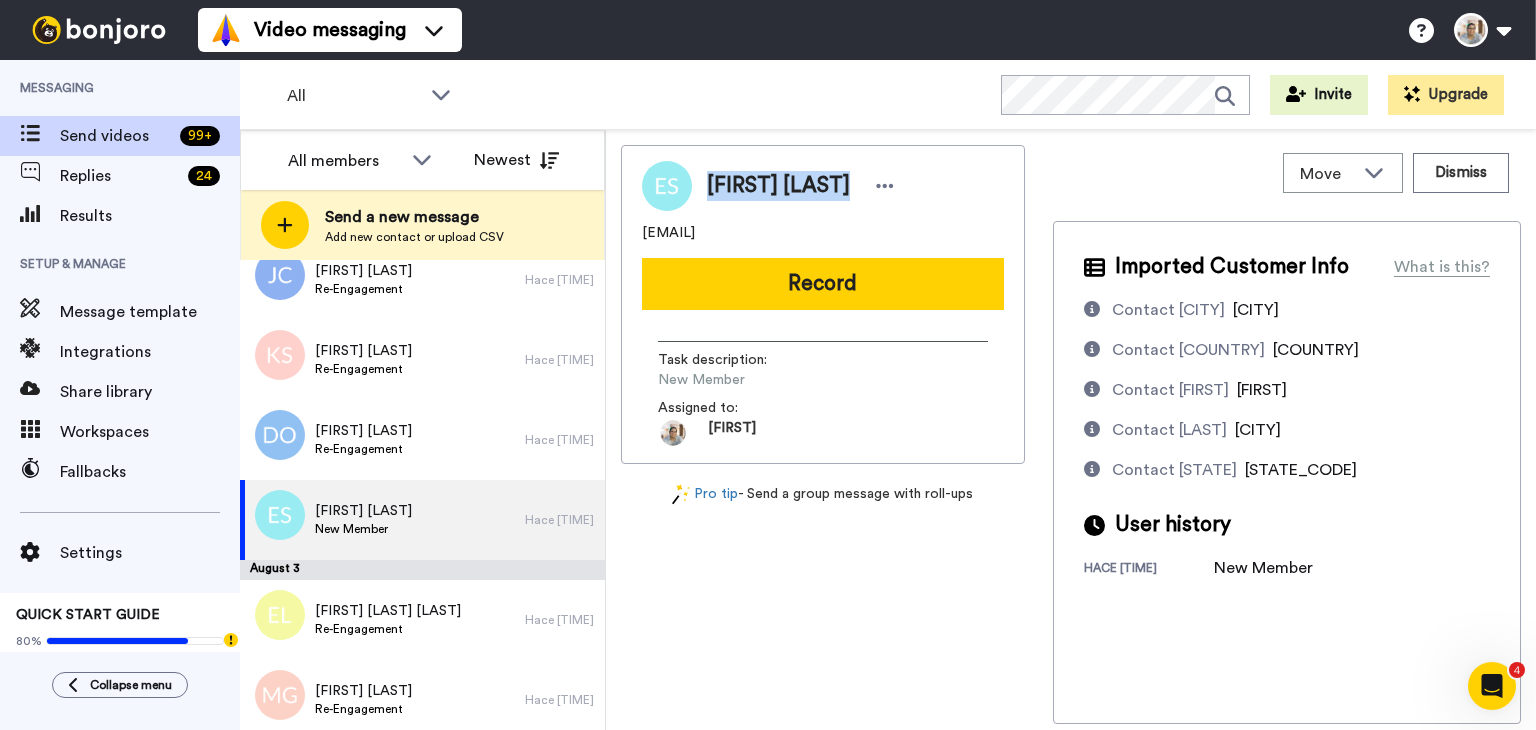 drag, startPoint x: 642, startPoint y: 233, endPoint x: 841, endPoint y: 240, distance: 199.12308 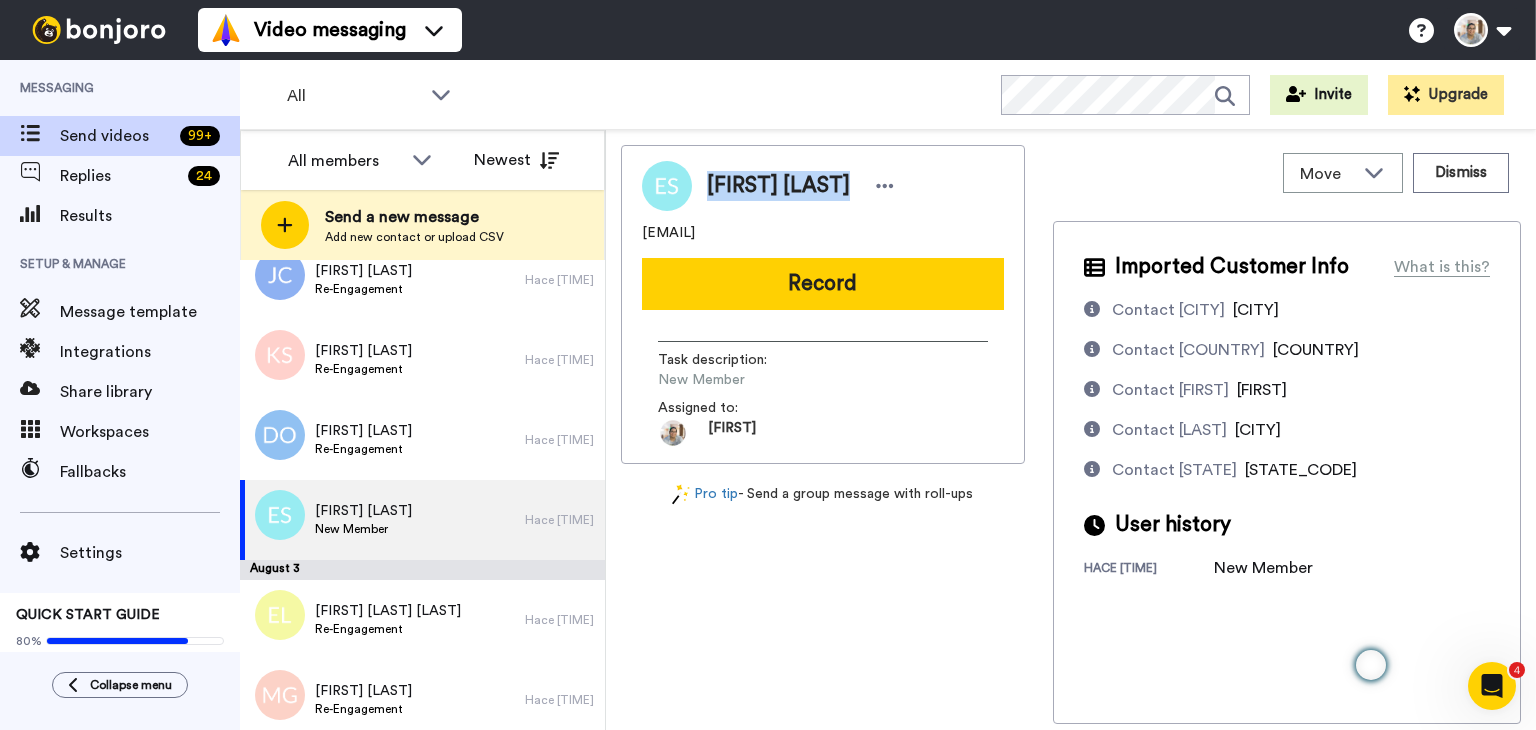 drag, startPoint x: 851, startPoint y: 189, endPoint x: 708, endPoint y: 193, distance: 143.05594 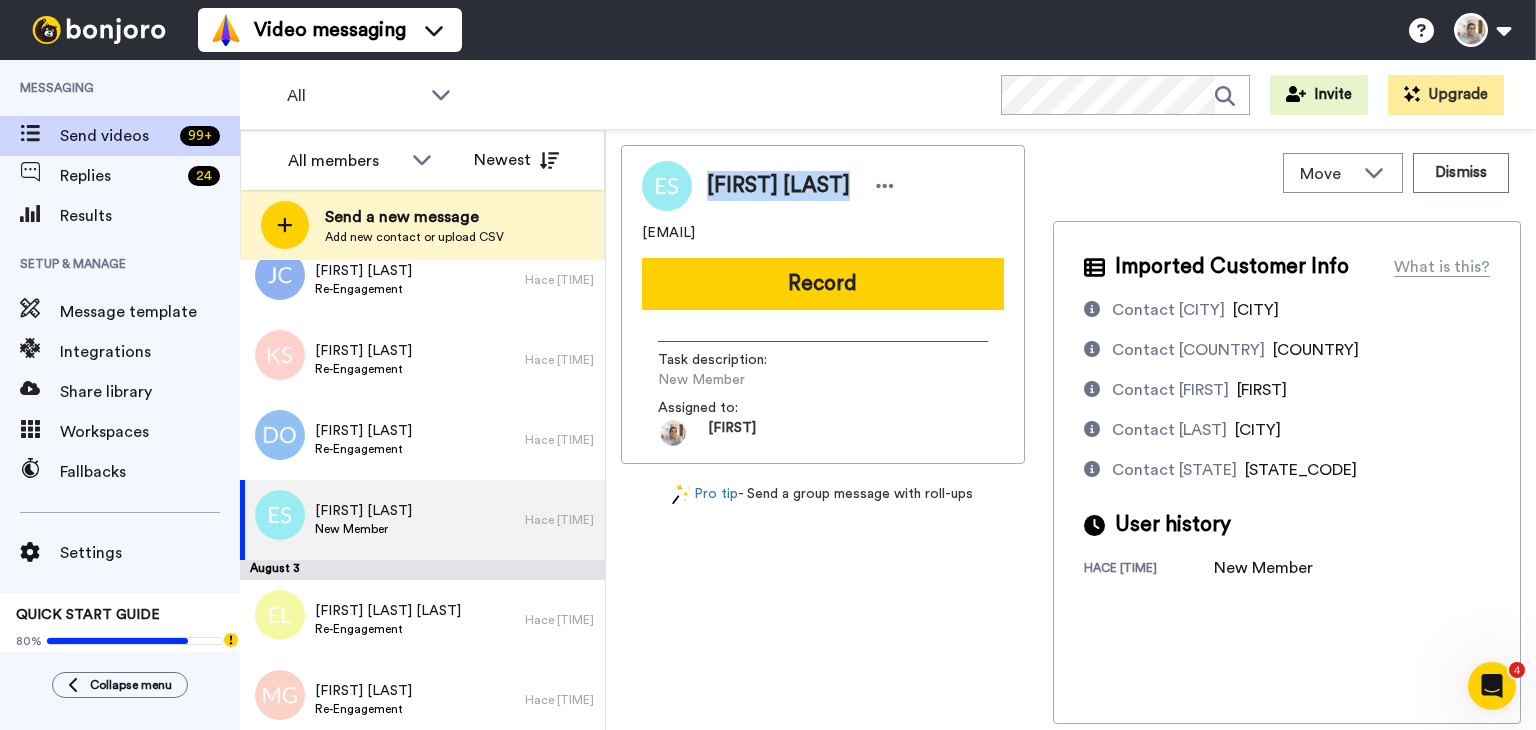copy on "[FIRST] [LAST]" 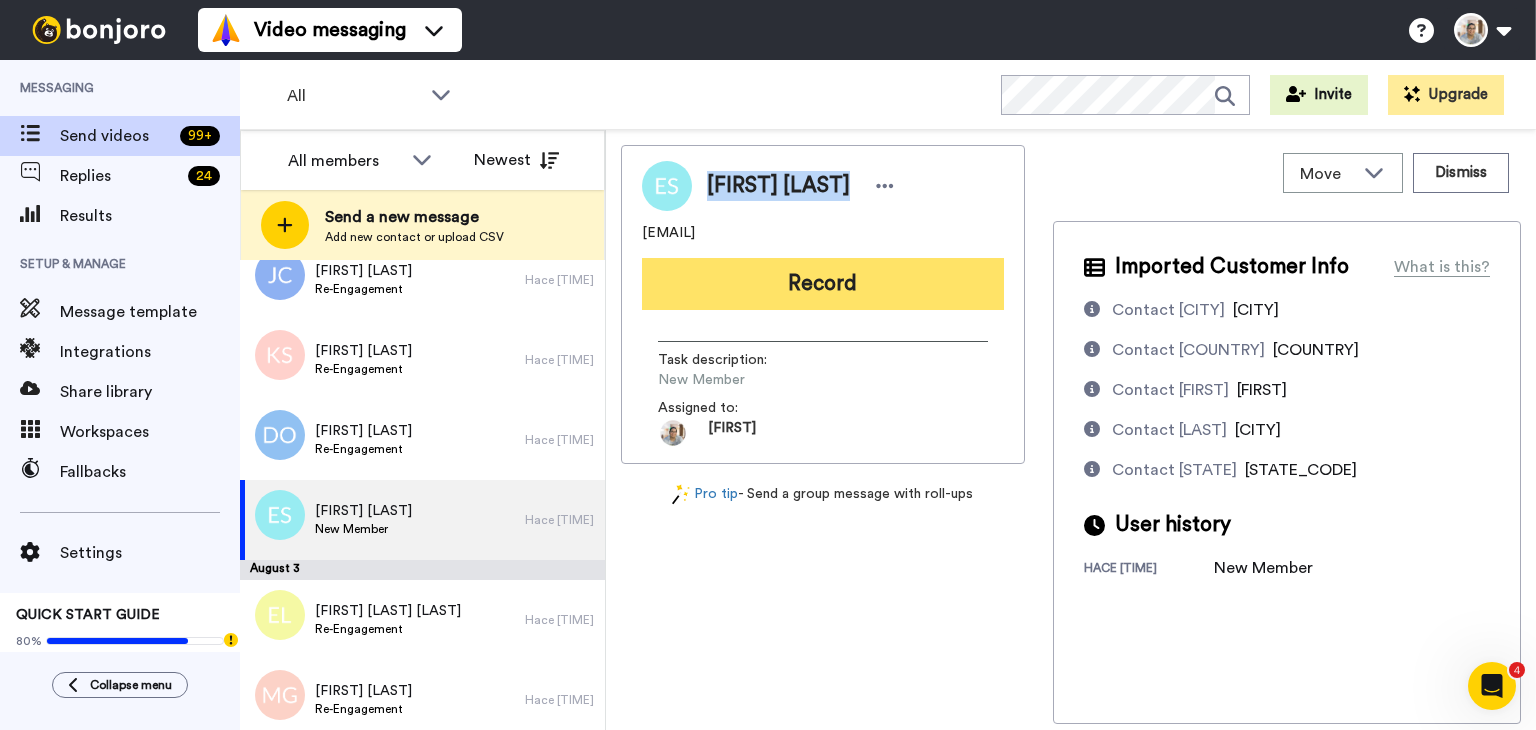 click on "Record" at bounding box center [823, 284] 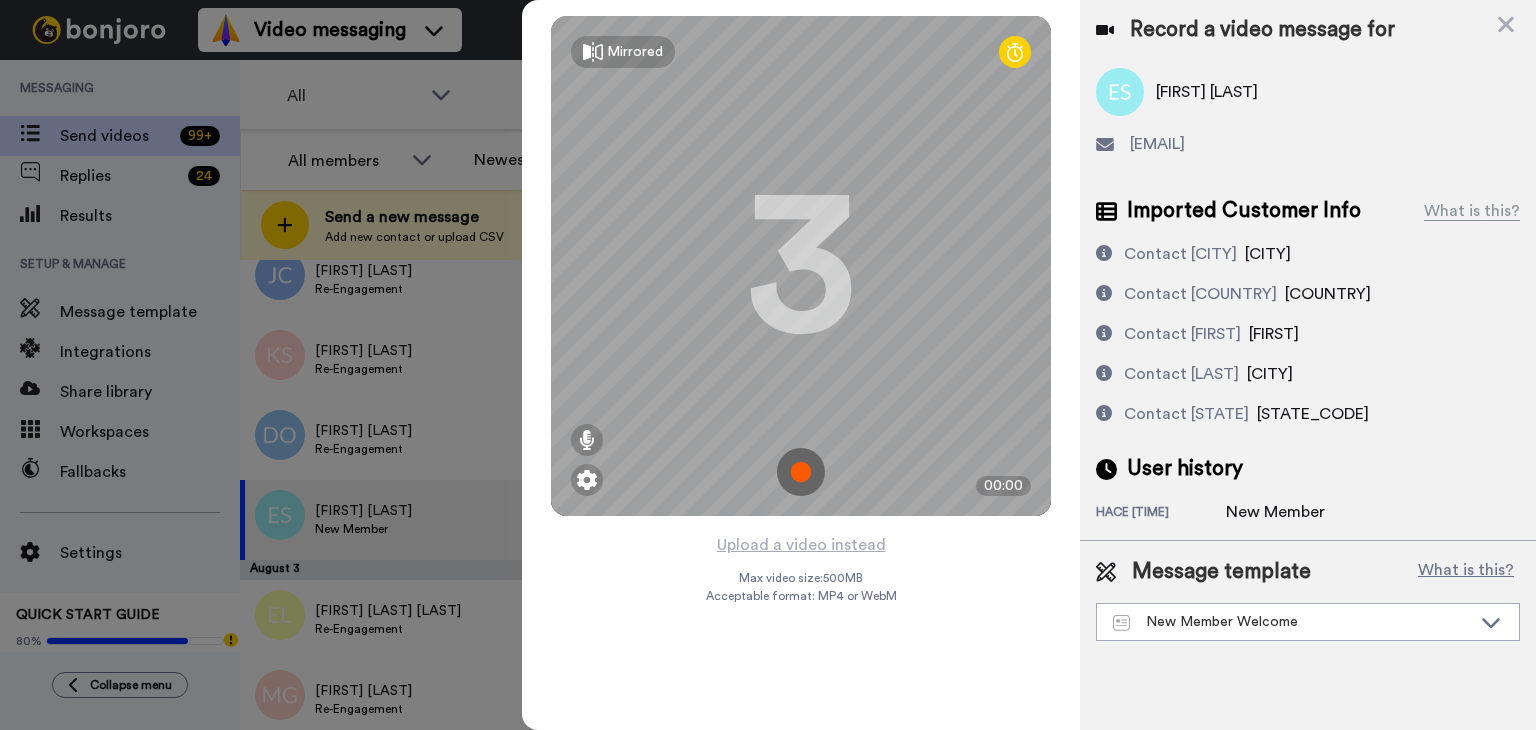 click at bounding box center [801, 472] 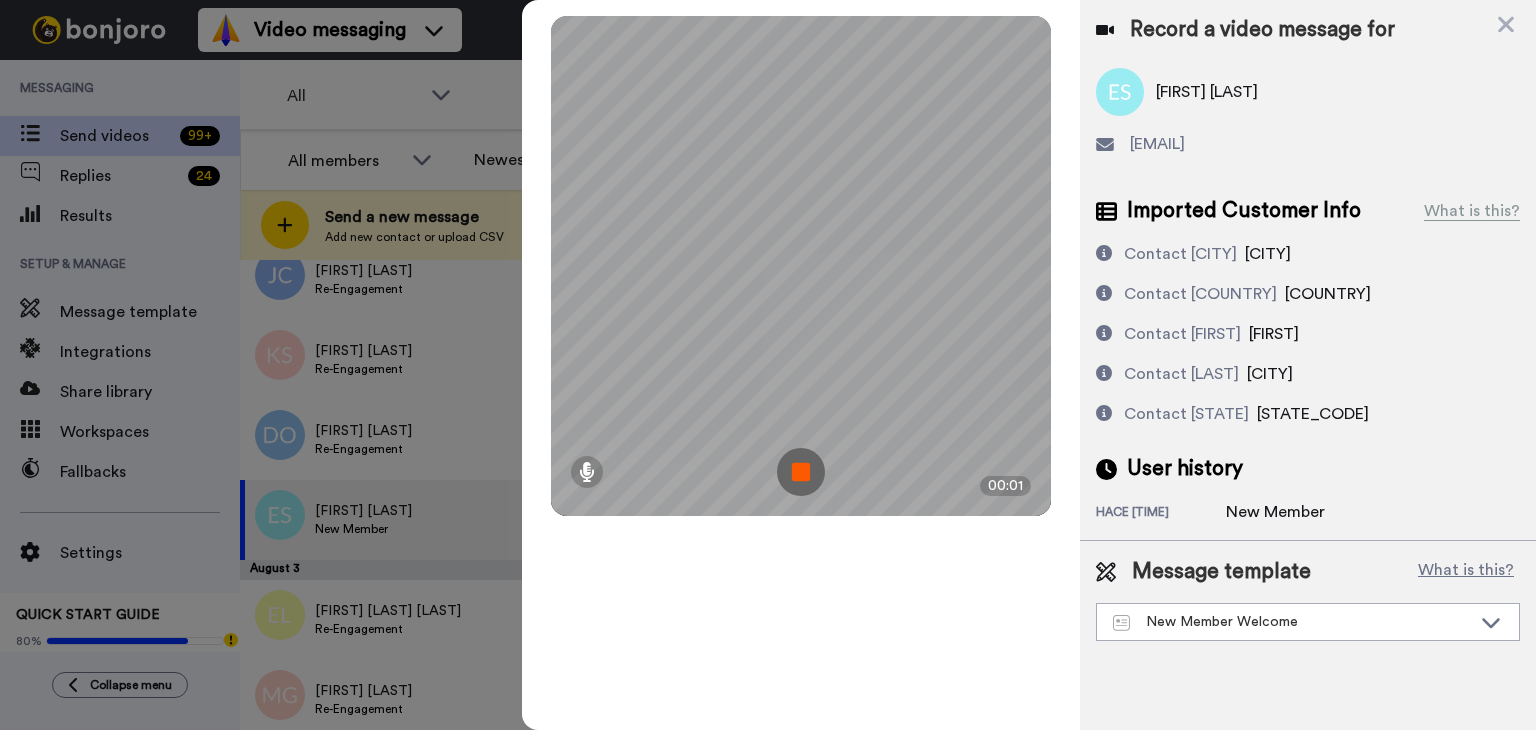 click at bounding box center (801, 472) 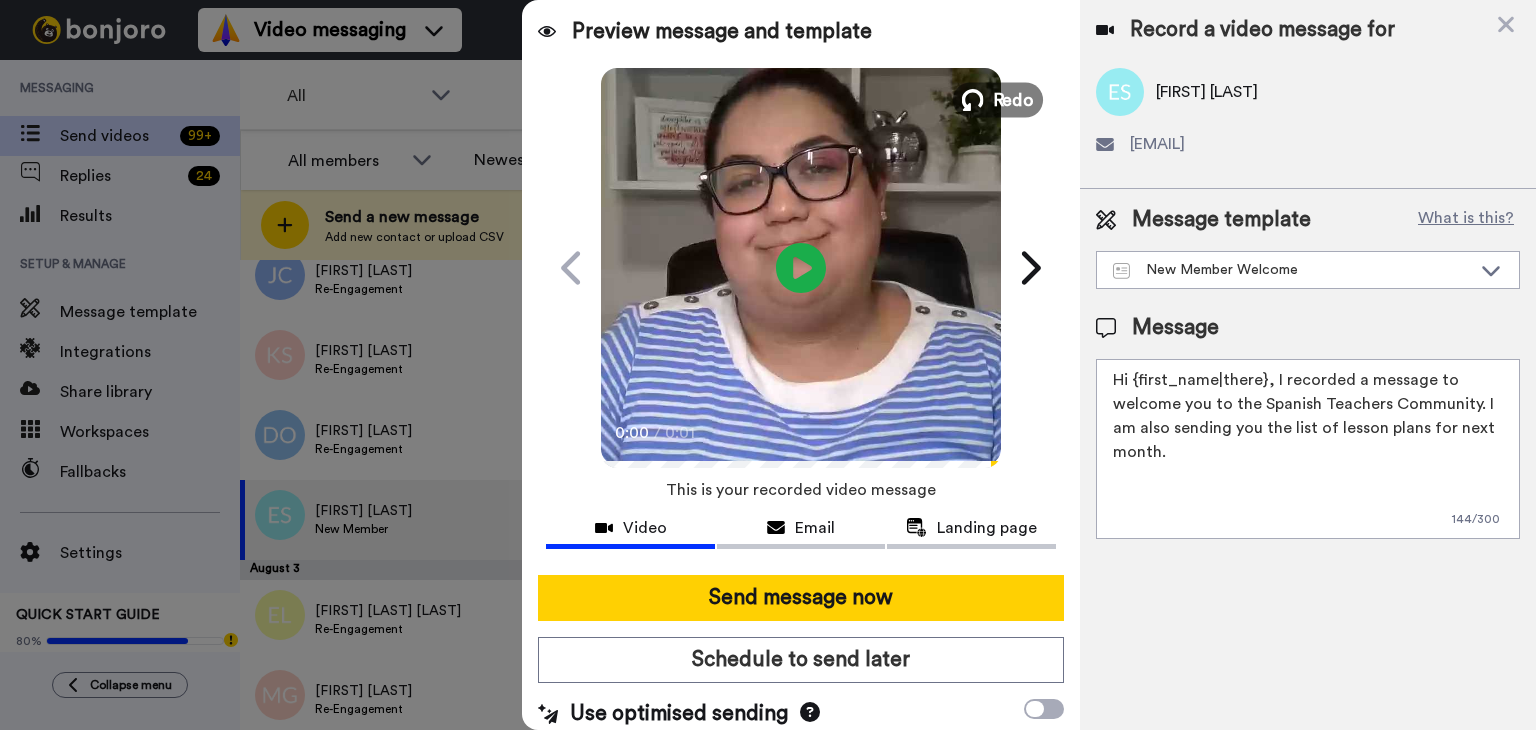 click on "Redo" at bounding box center (1014, 99) 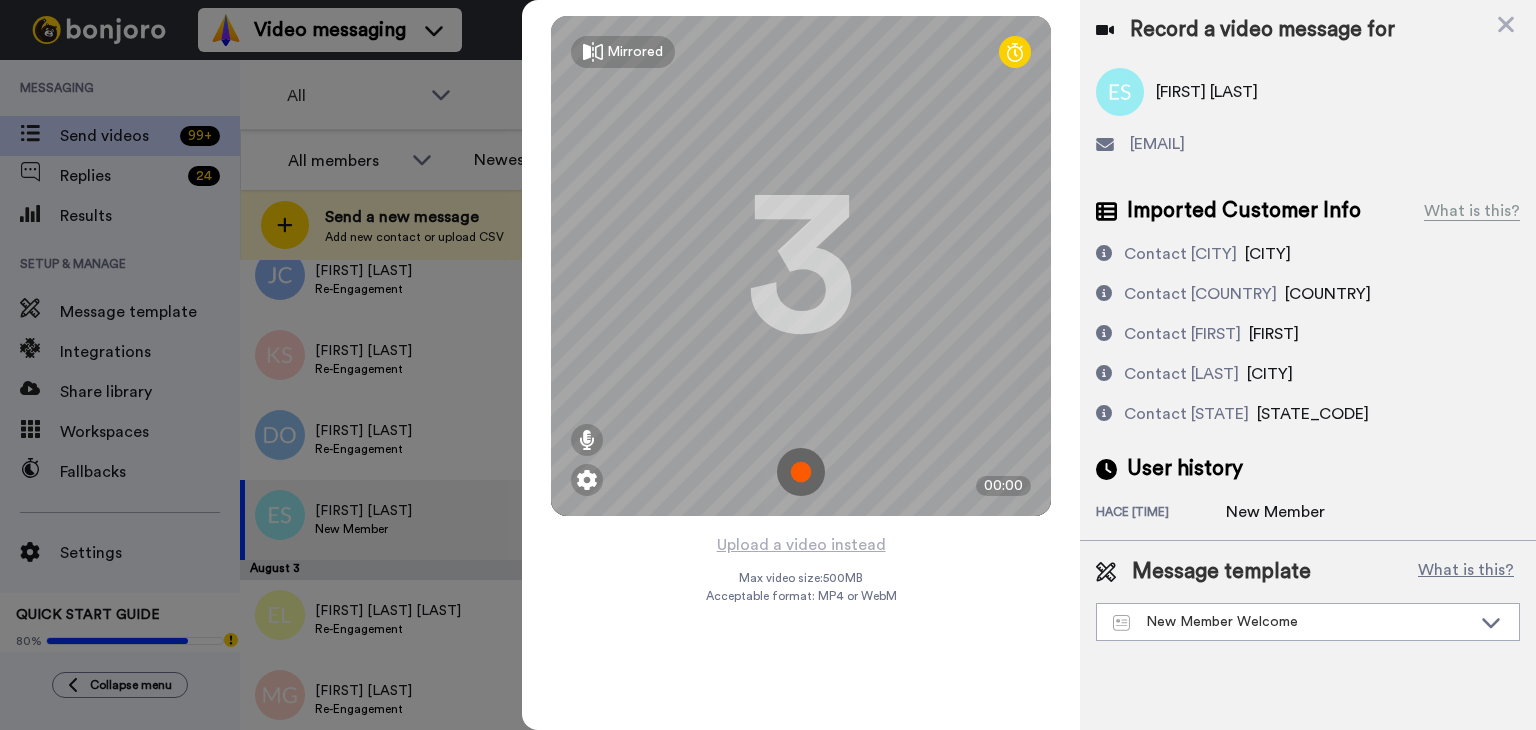 click at bounding box center (801, 472) 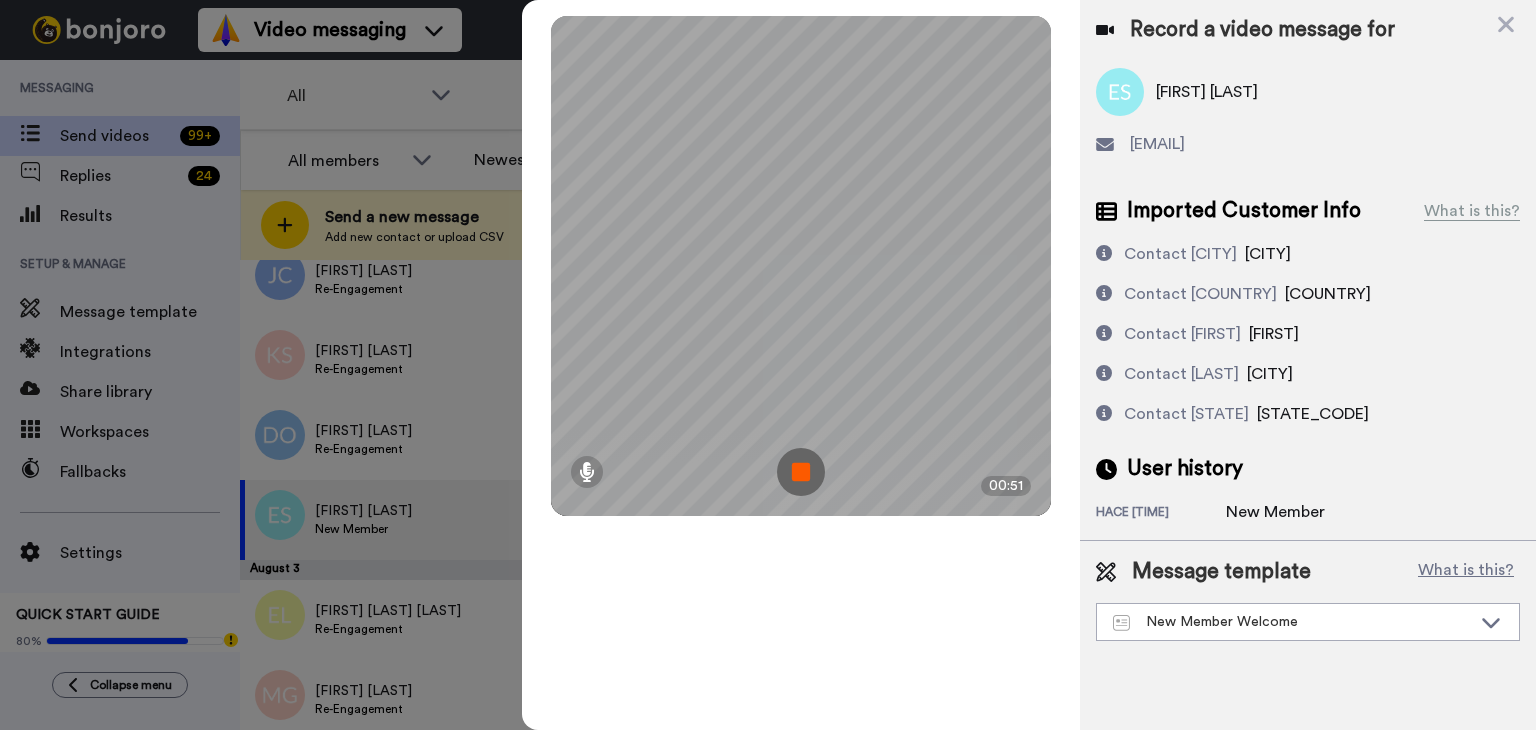 click at bounding box center (801, 472) 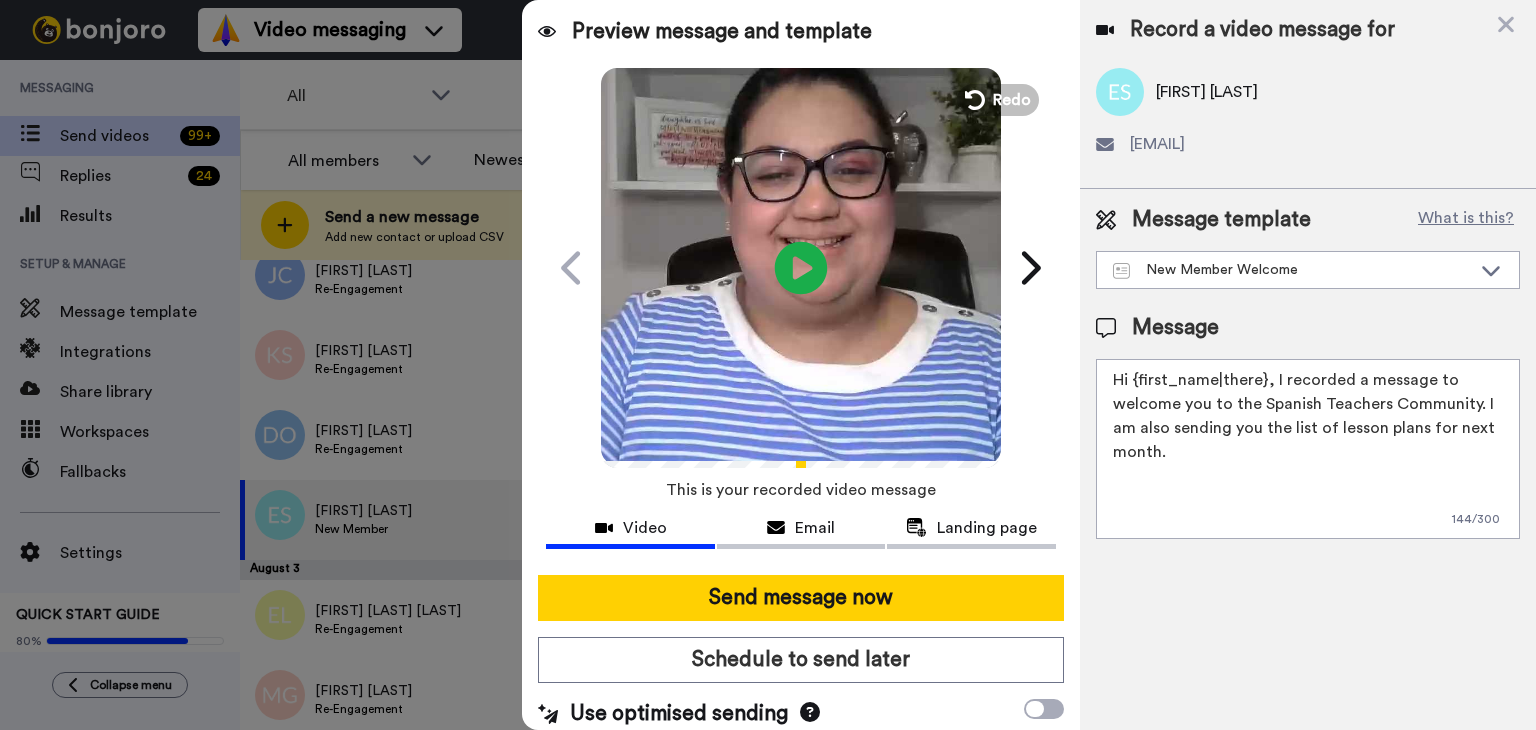 click on "Play/Pause" 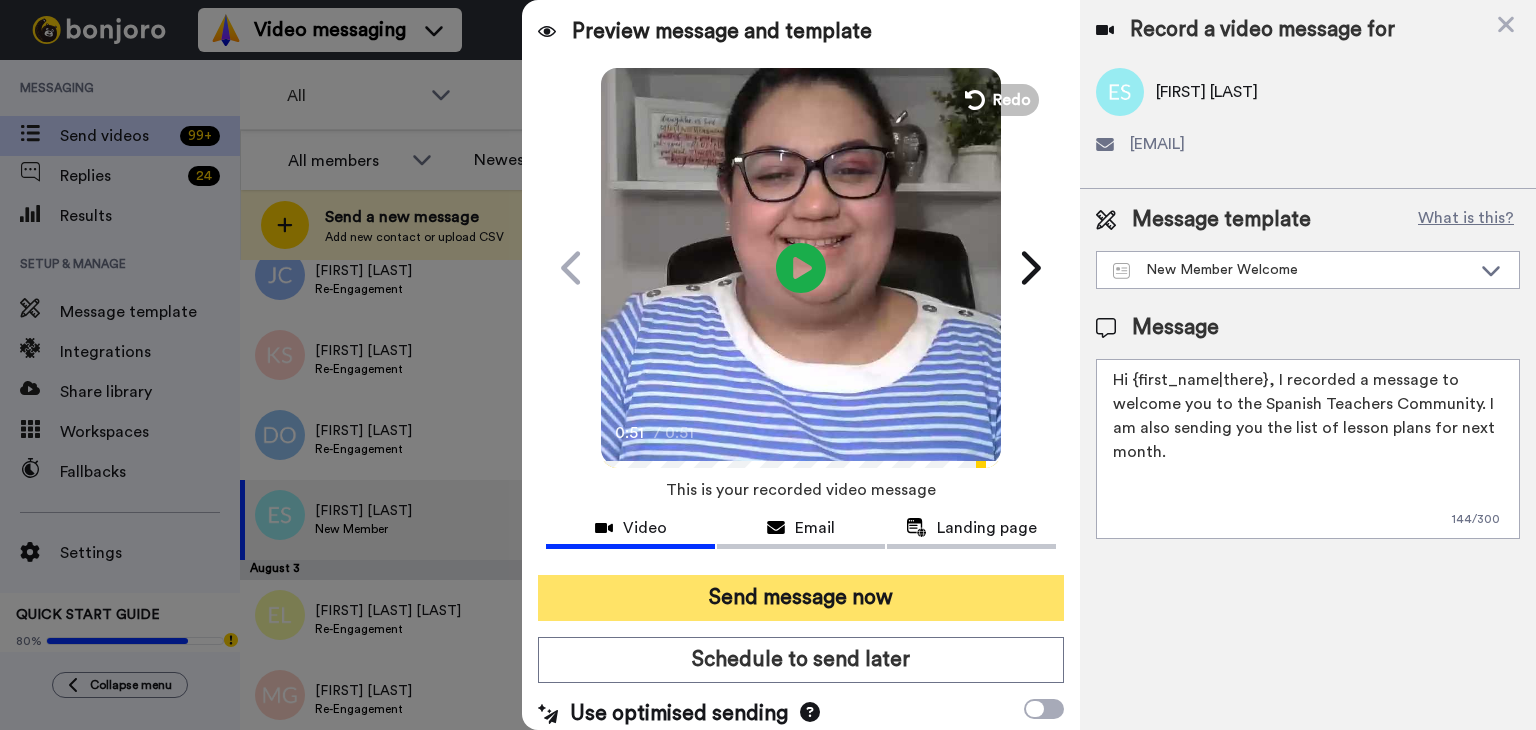 click on "Send message now" at bounding box center (801, 598) 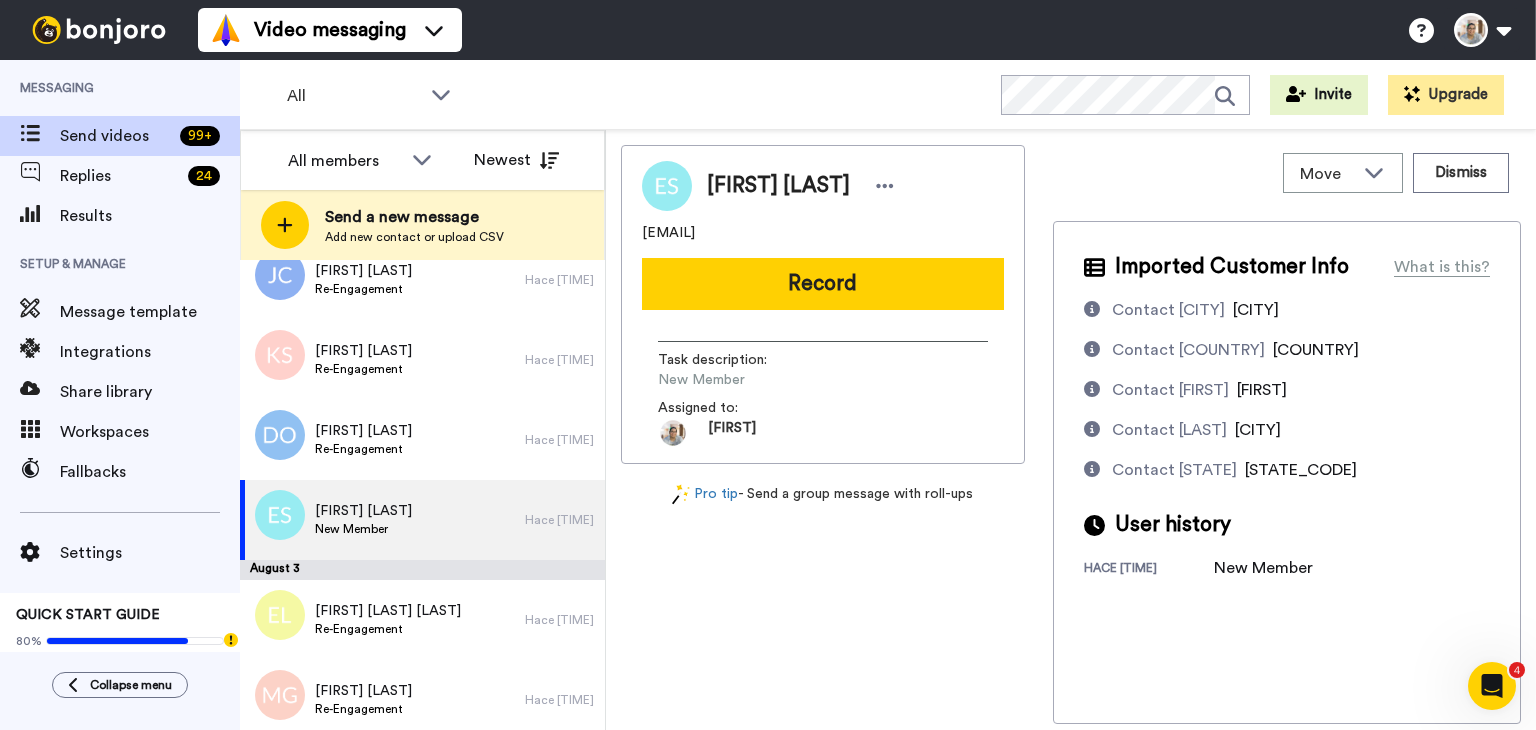 scroll, scrollTop: 0, scrollLeft: 0, axis: both 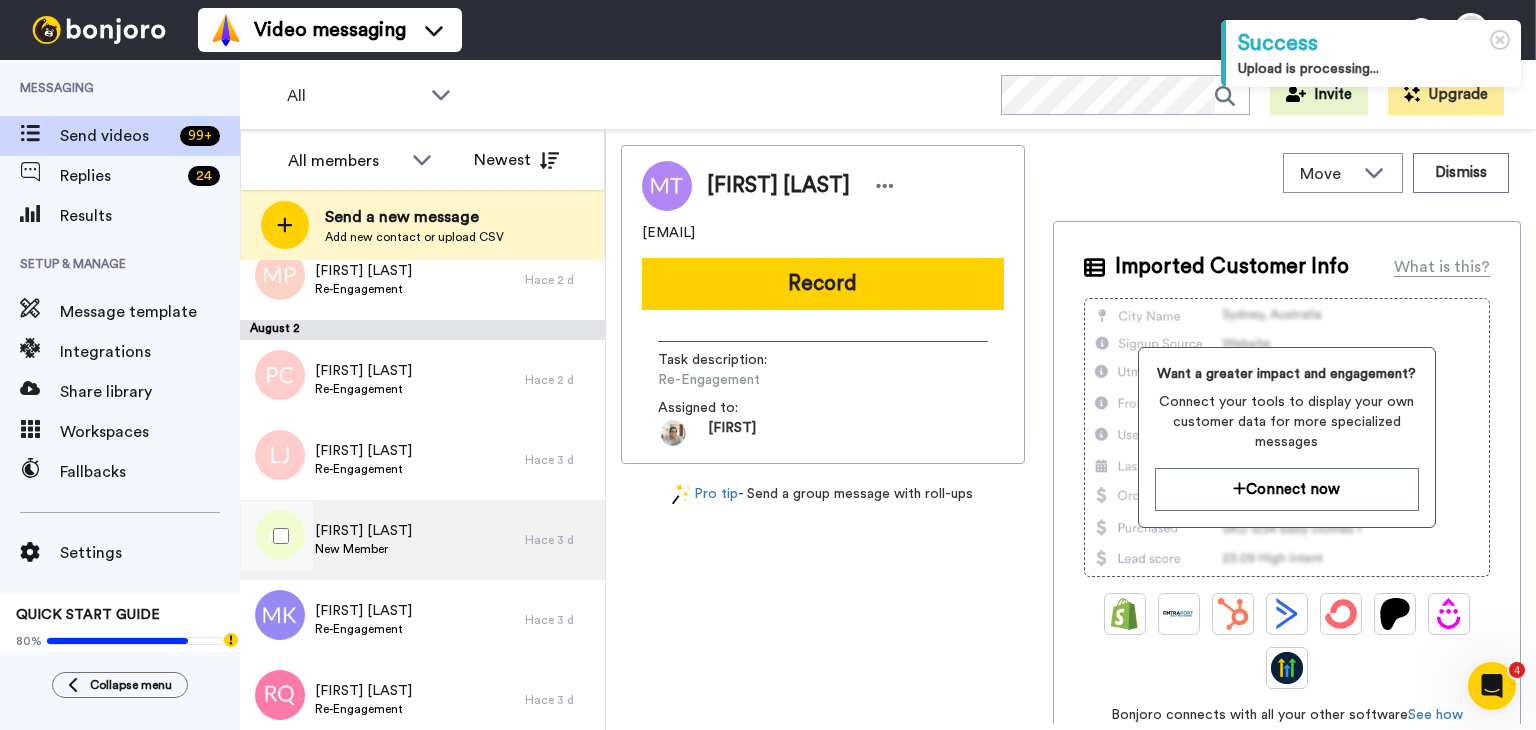 click on "Andrea Luna New Member" at bounding box center (382, 540) 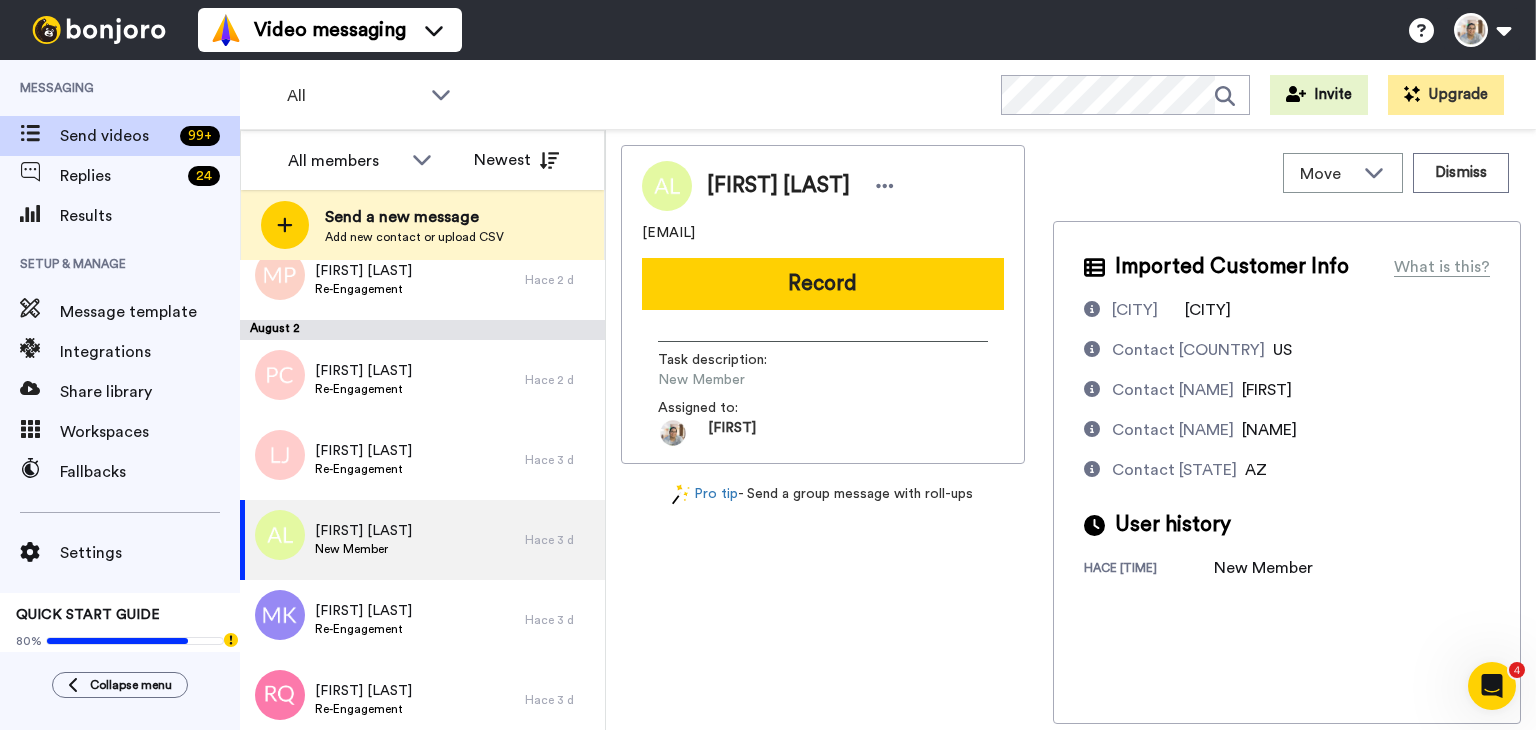 drag, startPoint x: 644, startPoint y: 231, endPoint x: 847, endPoint y: 223, distance: 203.15758 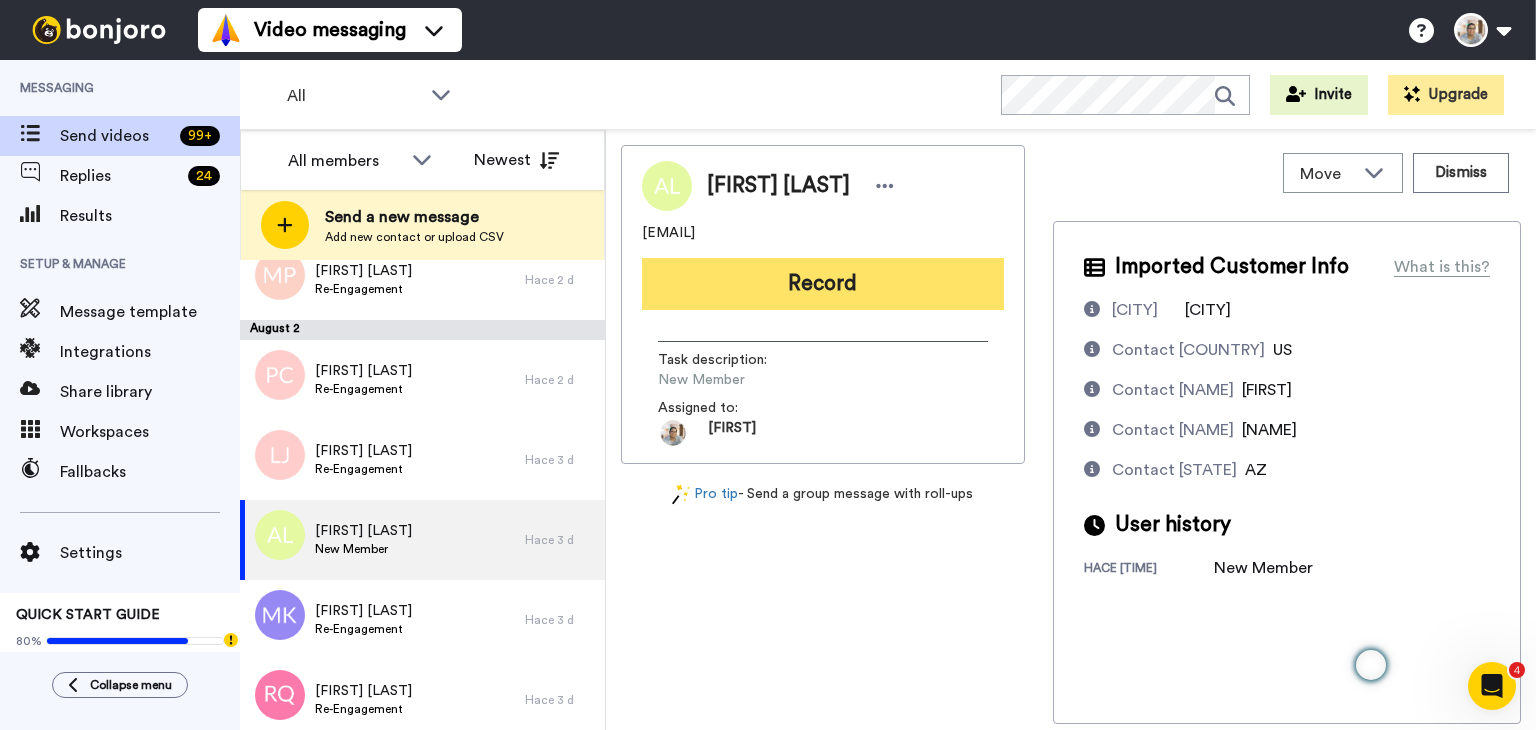 click on "Record" at bounding box center [823, 284] 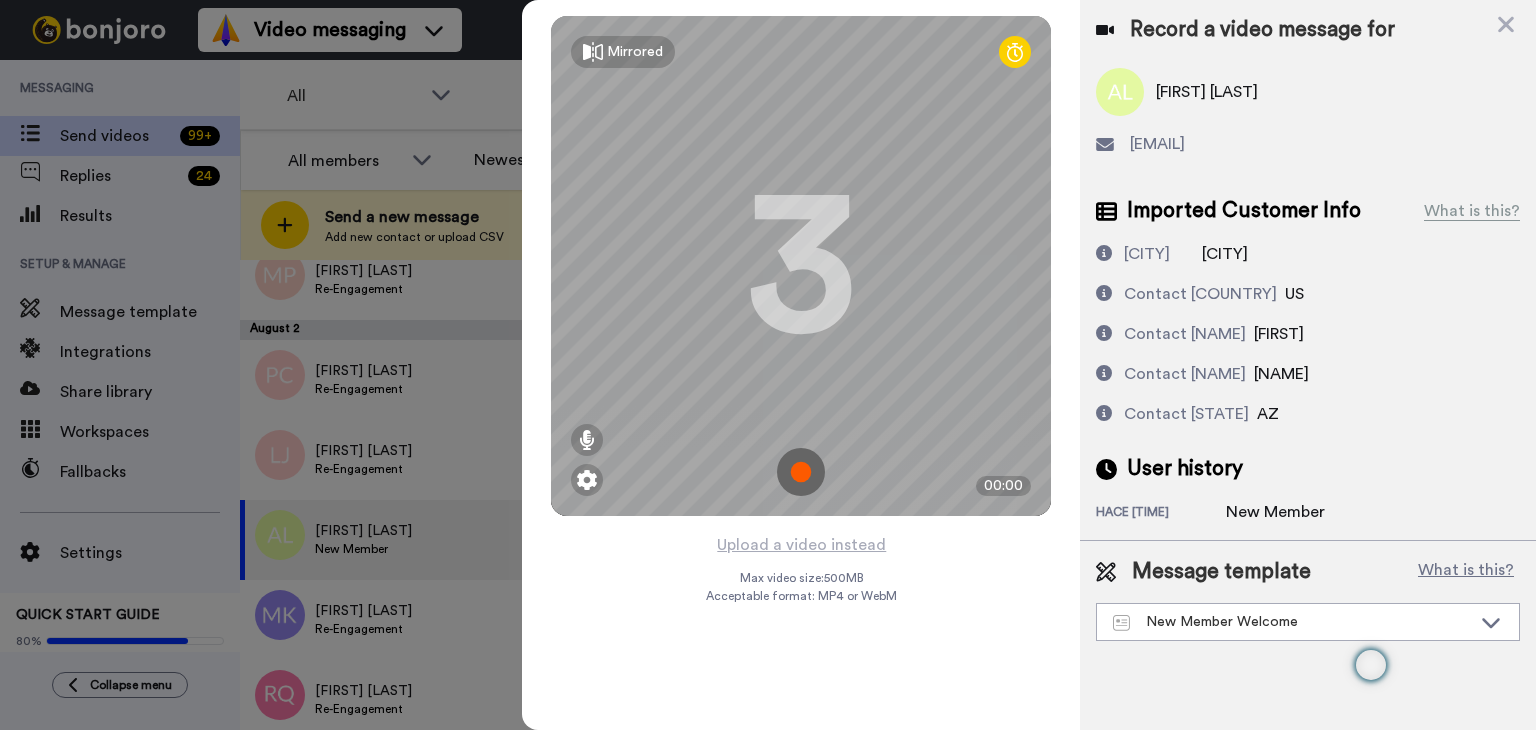 click at bounding box center (801, 472) 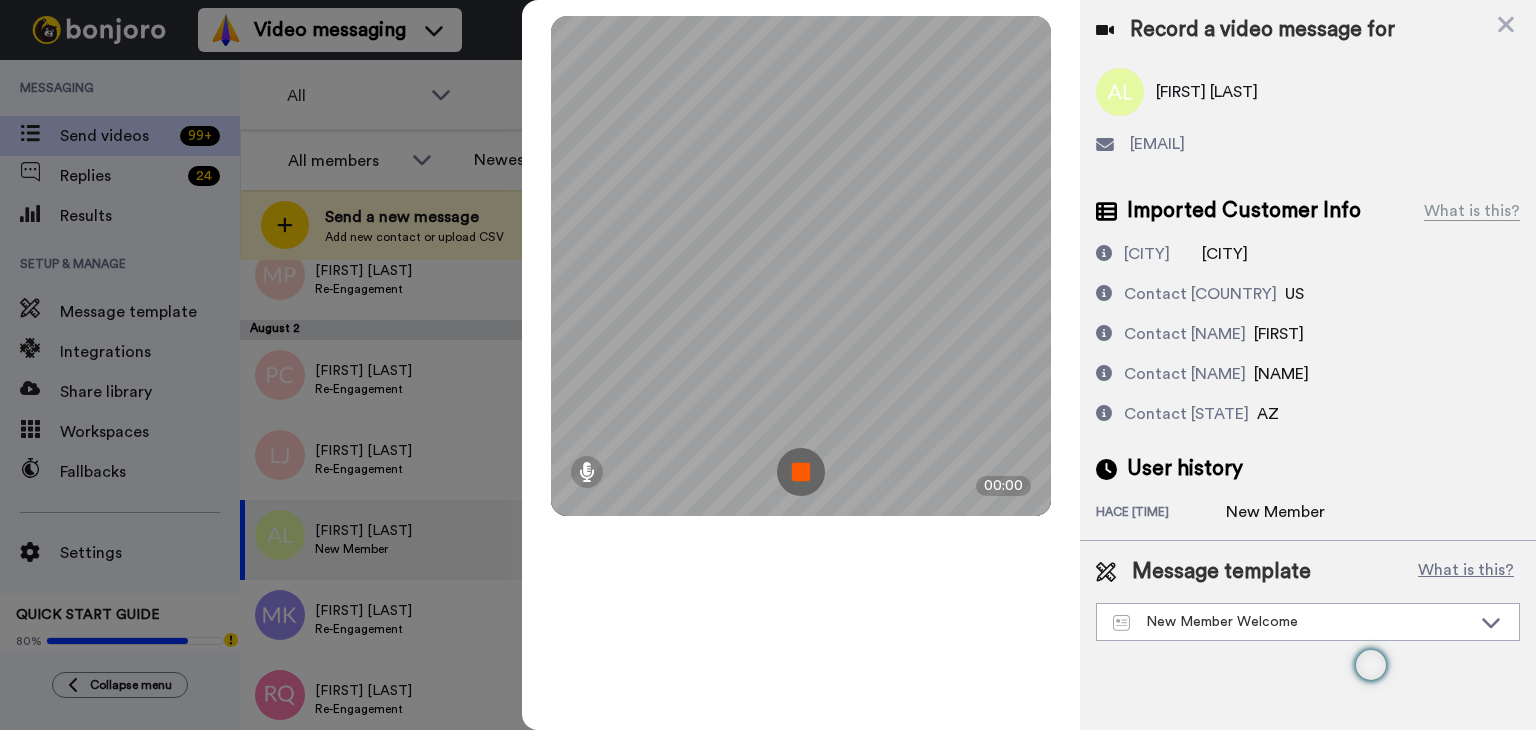 click at bounding box center (801, 472) 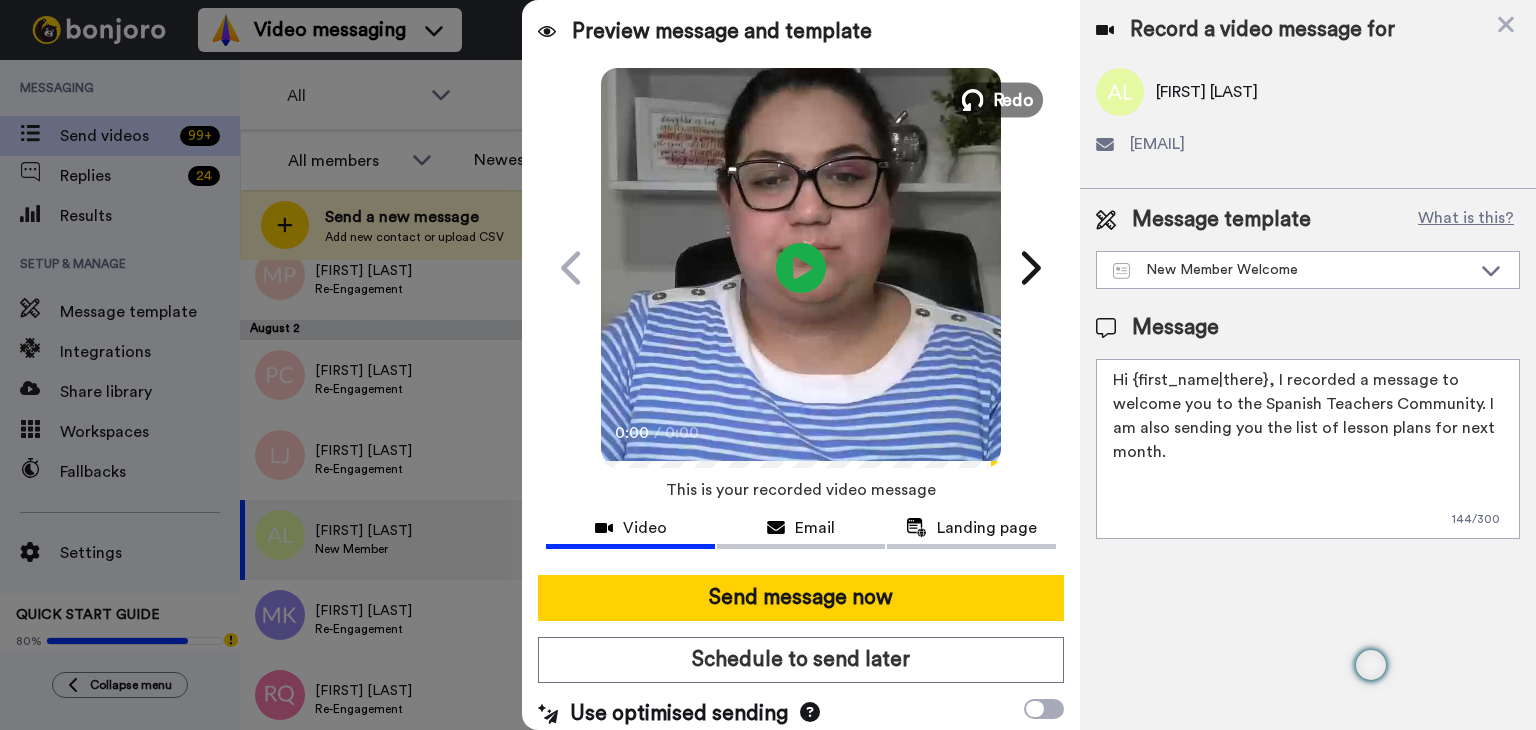 click on "Redo" at bounding box center (998, 99) 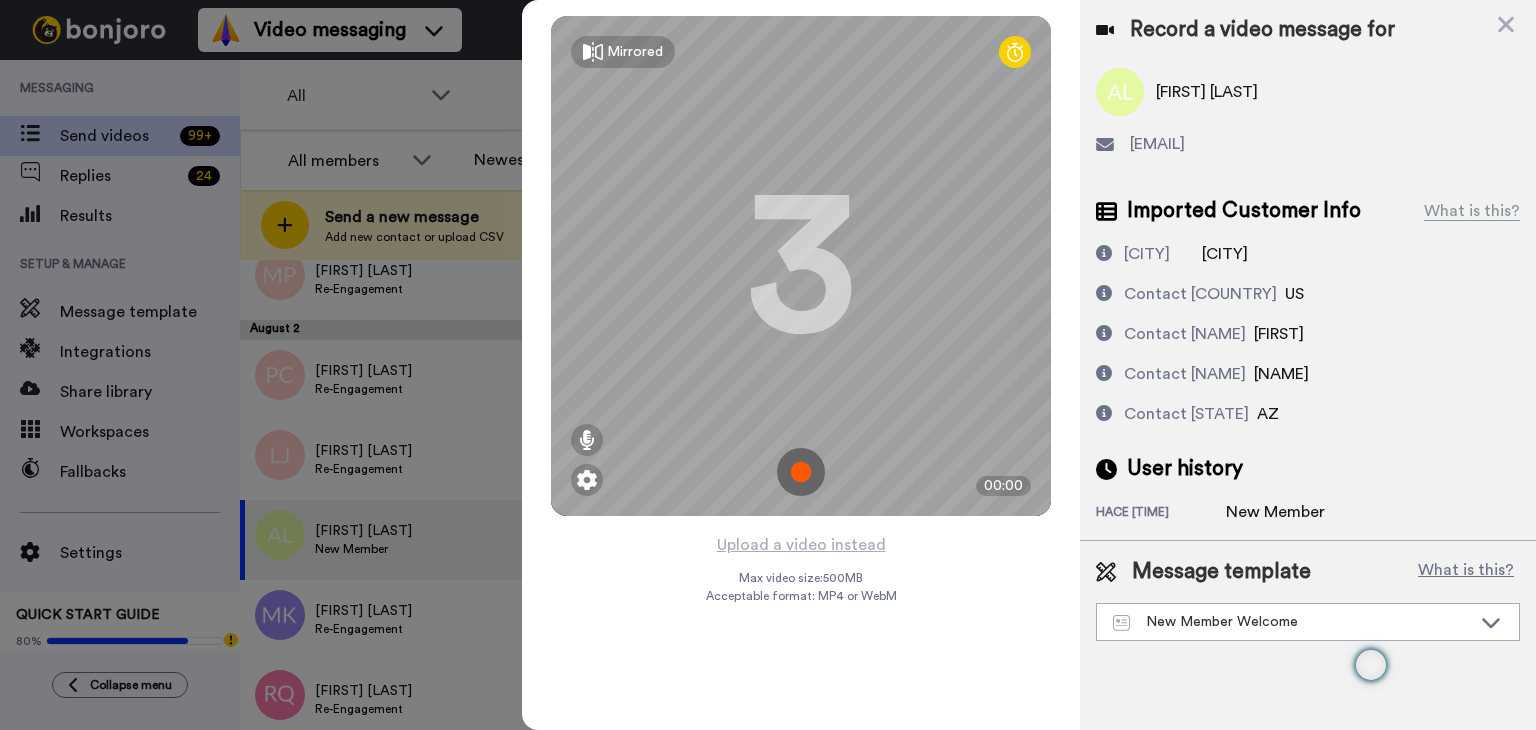 click at bounding box center (801, 472) 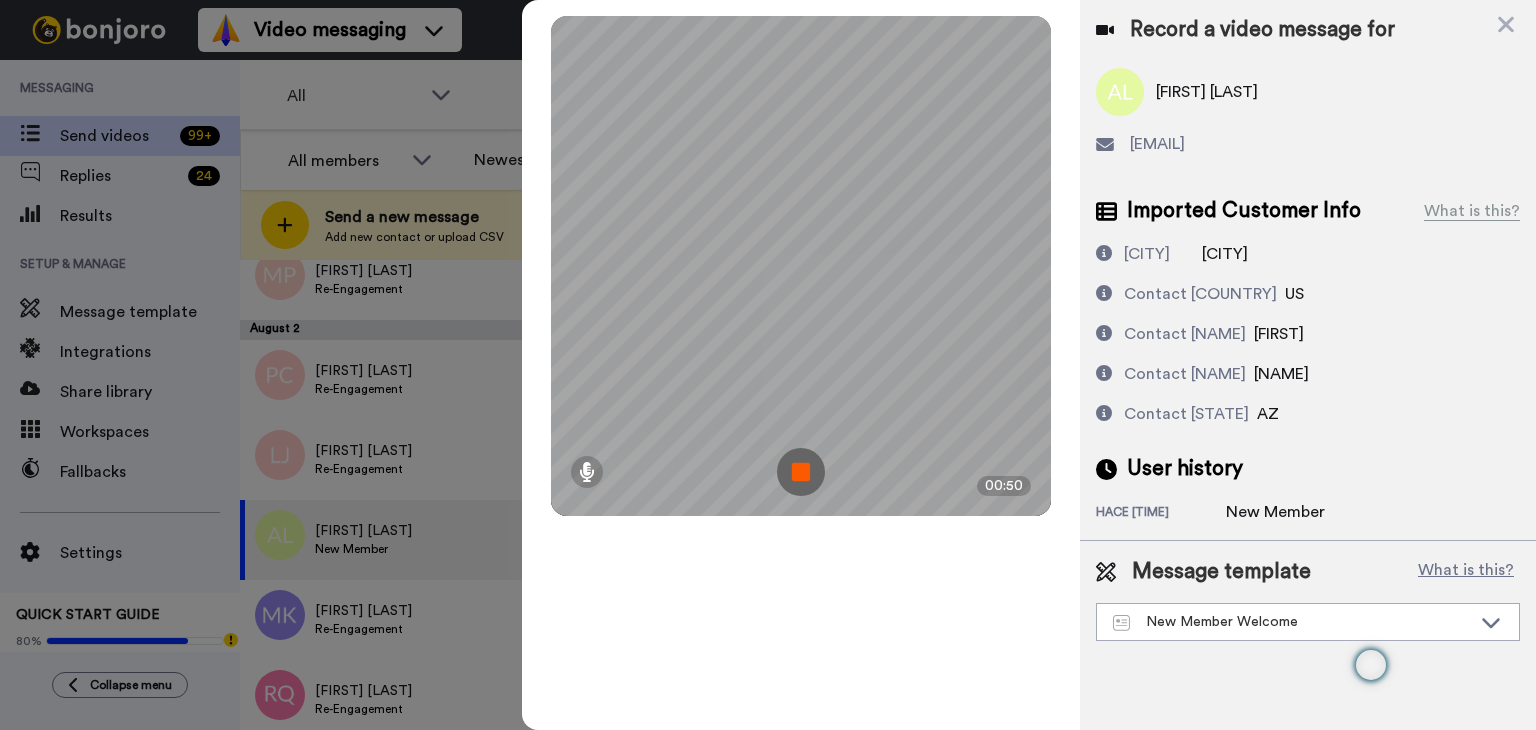 click at bounding box center (801, 472) 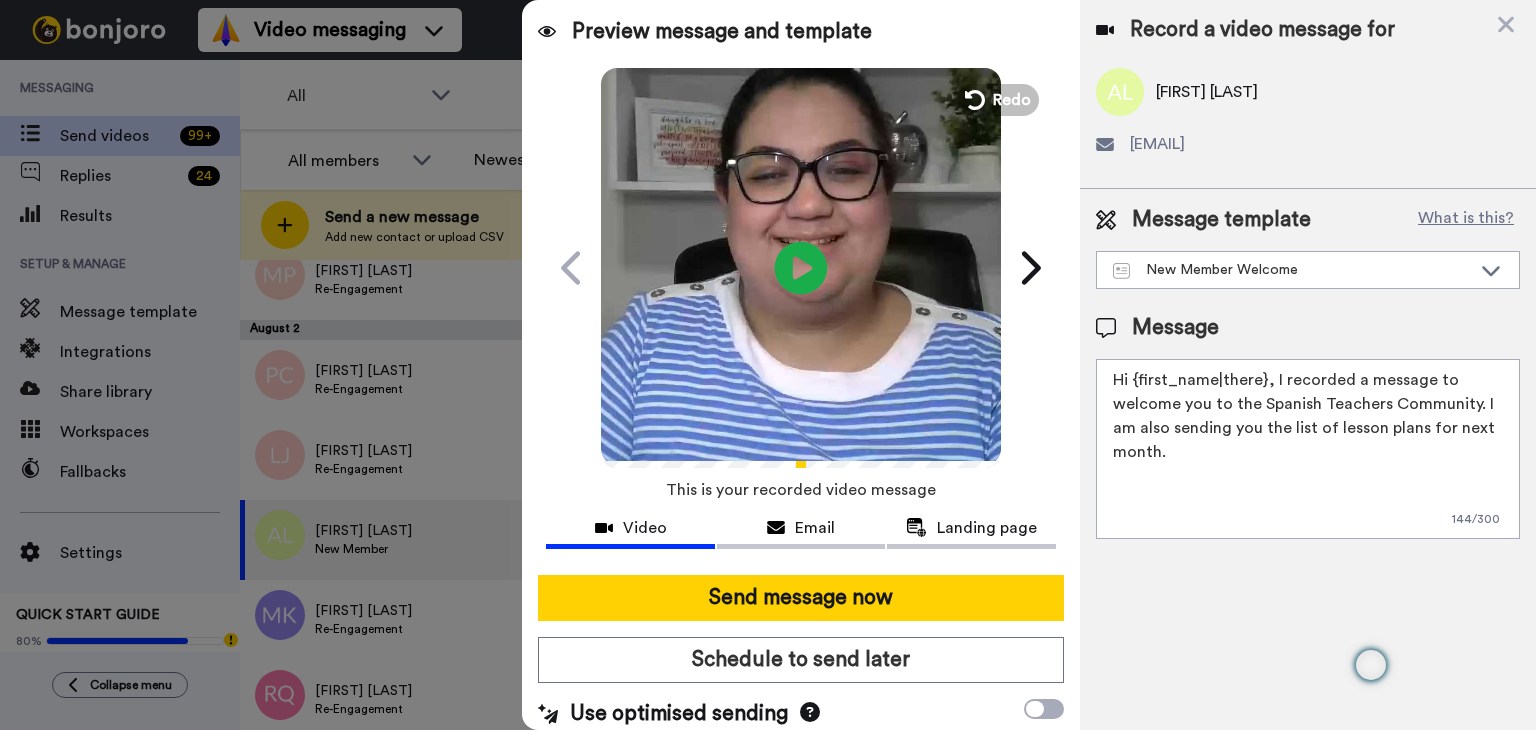 click 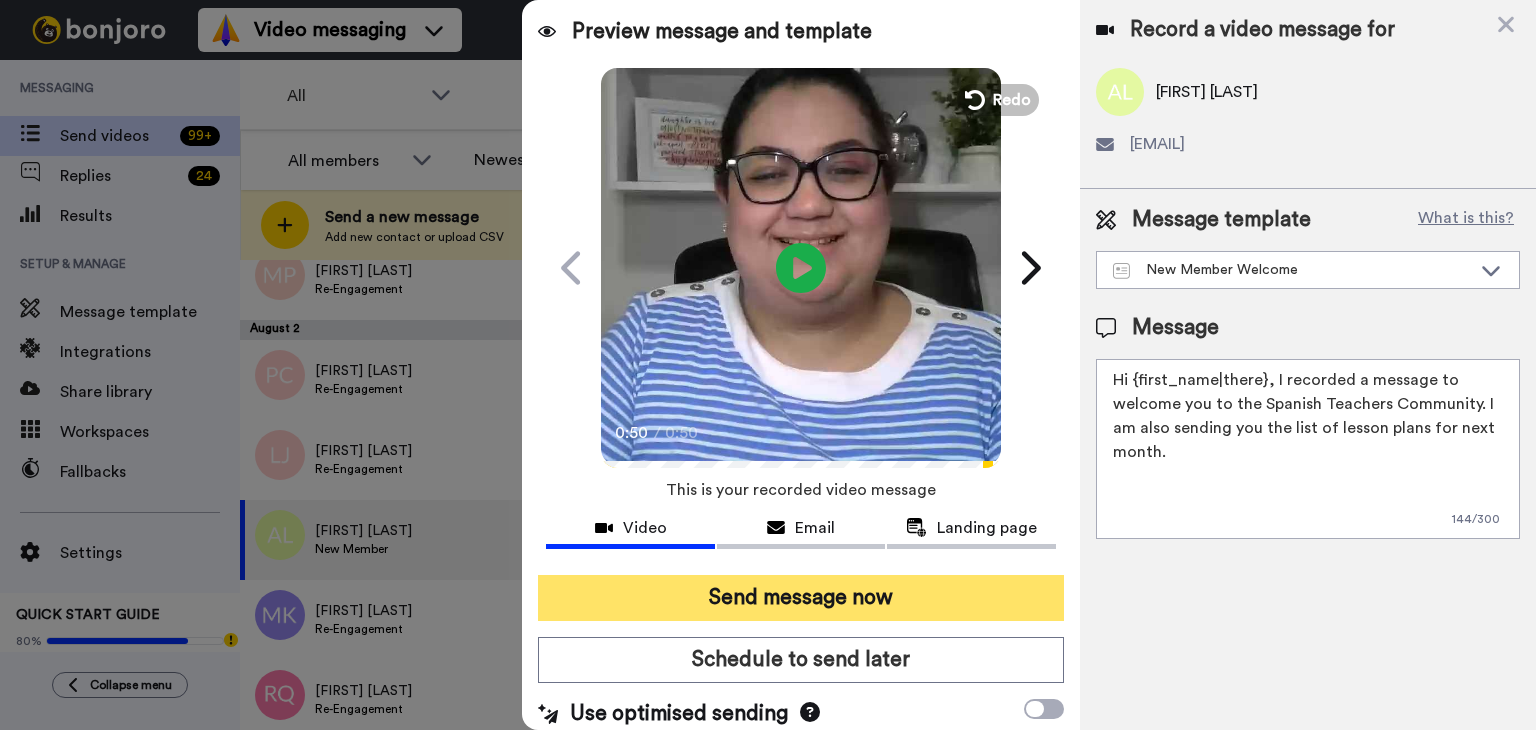 click on "Send message now" at bounding box center [801, 598] 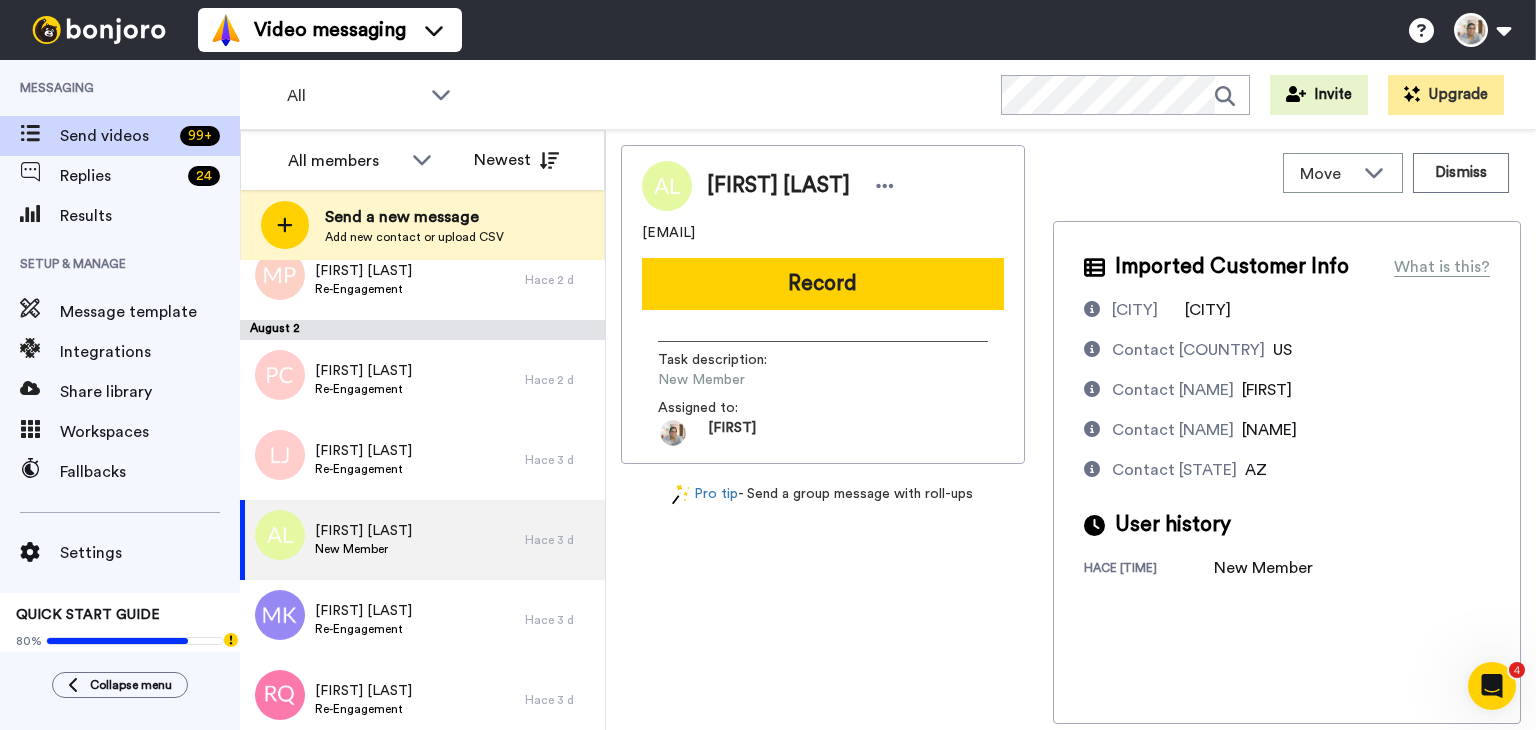 scroll, scrollTop: 0, scrollLeft: 0, axis: both 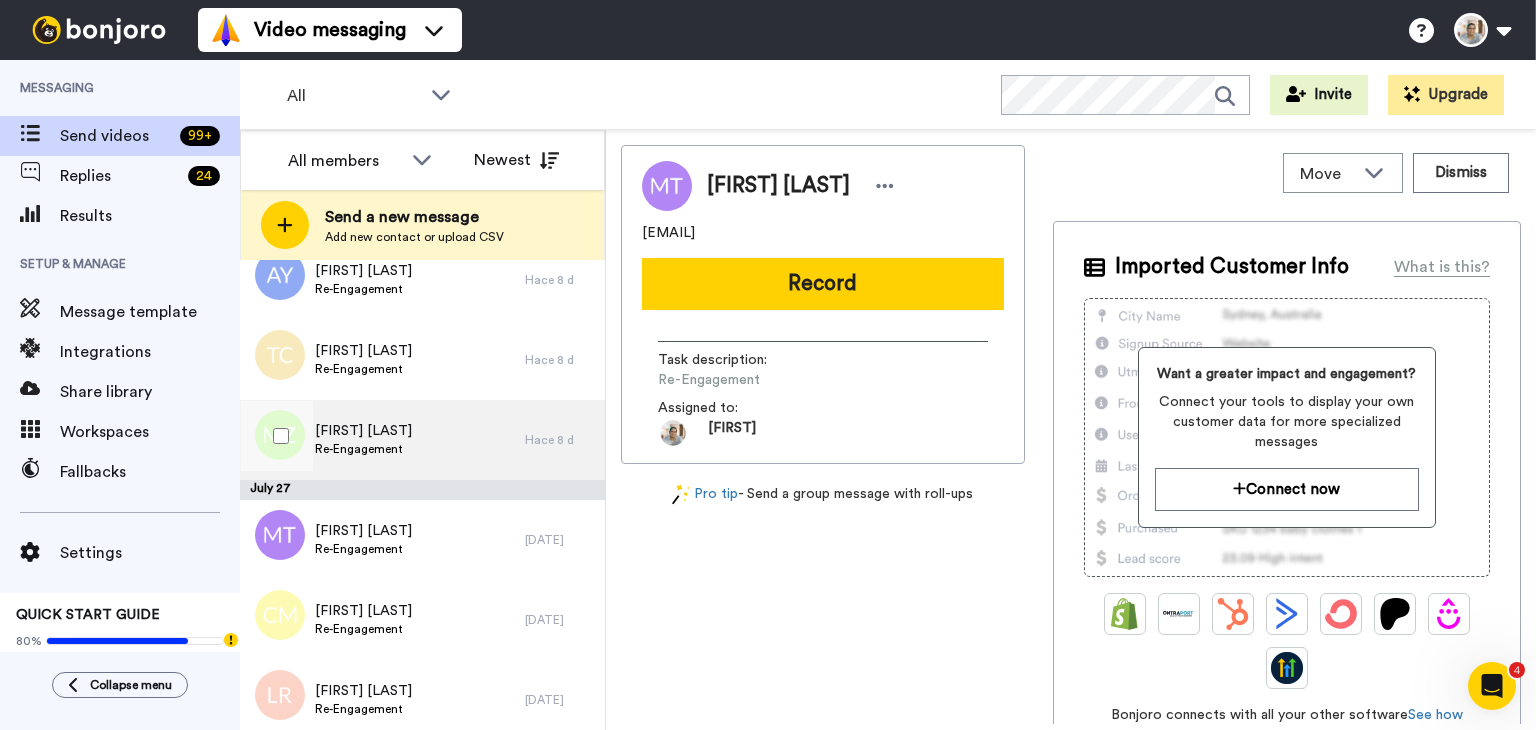 click on "Monika Zanni Re-Engagement" at bounding box center (382, 440) 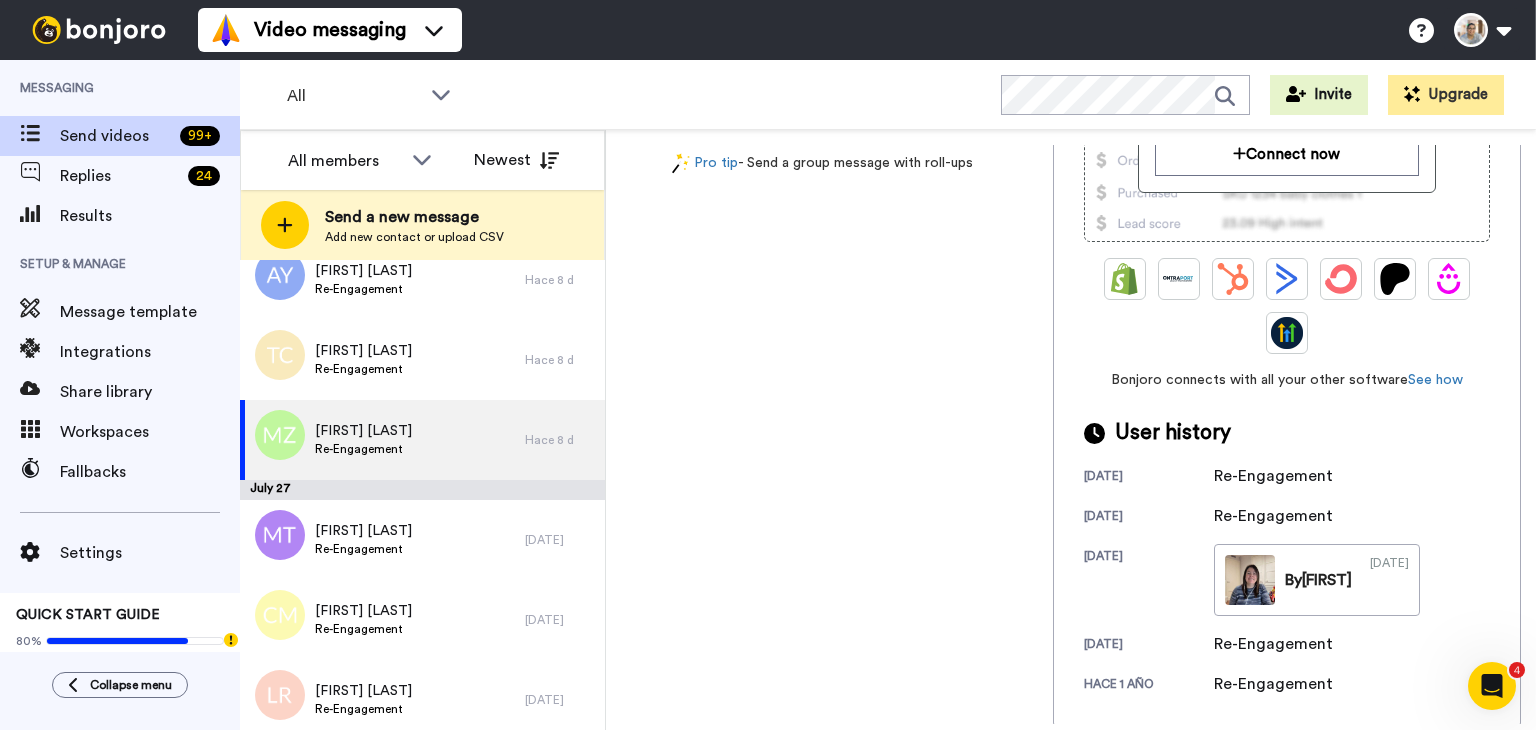 scroll, scrollTop: 336, scrollLeft: 0, axis: vertical 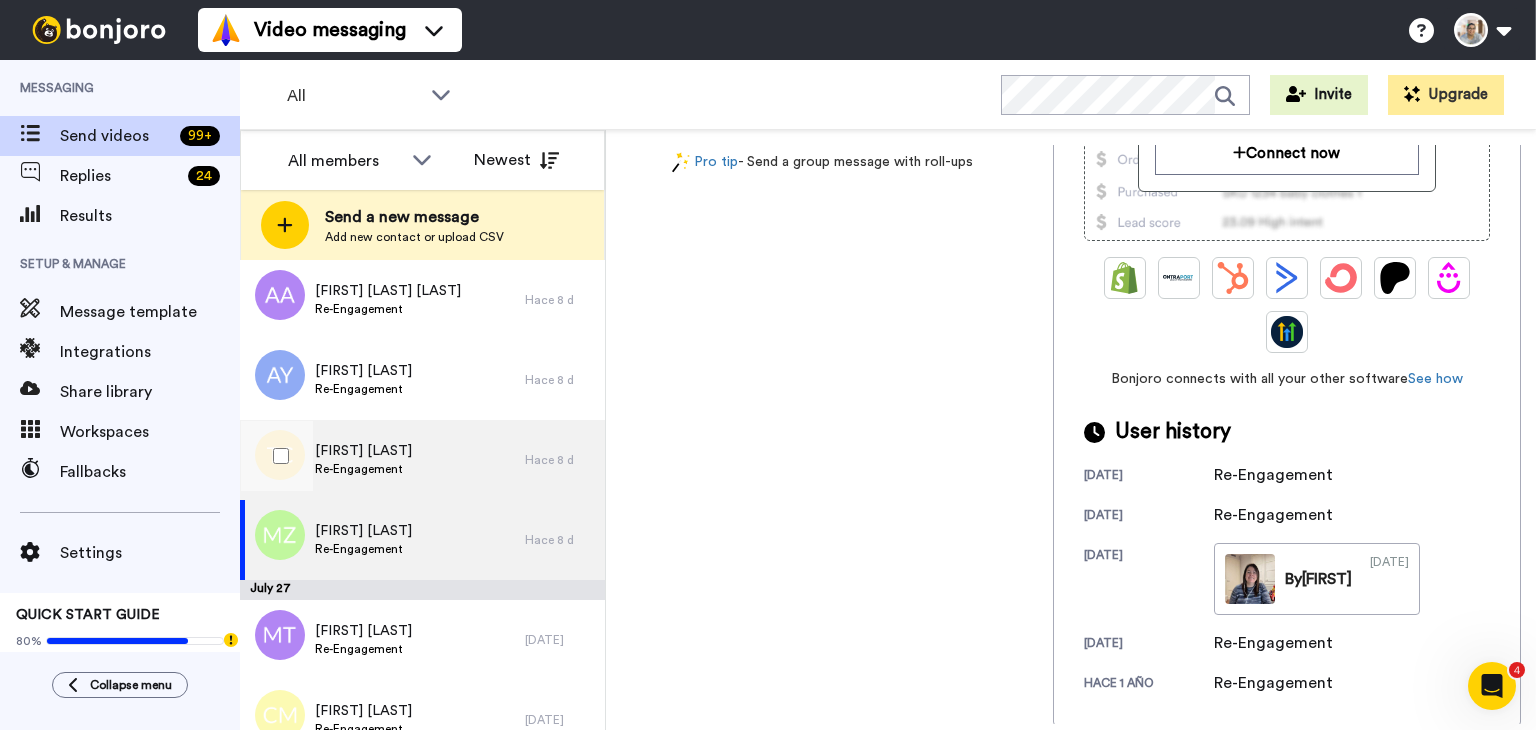 click on "Tammy Cobb Re-Engagement" at bounding box center [382, 460] 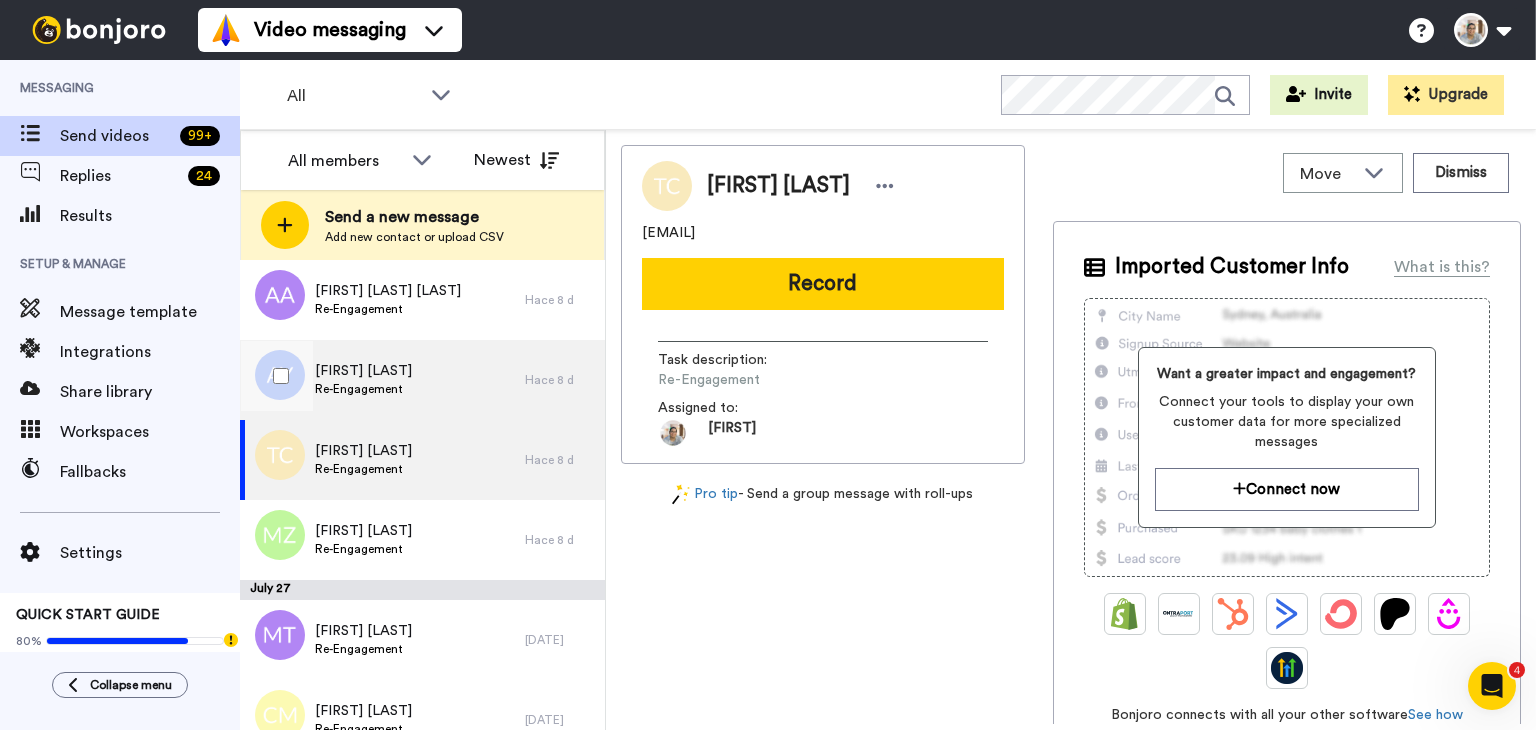 click on "Re-Engagement" at bounding box center (363, 389) 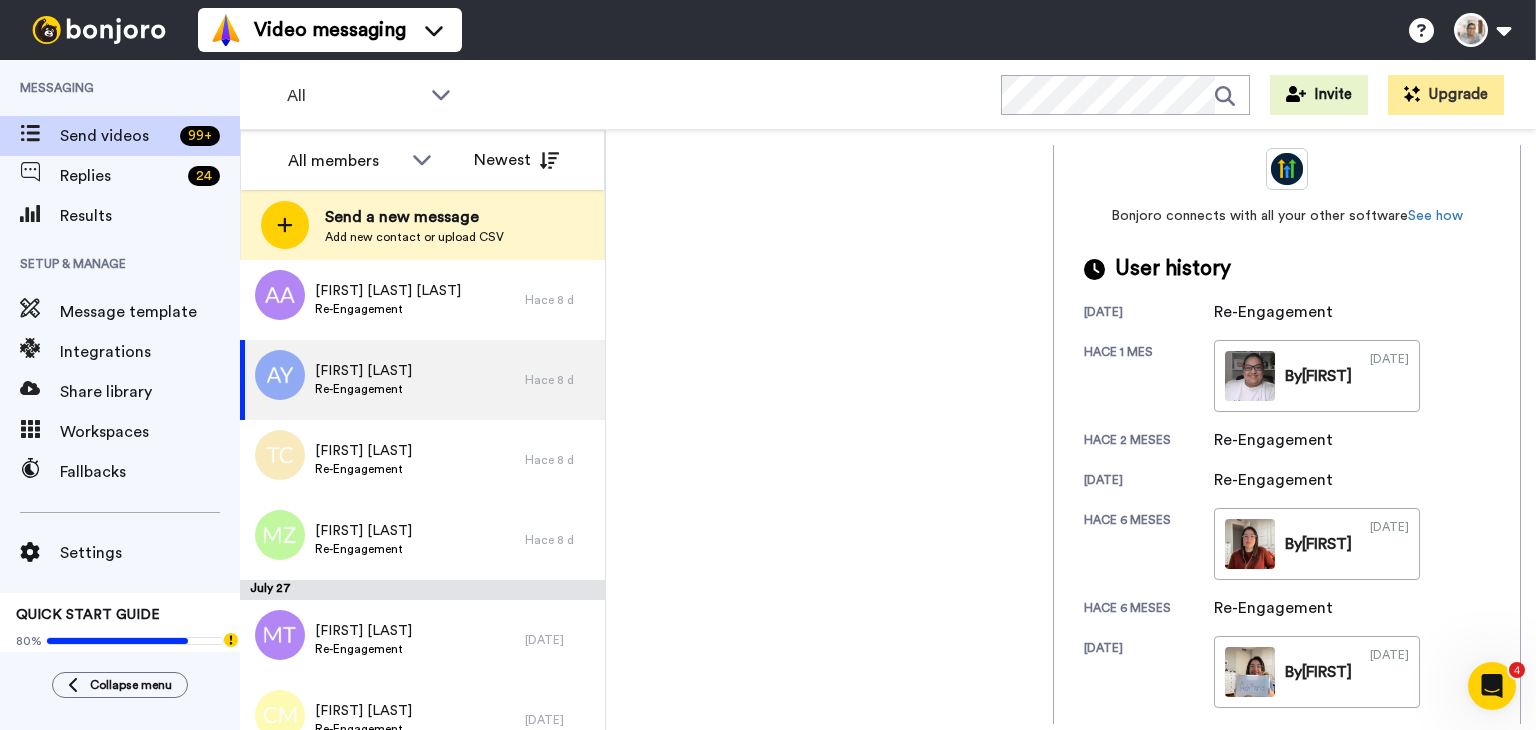 scroll, scrollTop: 500, scrollLeft: 0, axis: vertical 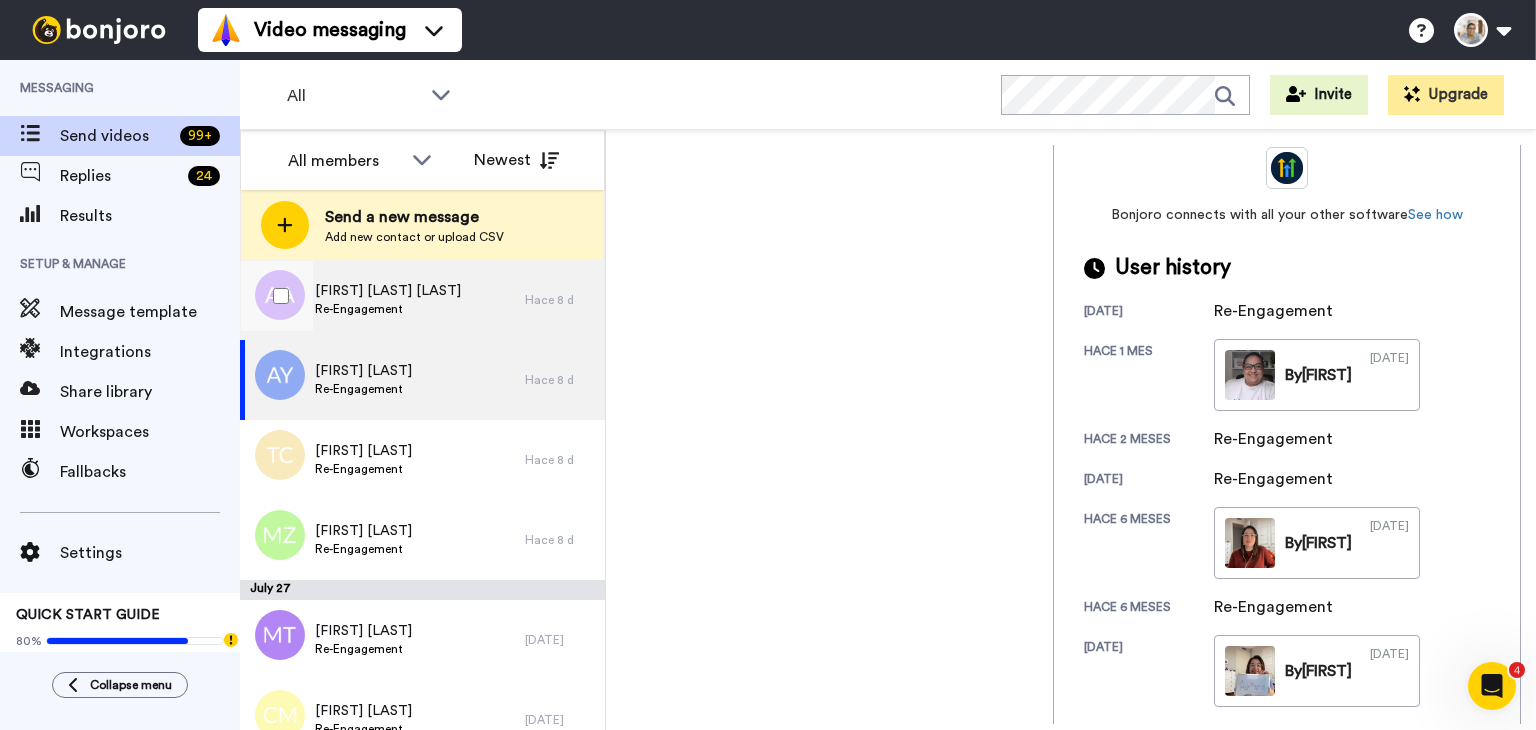 click on "Ana Araya Araya Re-Engagement" at bounding box center [382, 300] 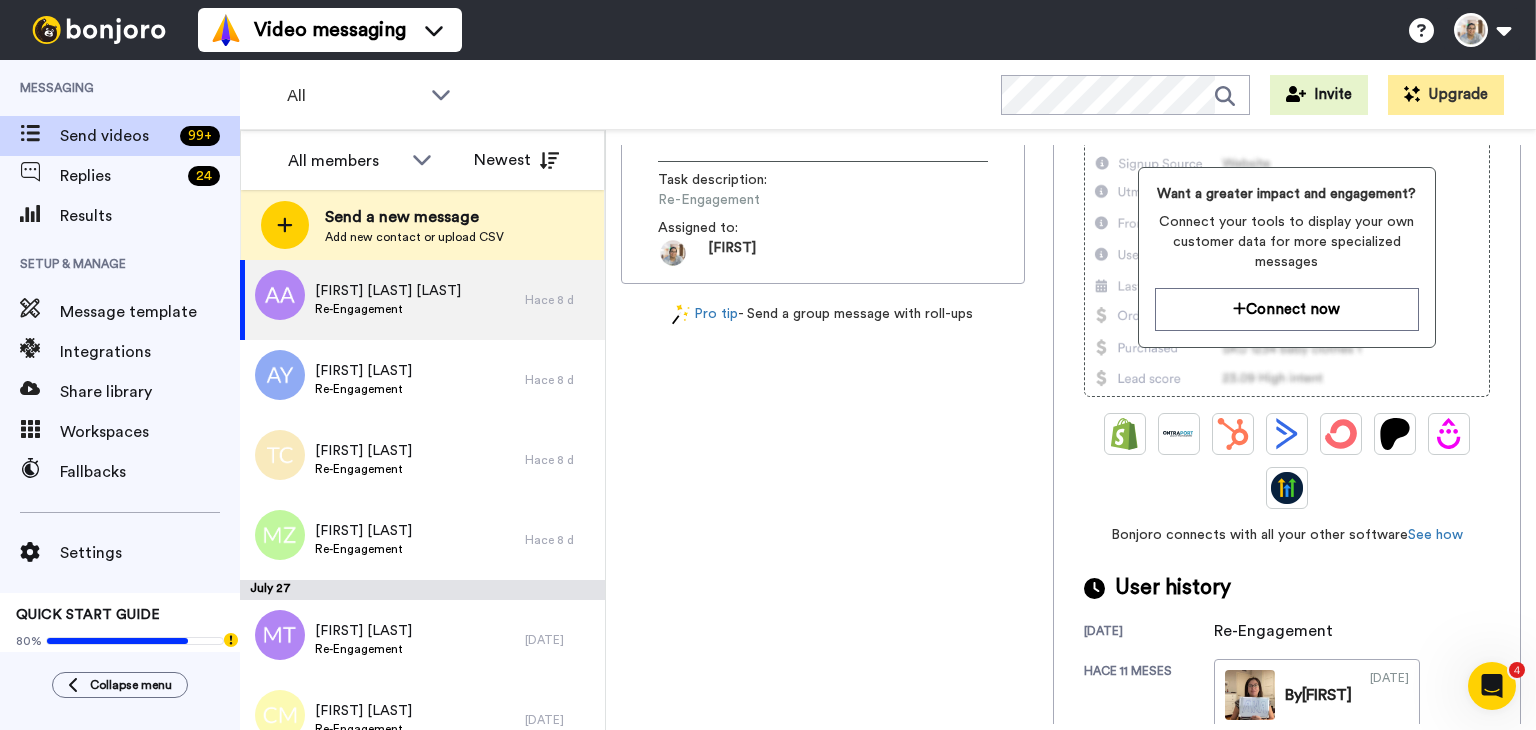scroll, scrollTop: 256, scrollLeft: 0, axis: vertical 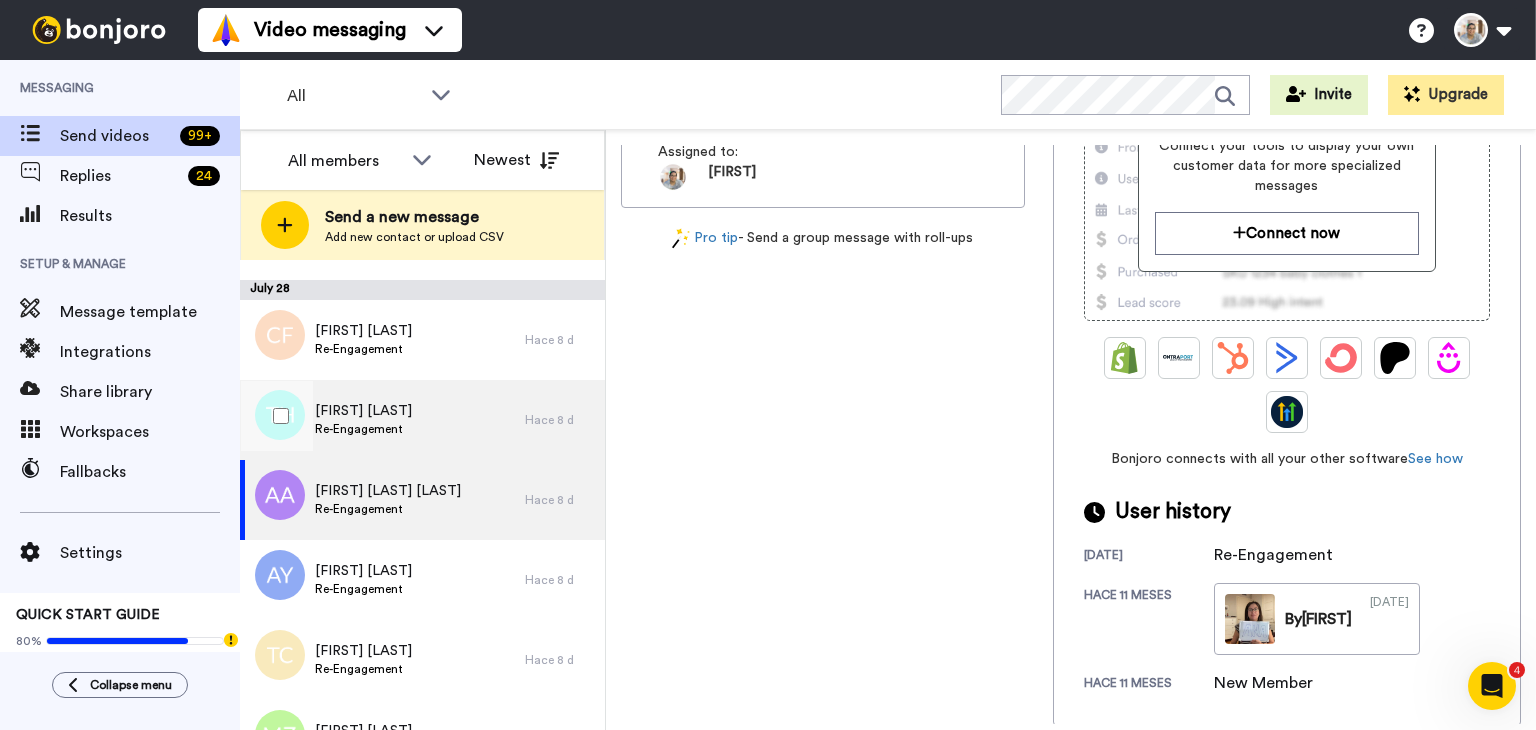 click on "Timothy Hopkins Re-Engagement" at bounding box center (382, 420) 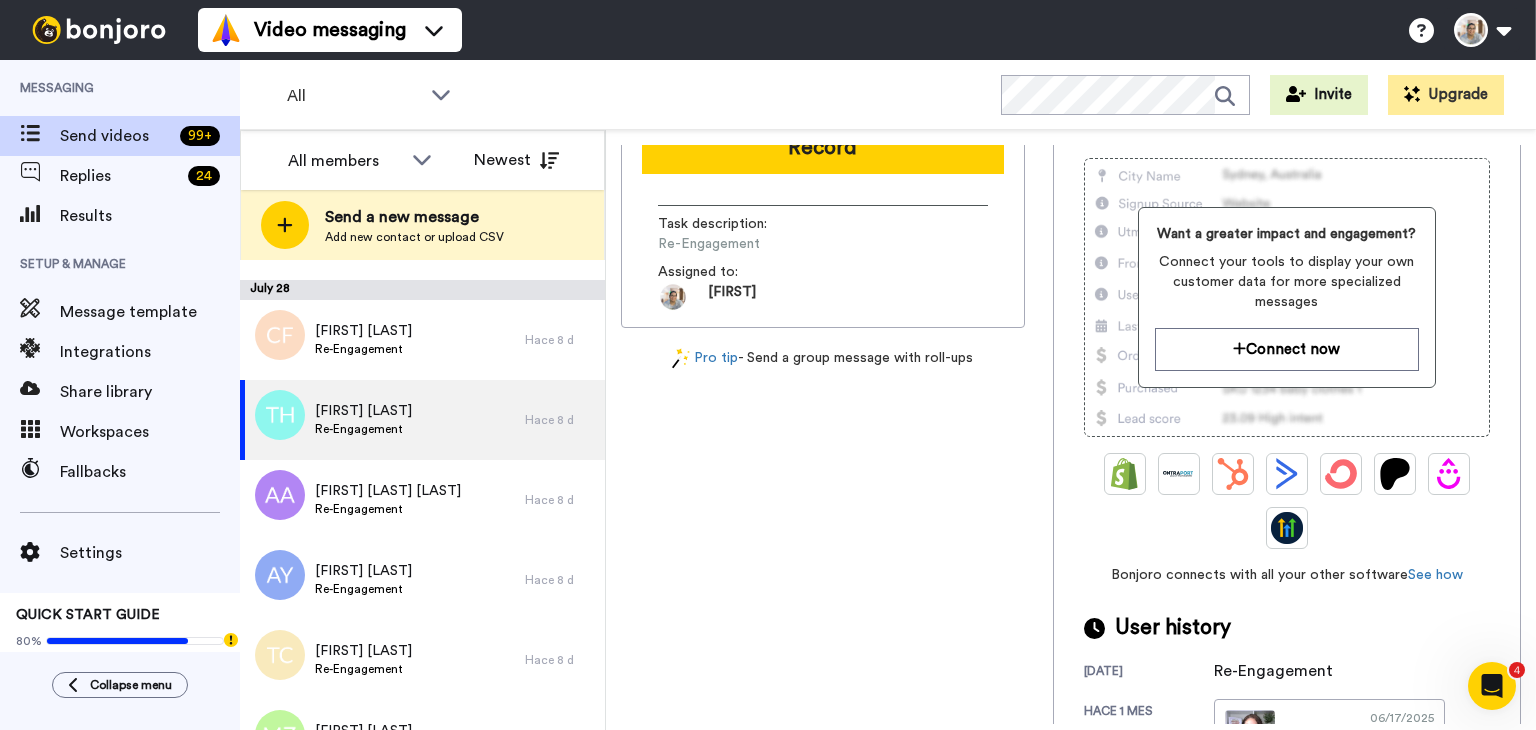 scroll, scrollTop: 300, scrollLeft: 0, axis: vertical 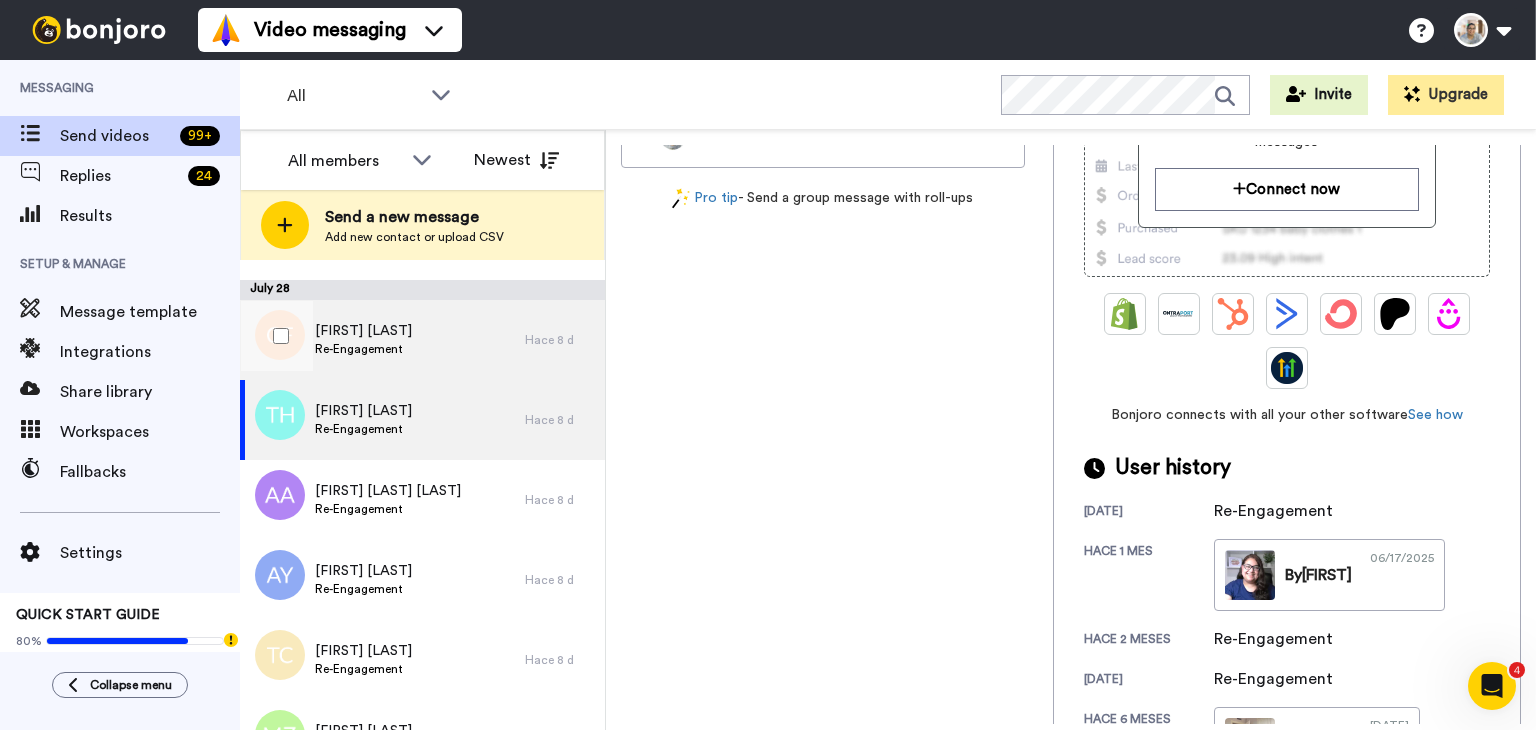 click on "Carmen Friedman" at bounding box center (363, 331) 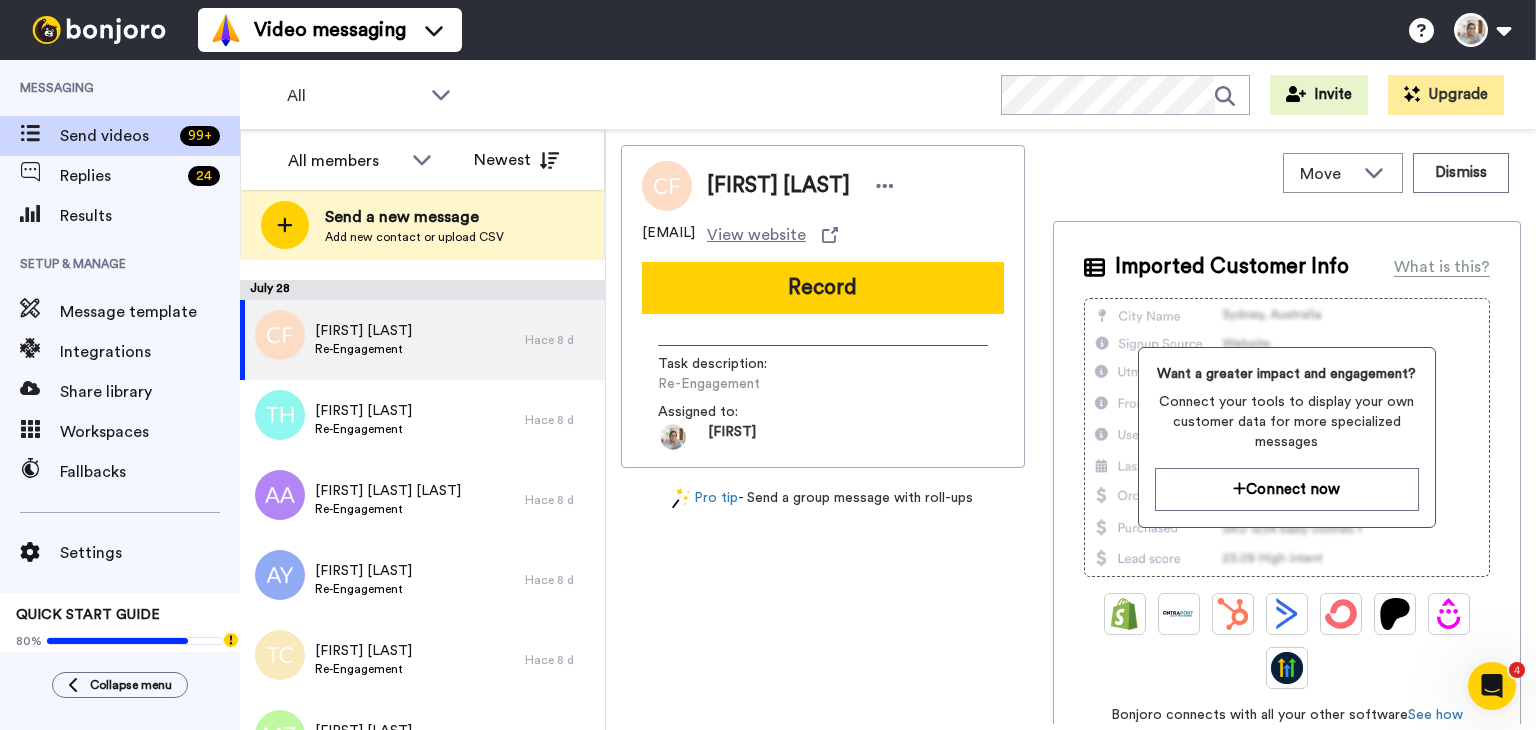 scroll, scrollTop: 296, scrollLeft: 0, axis: vertical 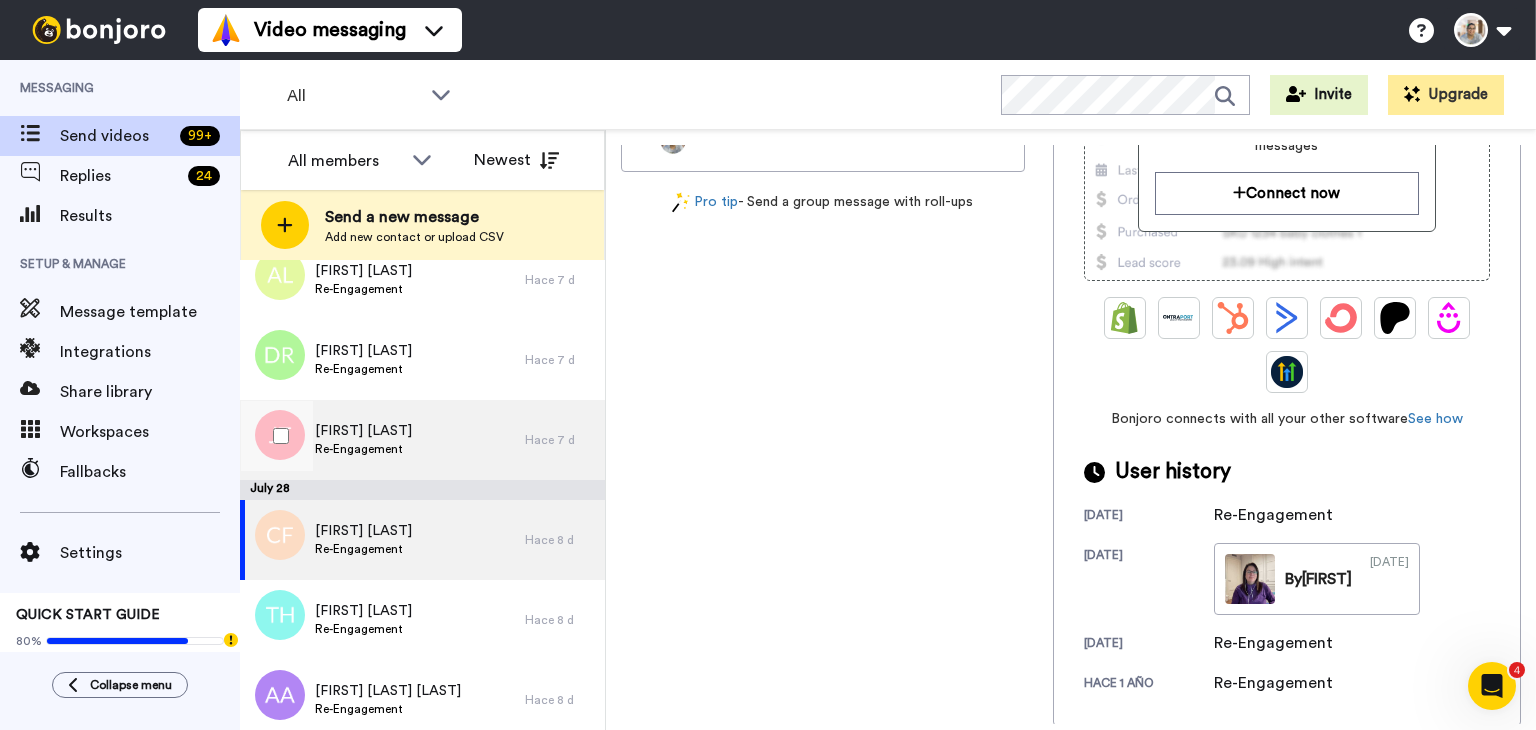 click on "Jamila Theobold Re-Engagement" at bounding box center (382, 440) 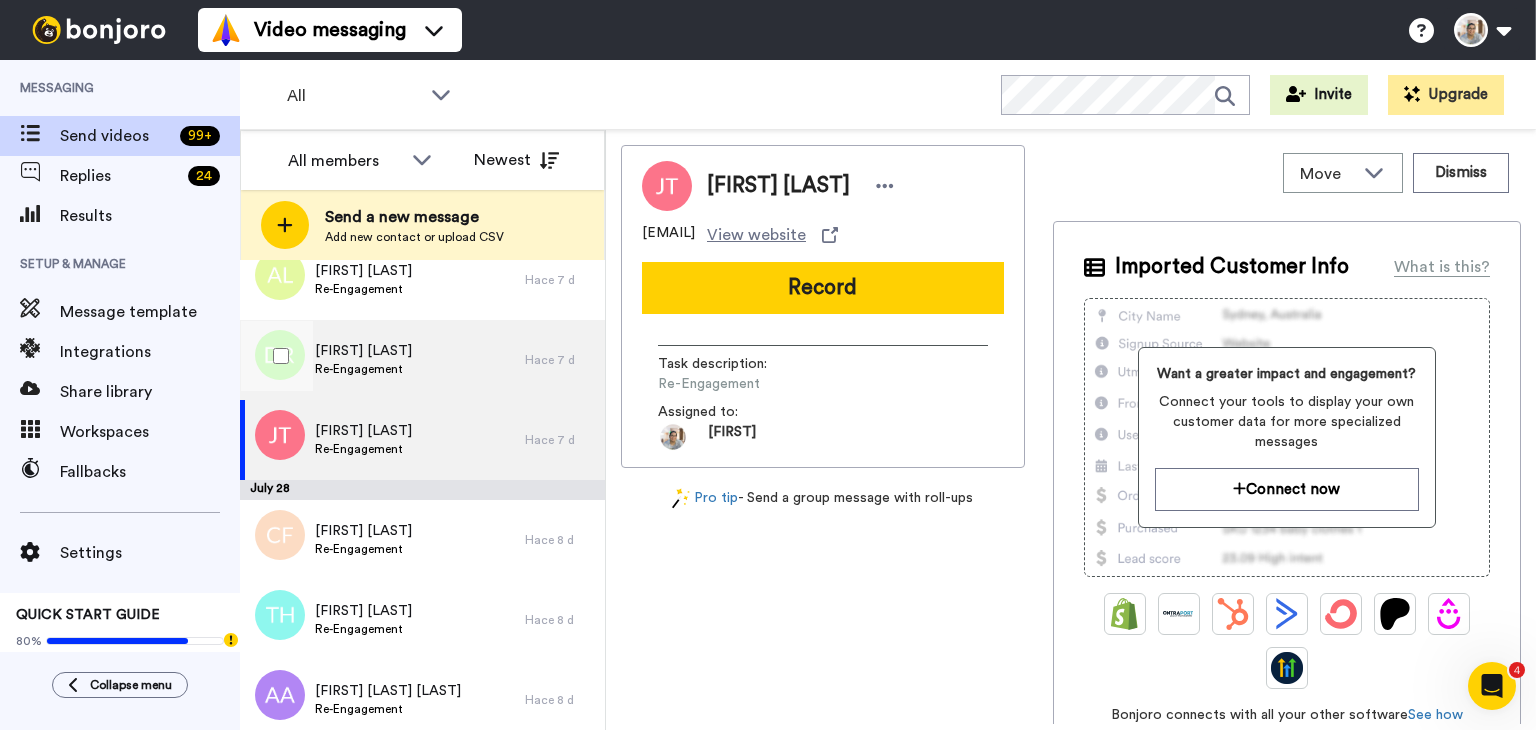 click on "Daniel Rincon Re-Engagement" at bounding box center (382, 360) 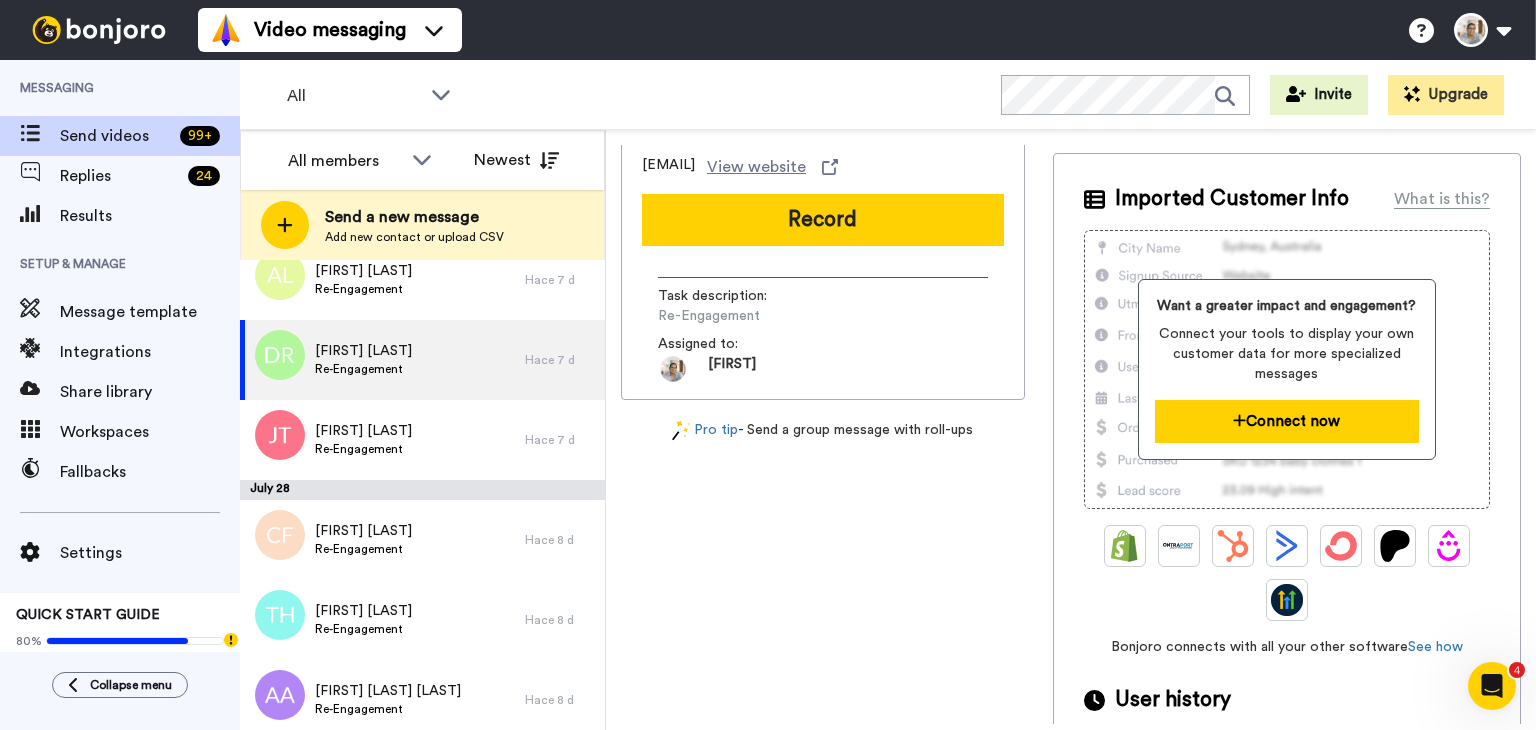 scroll, scrollTop: 128, scrollLeft: 0, axis: vertical 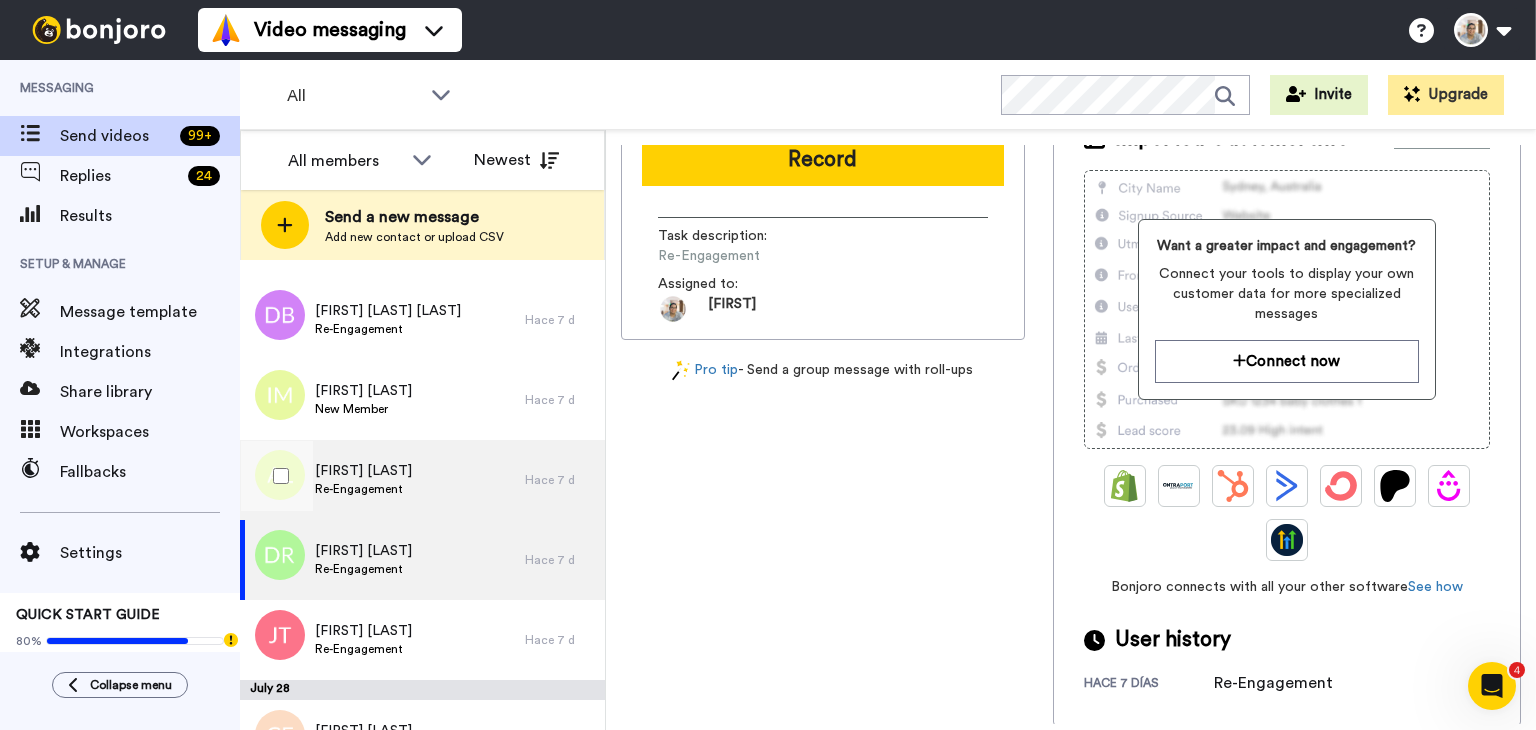 click on "Ashleigh Lee Re-Engagement" at bounding box center [382, 480] 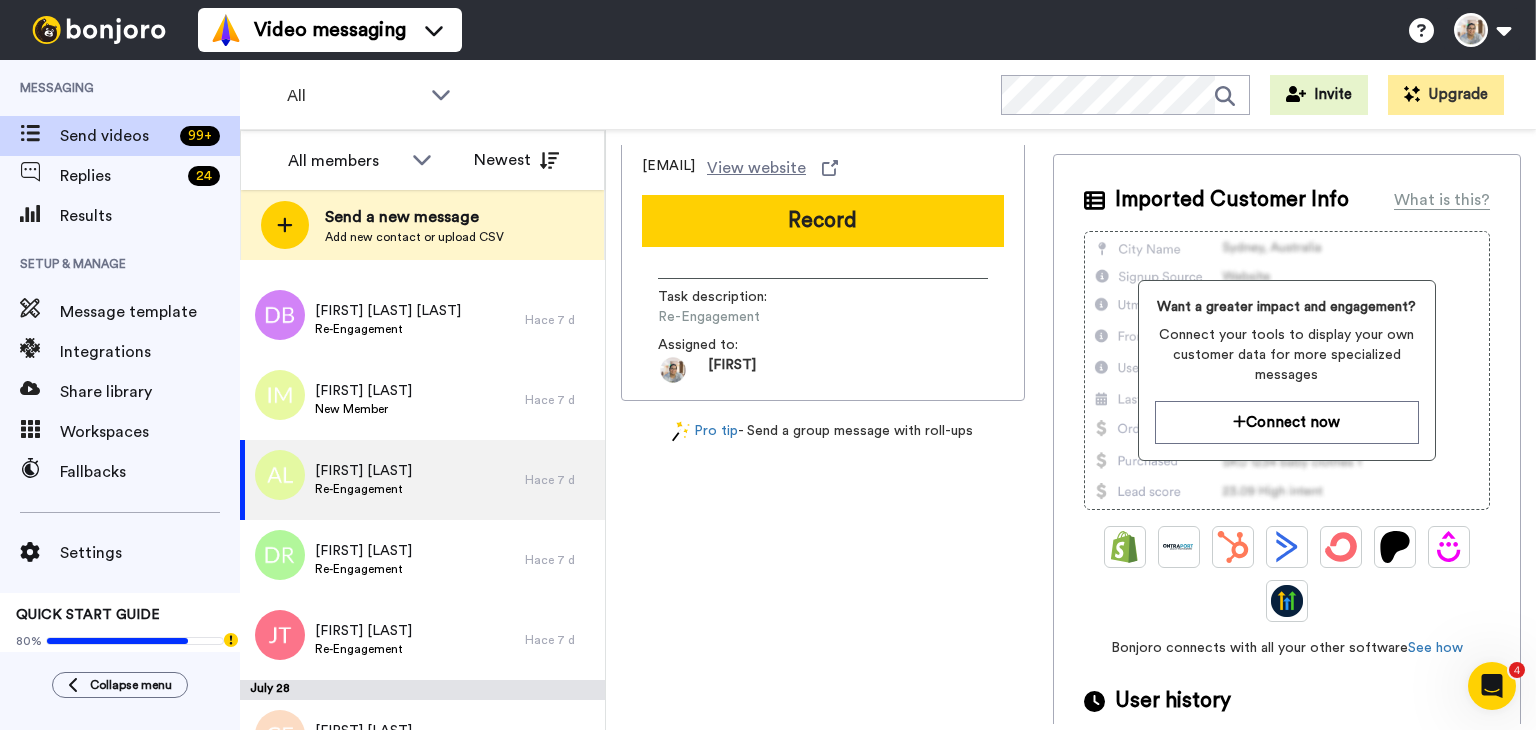 scroll, scrollTop: 128, scrollLeft: 0, axis: vertical 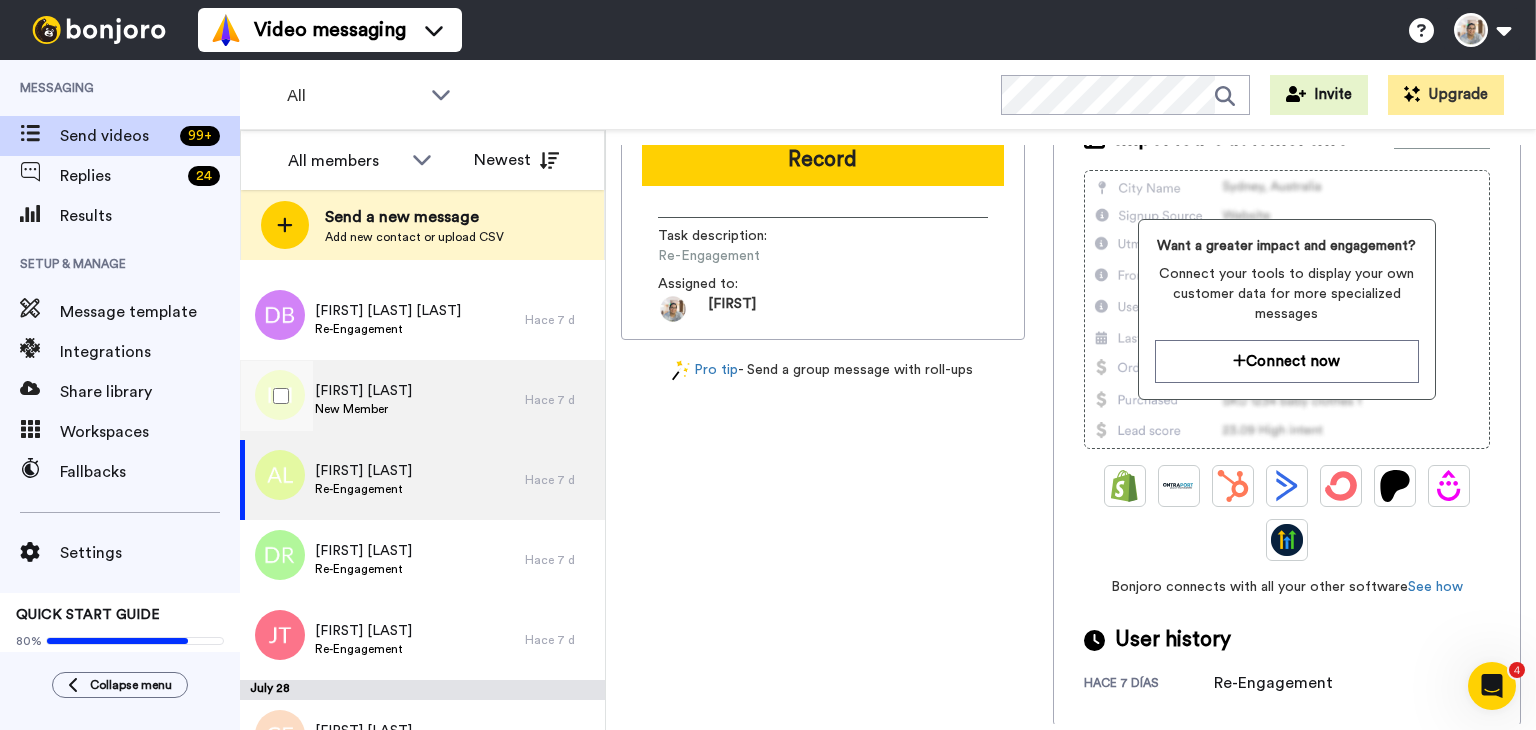 click on "Ilana Marek New Member" at bounding box center [382, 400] 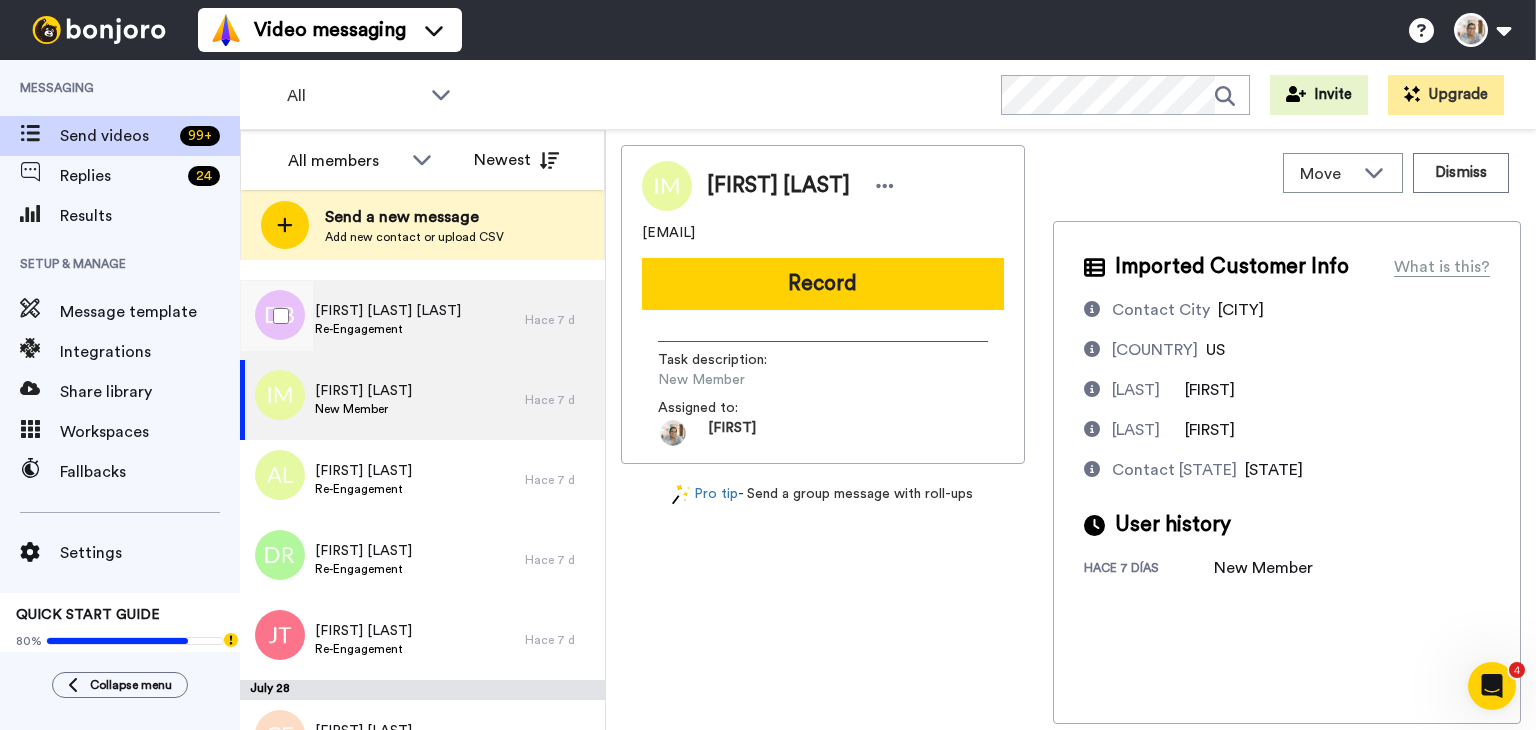 click on "Re-Engagement" at bounding box center [388, 329] 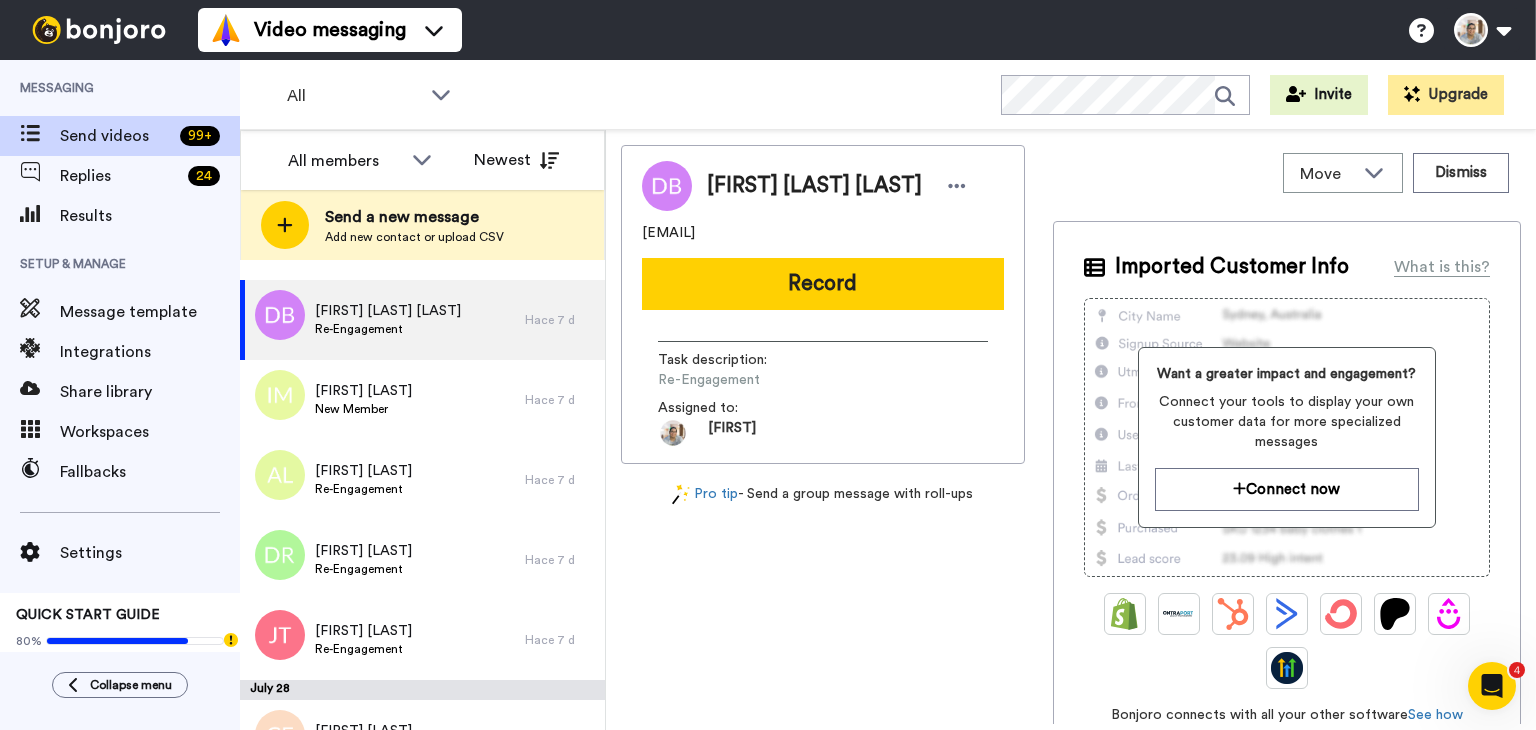 scroll, scrollTop: 256, scrollLeft: 0, axis: vertical 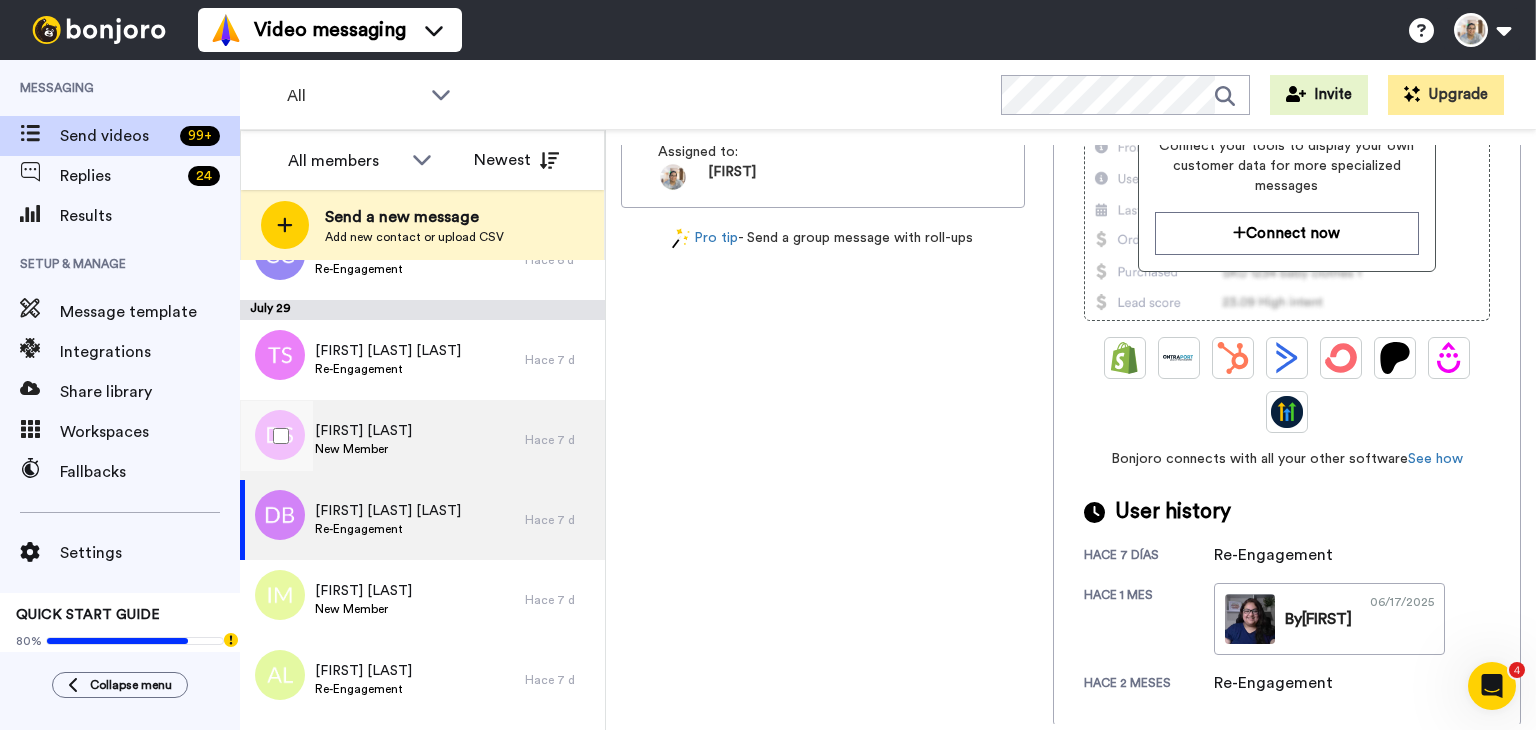 click on "Diana Salazar New Member" at bounding box center [382, 440] 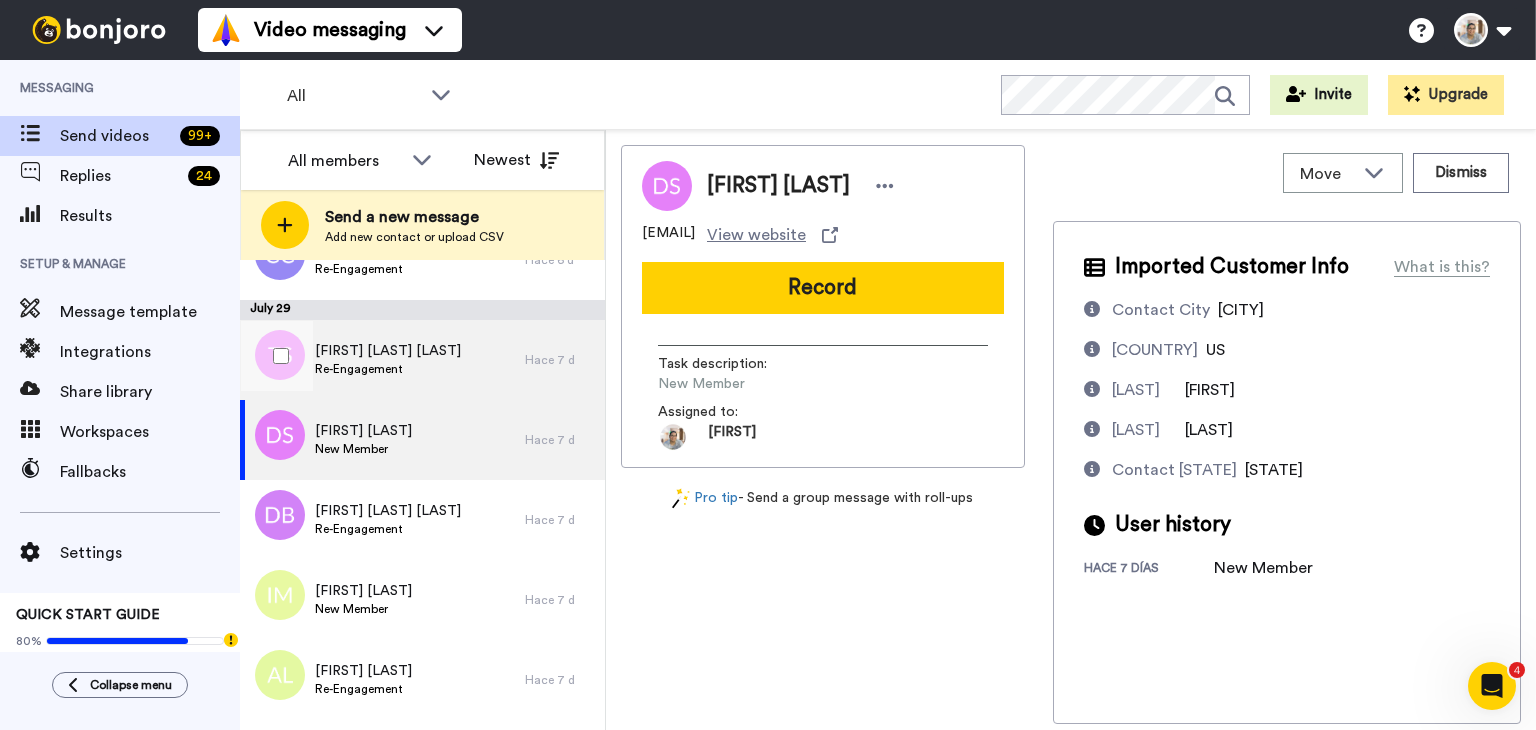 click on "Re-Engagement" at bounding box center (388, 369) 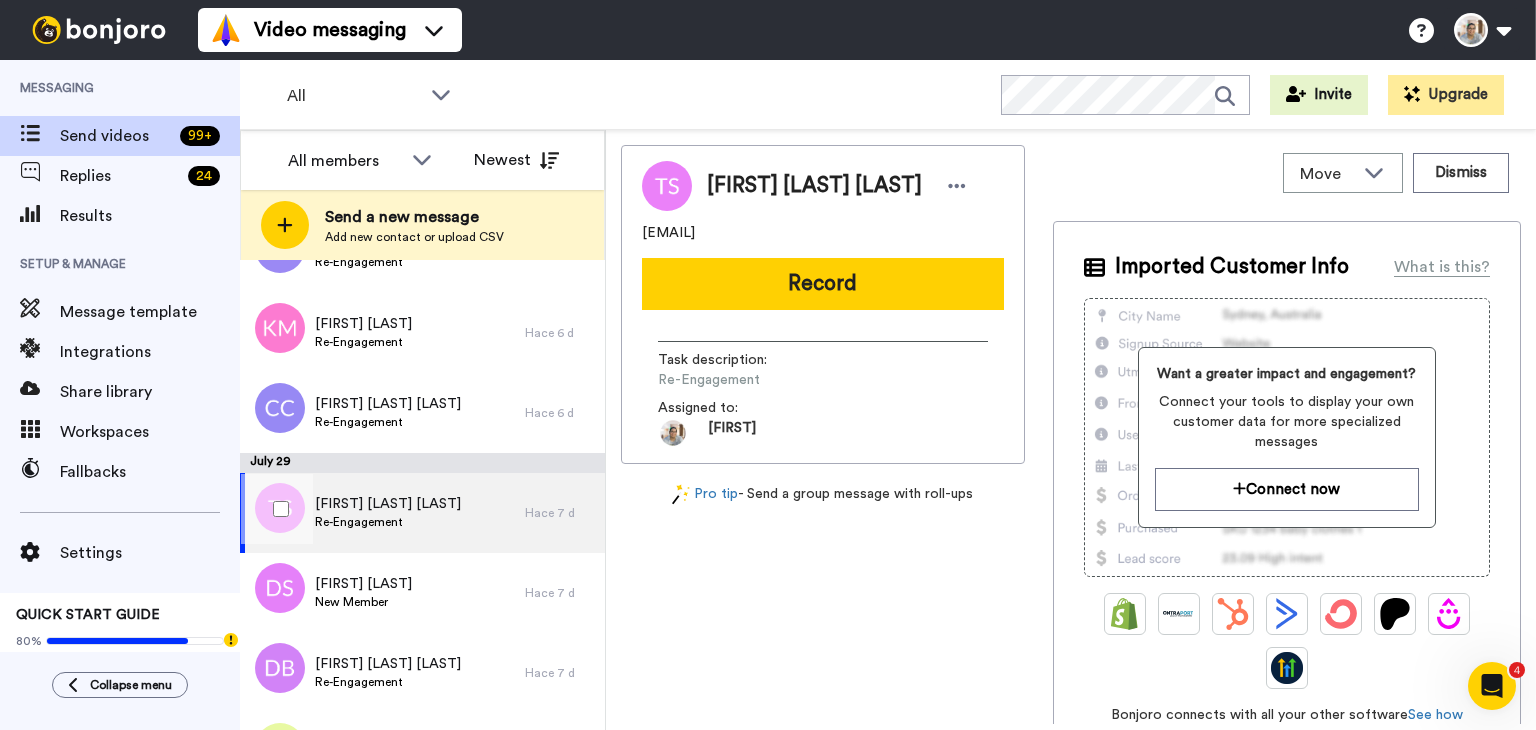scroll, scrollTop: 1900, scrollLeft: 0, axis: vertical 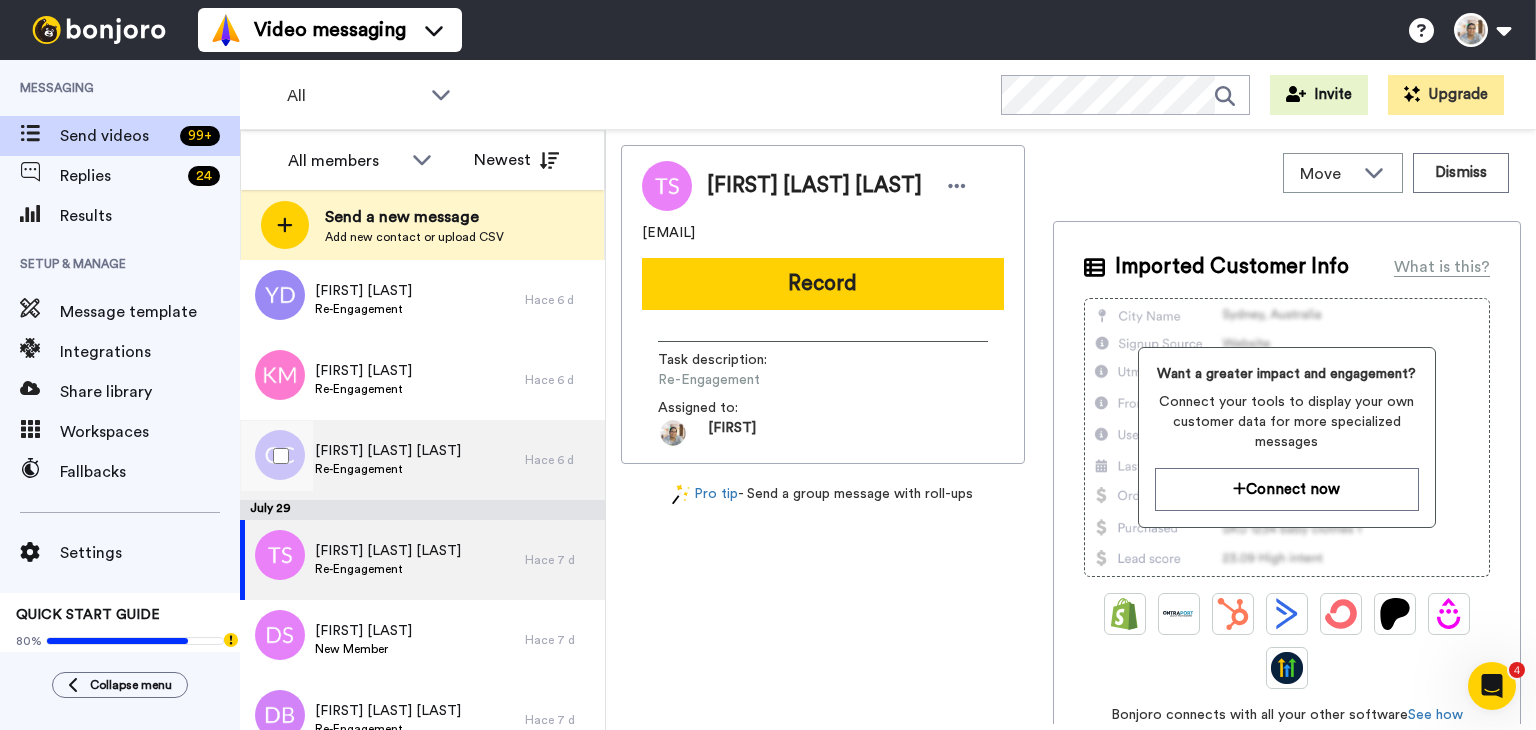 click on "Carolina Ríos Díaz" at bounding box center [388, 451] 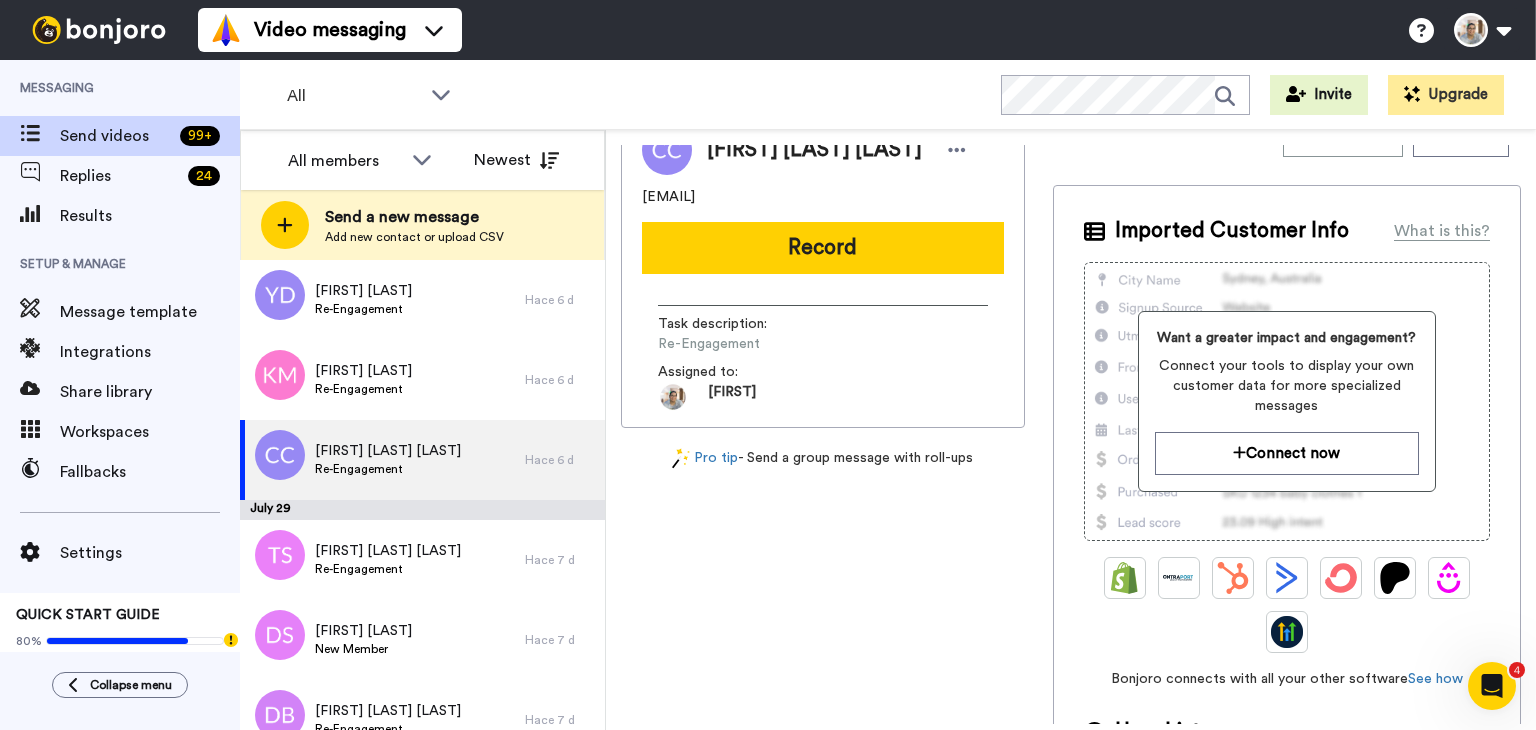 scroll, scrollTop: 0, scrollLeft: 0, axis: both 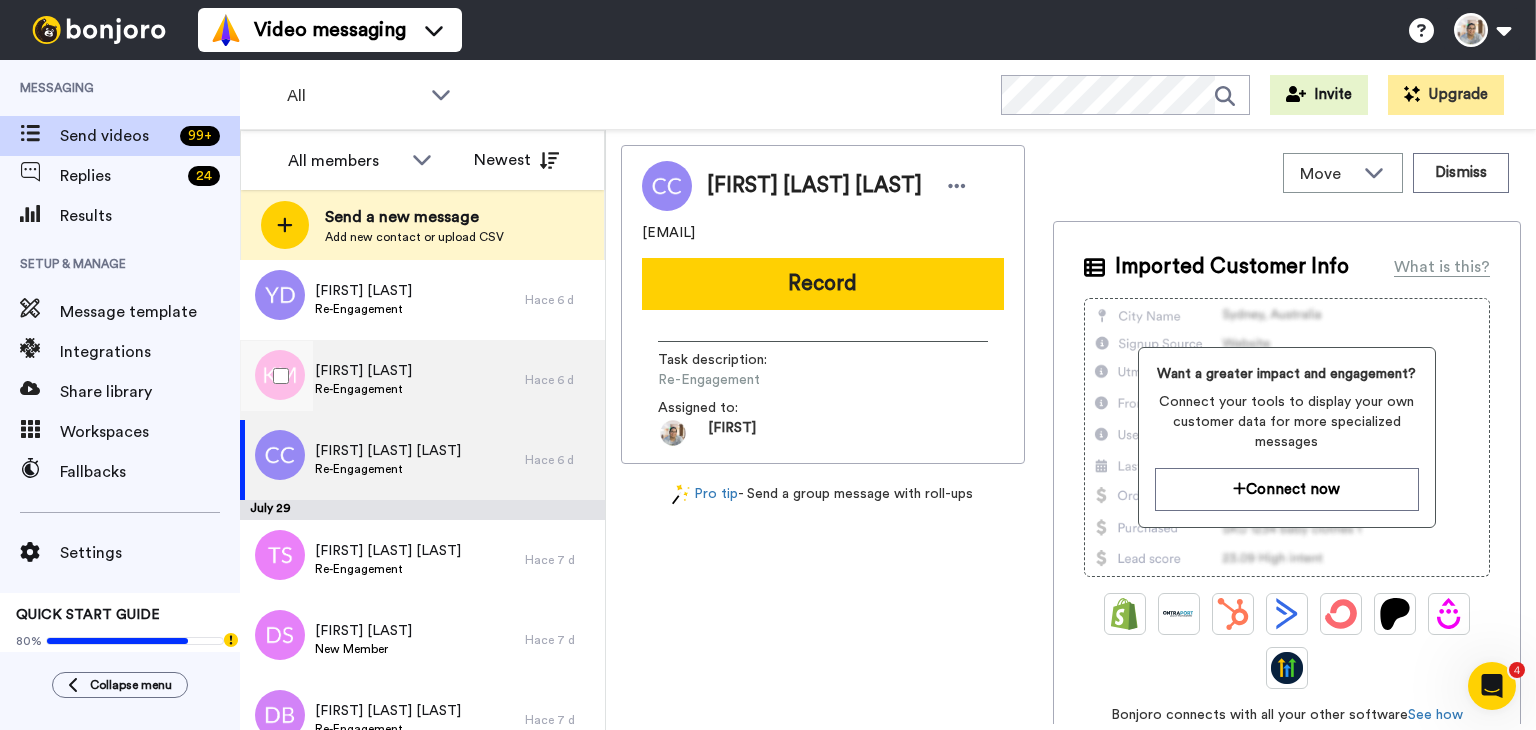 click on "Karen Matusic Re-Engagement" at bounding box center [382, 380] 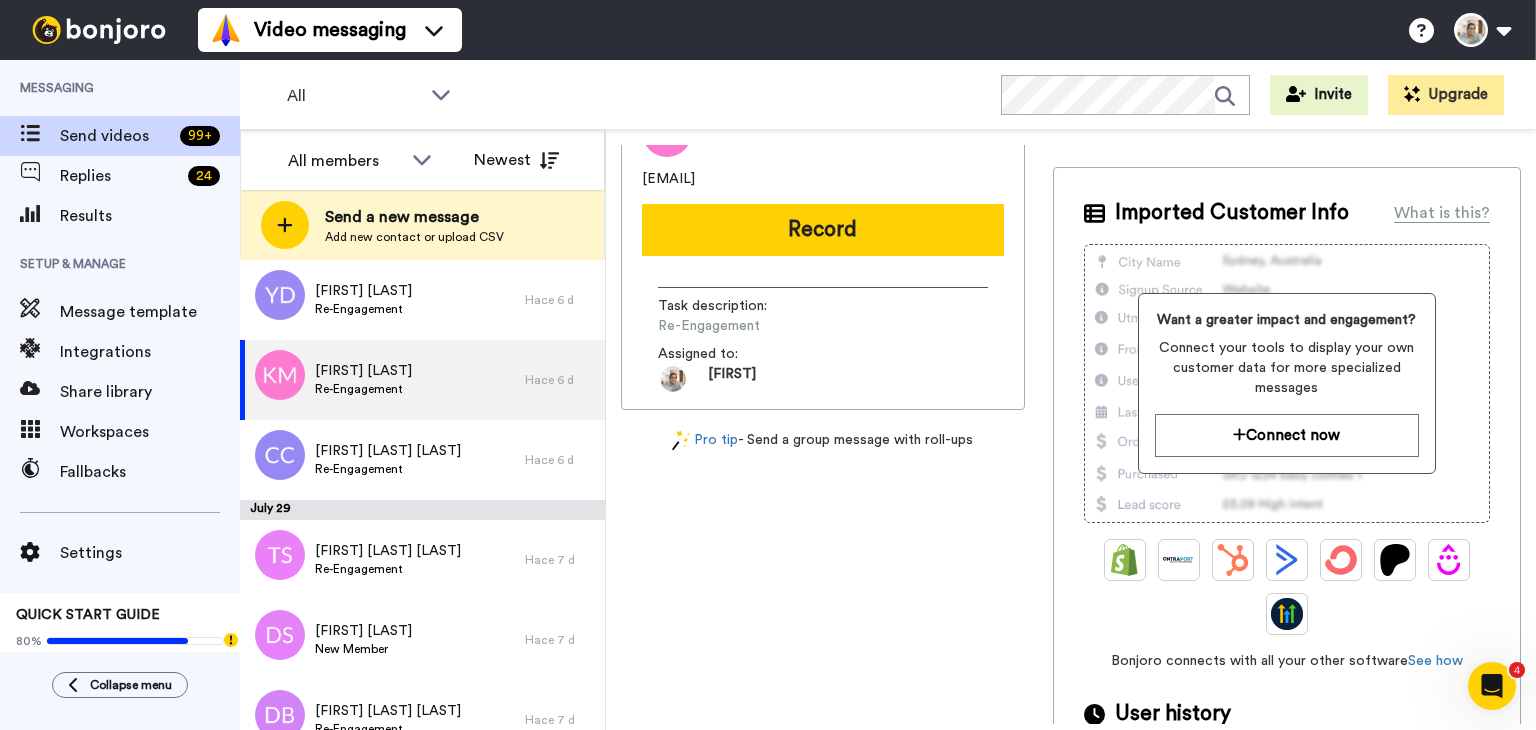 scroll, scrollTop: 128, scrollLeft: 0, axis: vertical 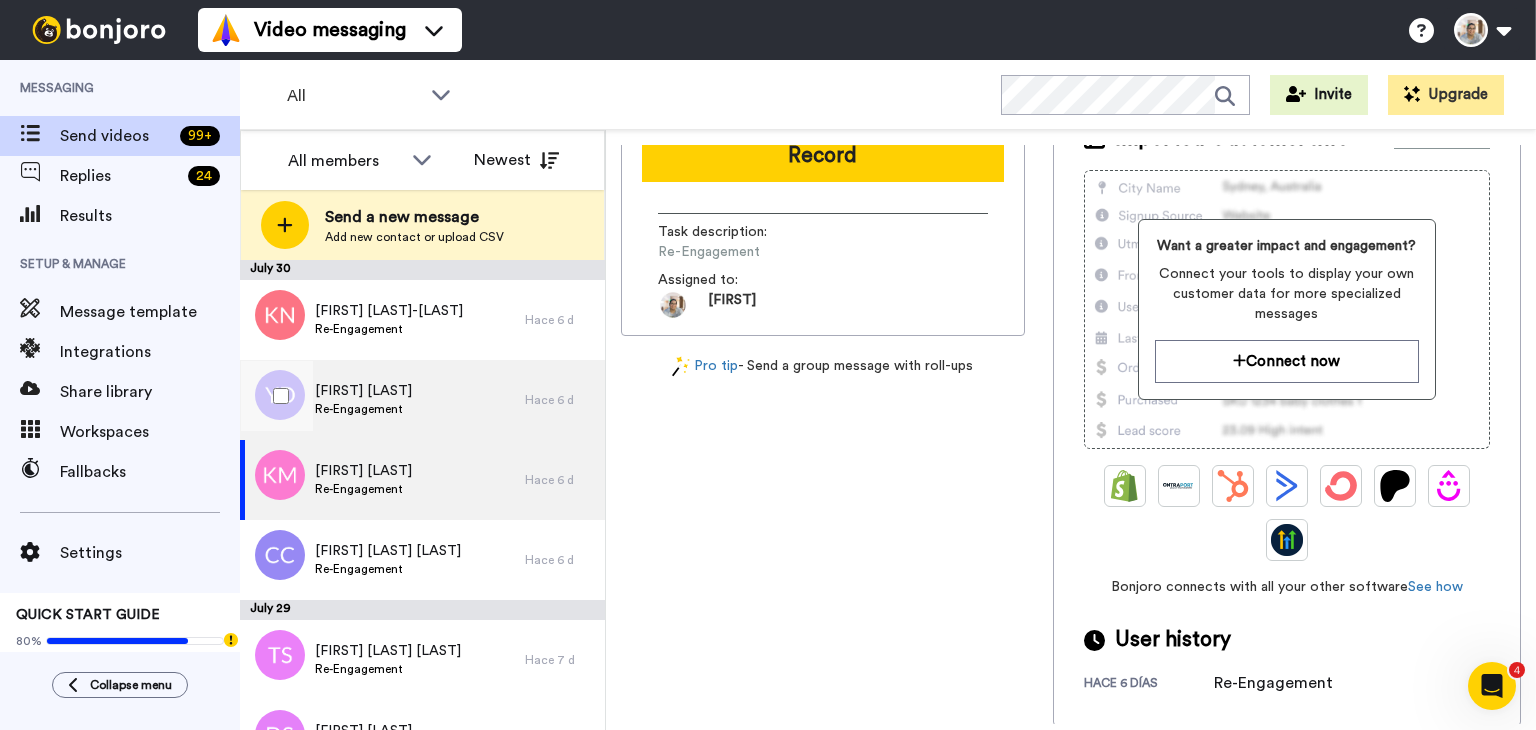 click on "Yaneth Dorta" at bounding box center [363, 391] 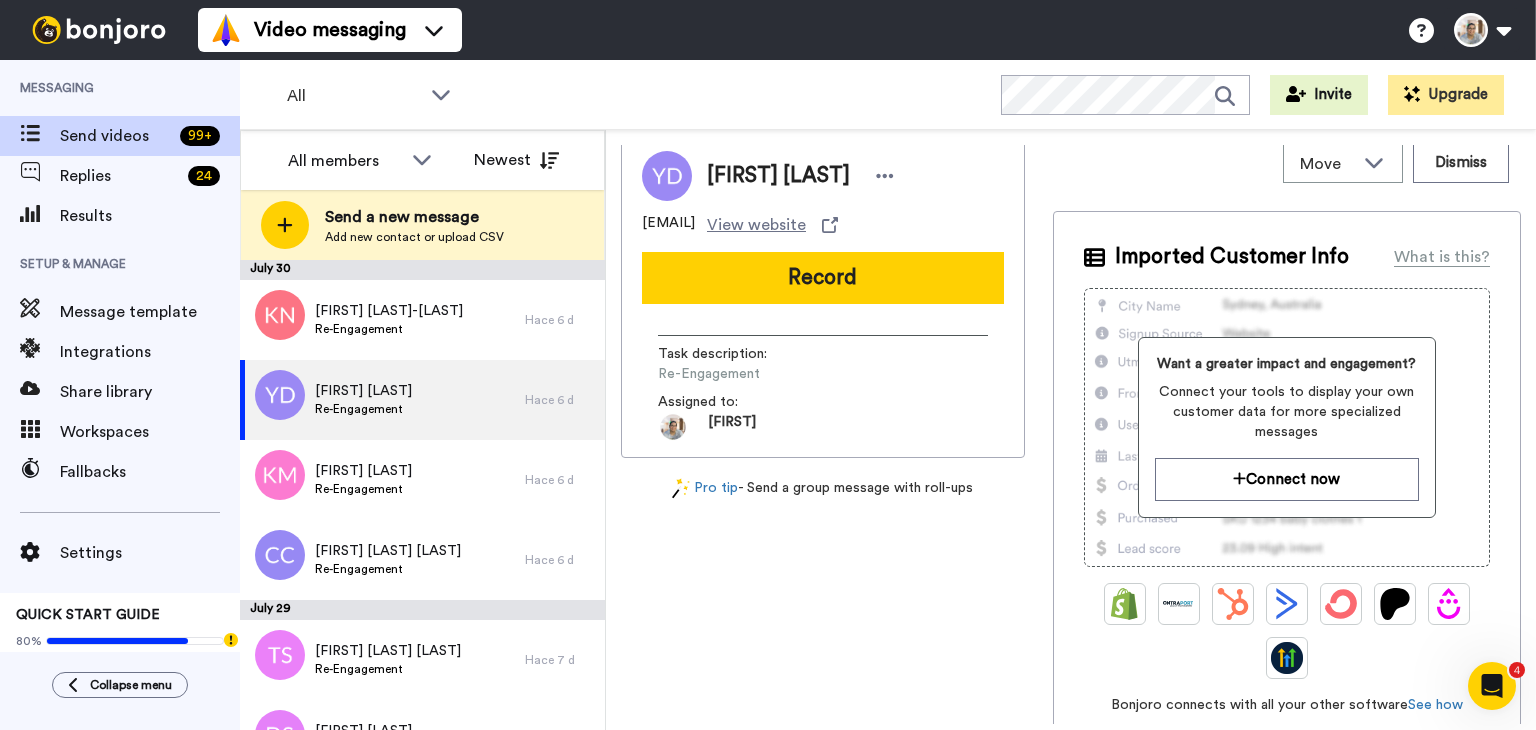 scroll, scrollTop: 0, scrollLeft: 0, axis: both 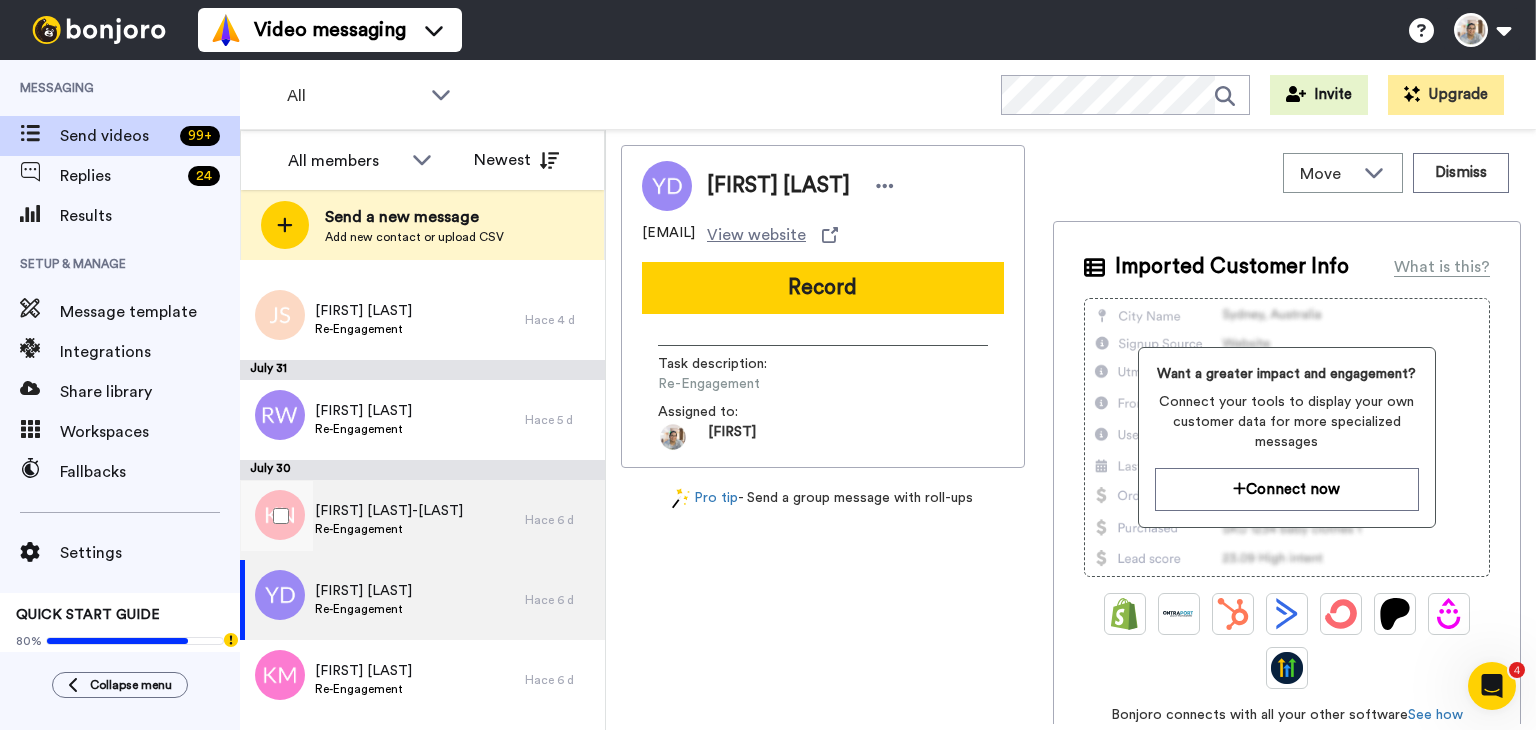 click on "Kasia Noworyta-Fridman" at bounding box center [389, 511] 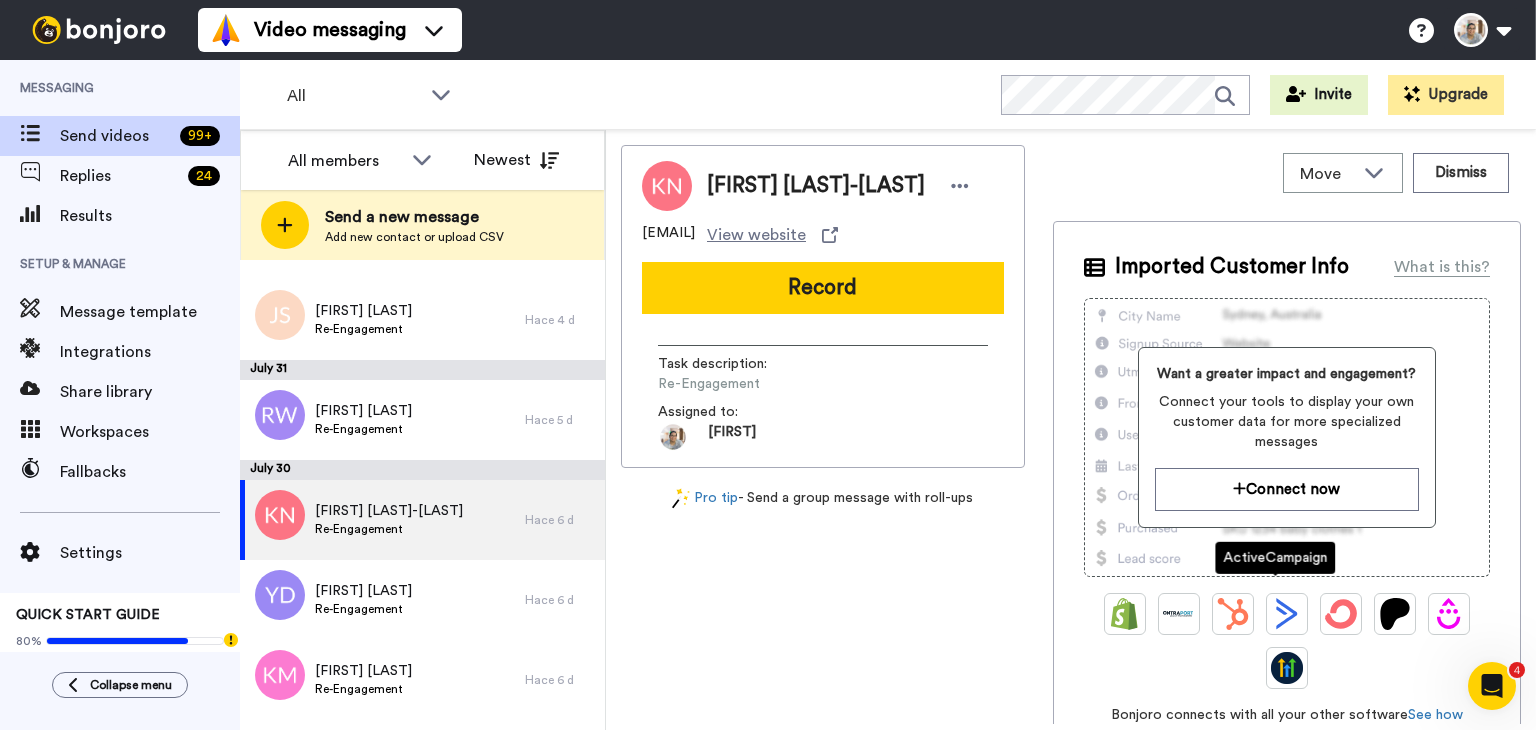scroll, scrollTop: 256, scrollLeft: 0, axis: vertical 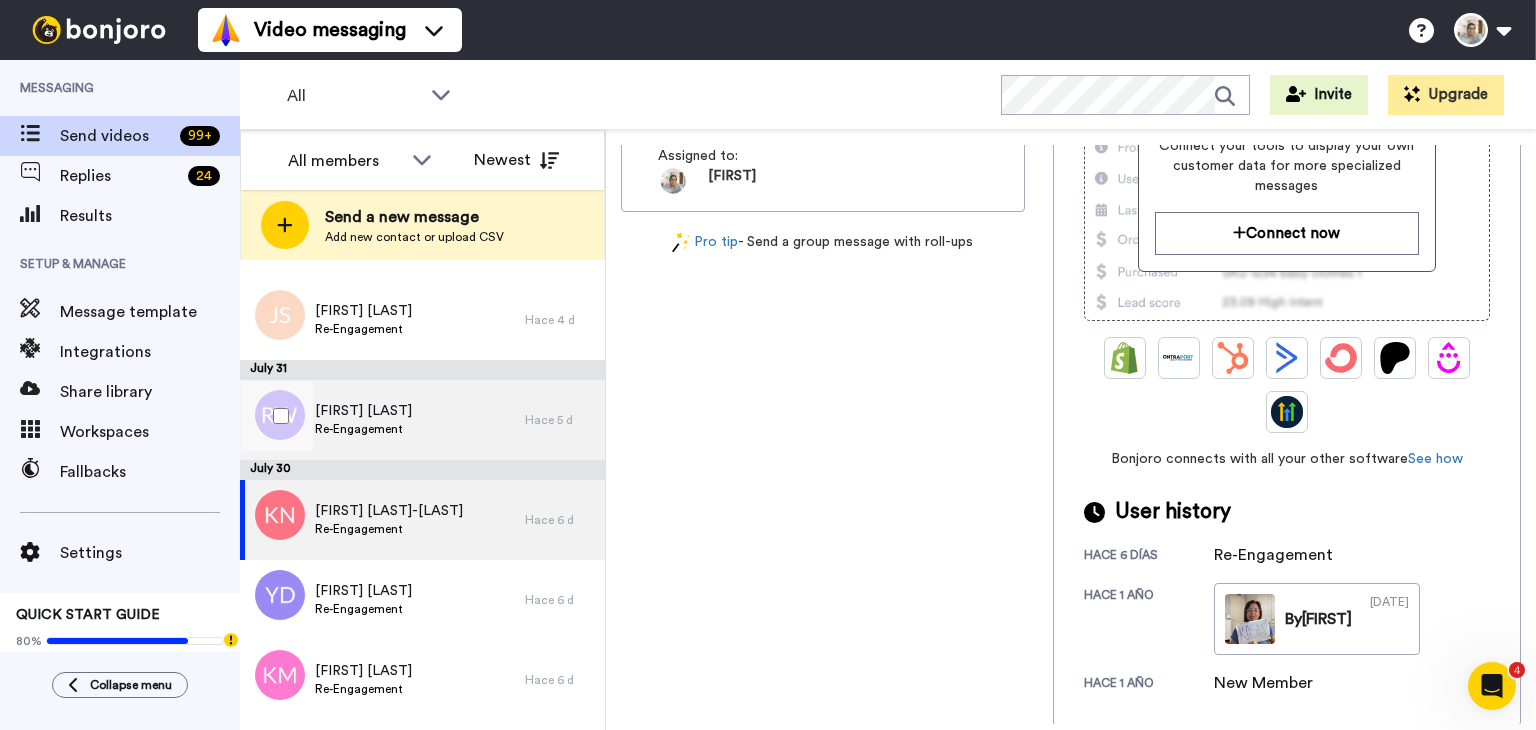 click on "Ronie Webster Re-Engagement" at bounding box center (382, 420) 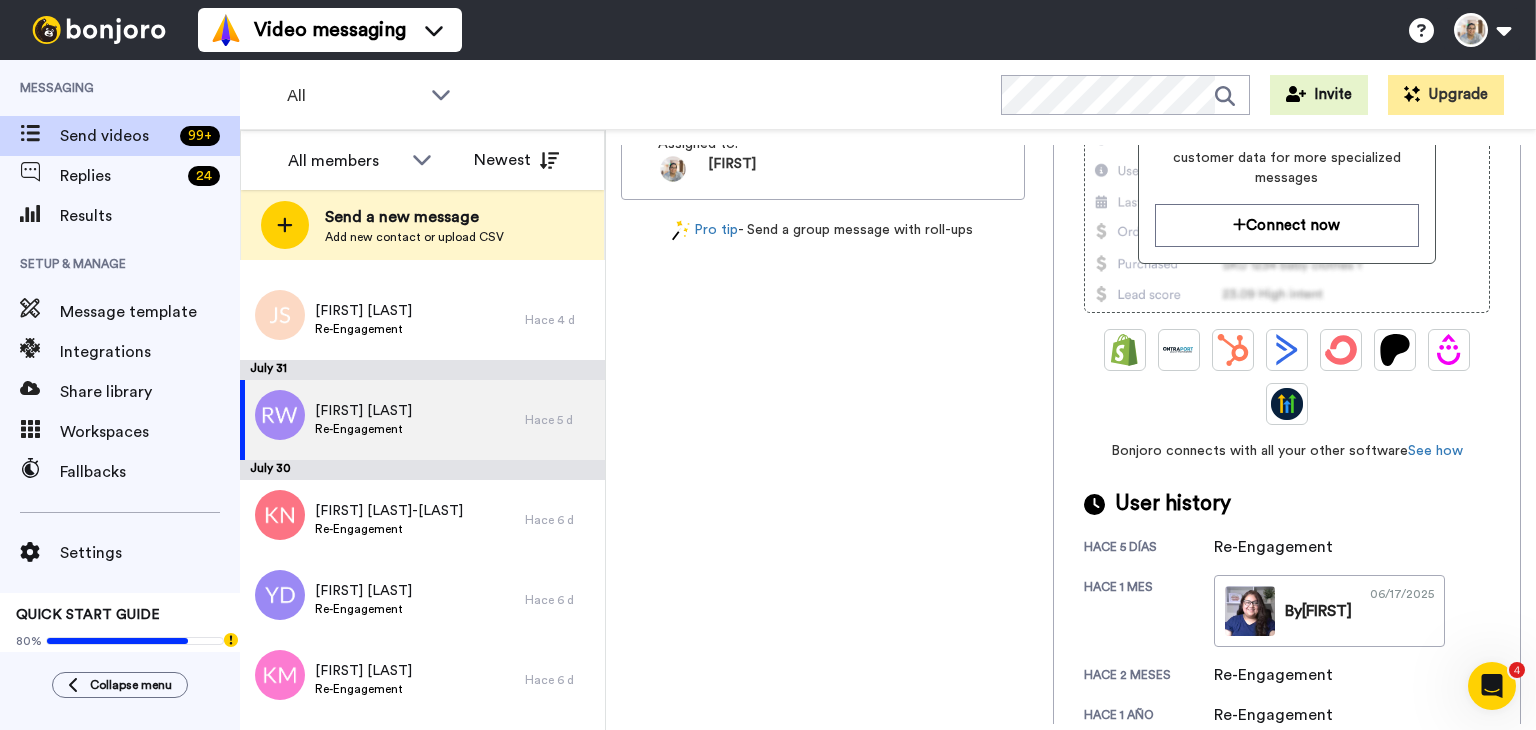 scroll, scrollTop: 296, scrollLeft: 0, axis: vertical 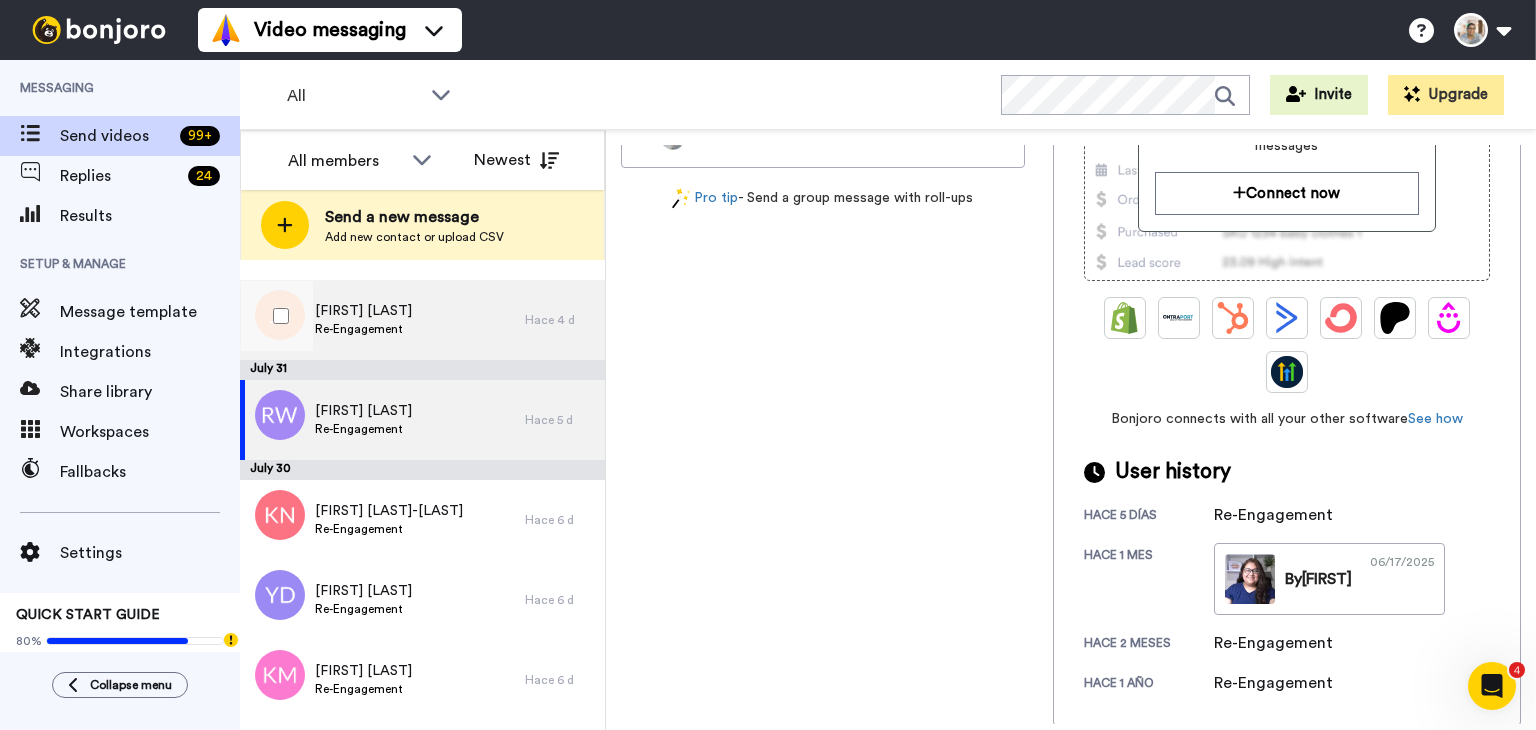 click on "Jose Sanchez" at bounding box center (363, 311) 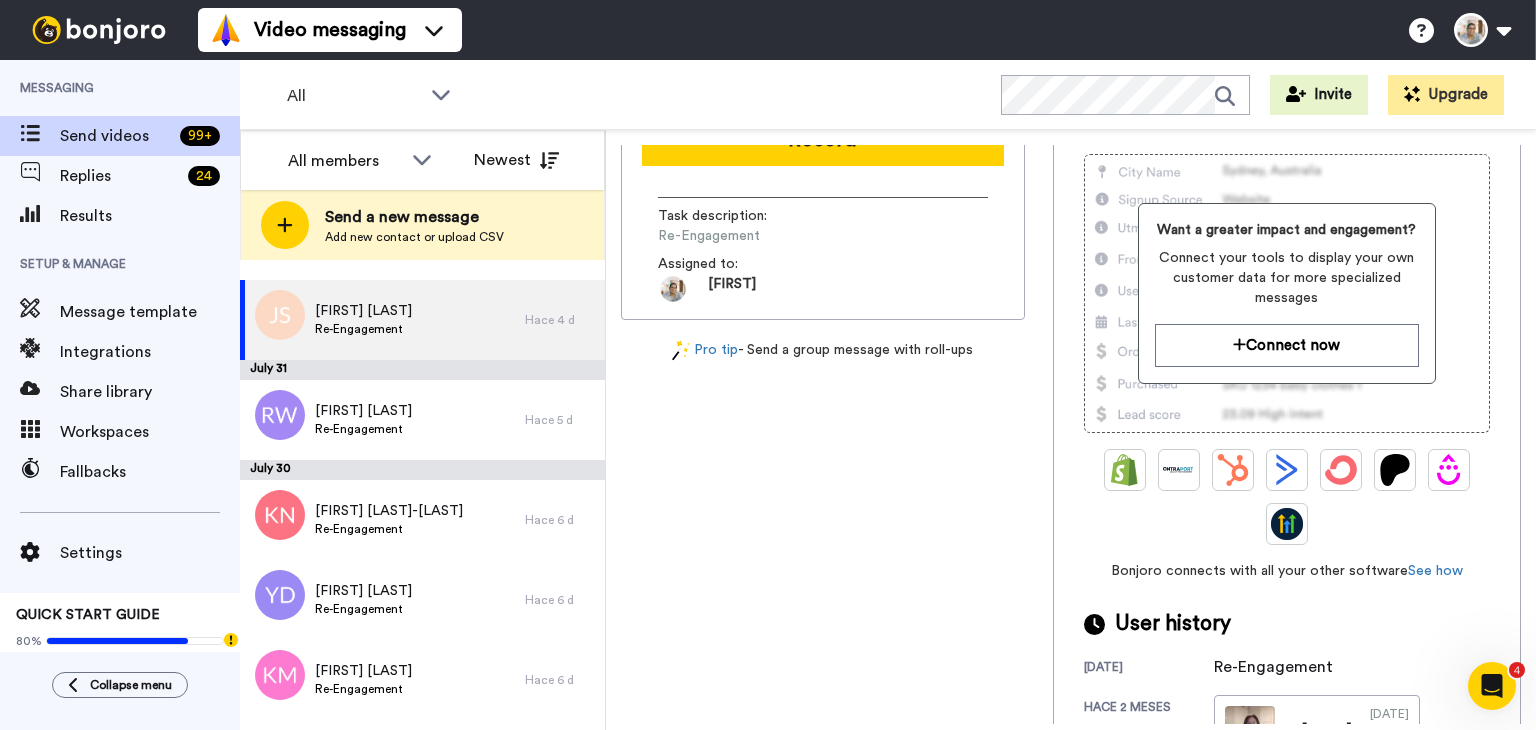 scroll, scrollTop: 296, scrollLeft: 0, axis: vertical 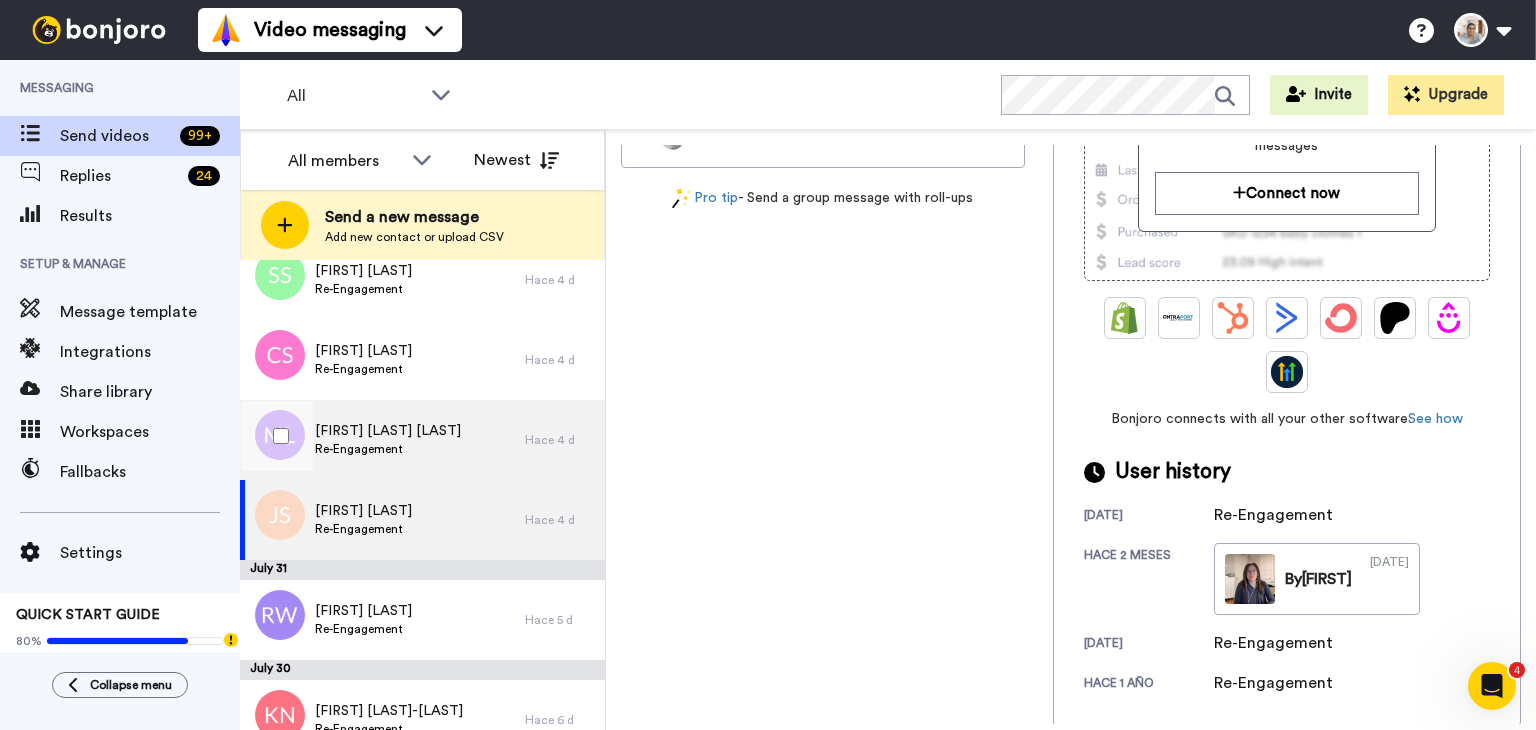 click on "Maria Lopez Zamudio Re-Engagement" at bounding box center [382, 440] 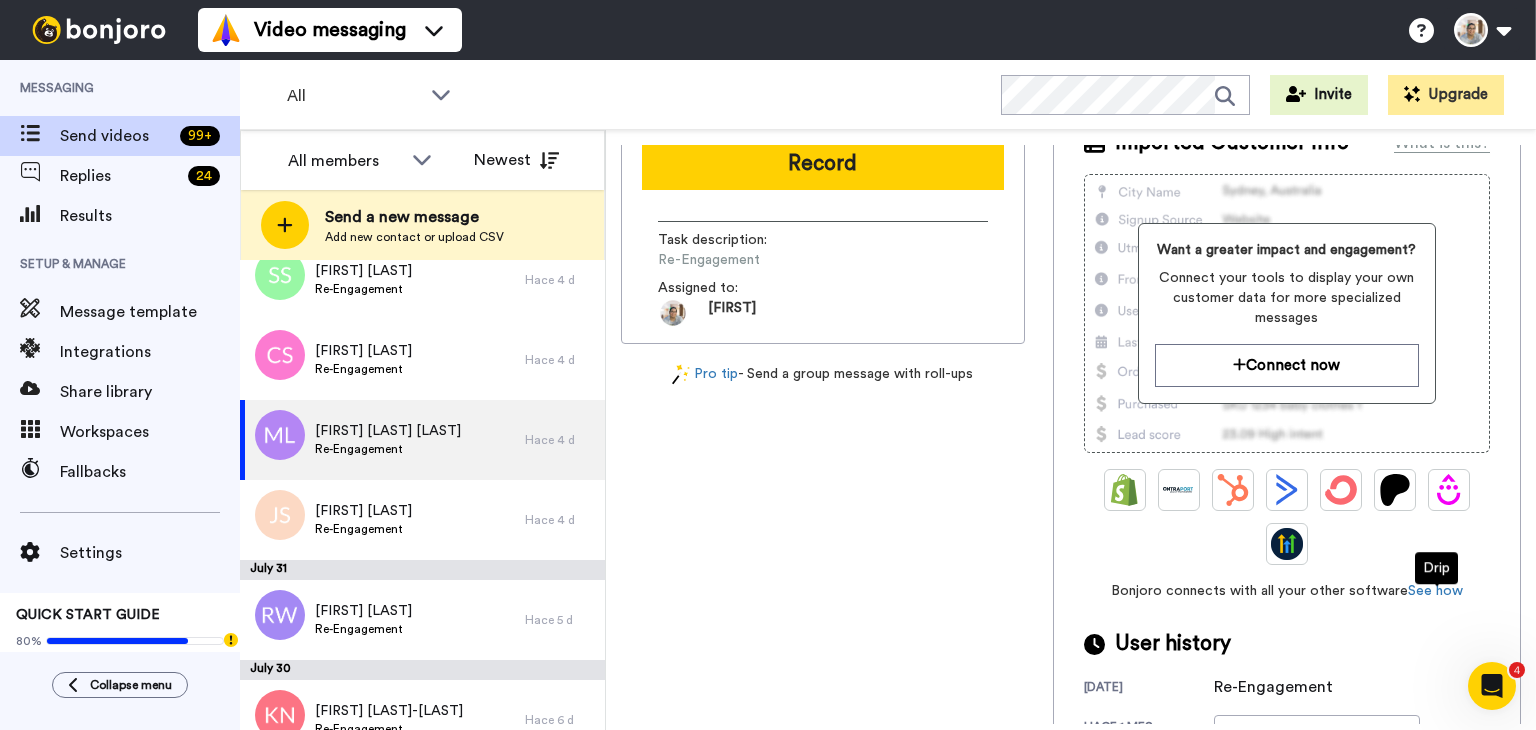 scroll, scrollTop: 300, scrollLeft: 0, axis: vertical 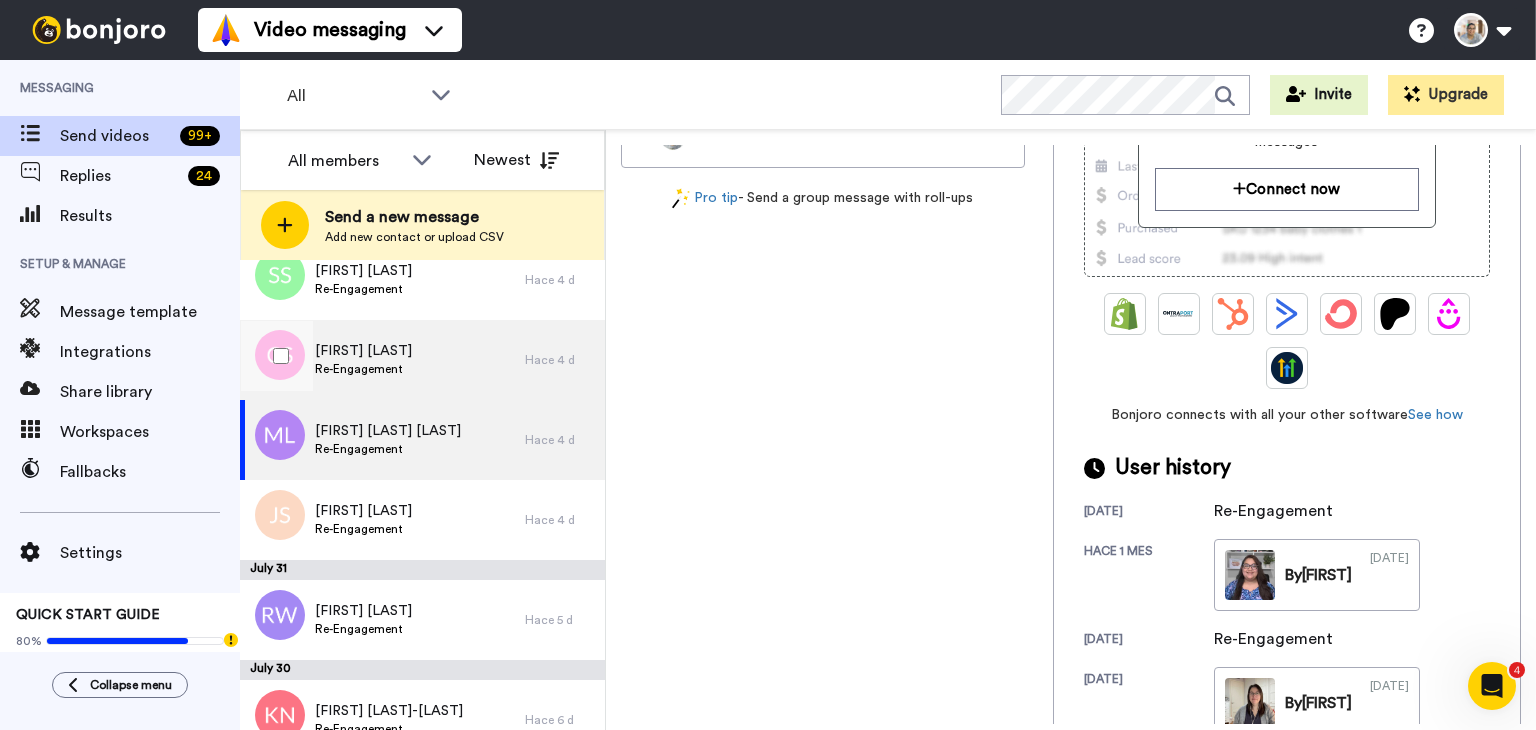 click on "Camille Stanberry Re-Engagement" at bounding box center [382, 360] 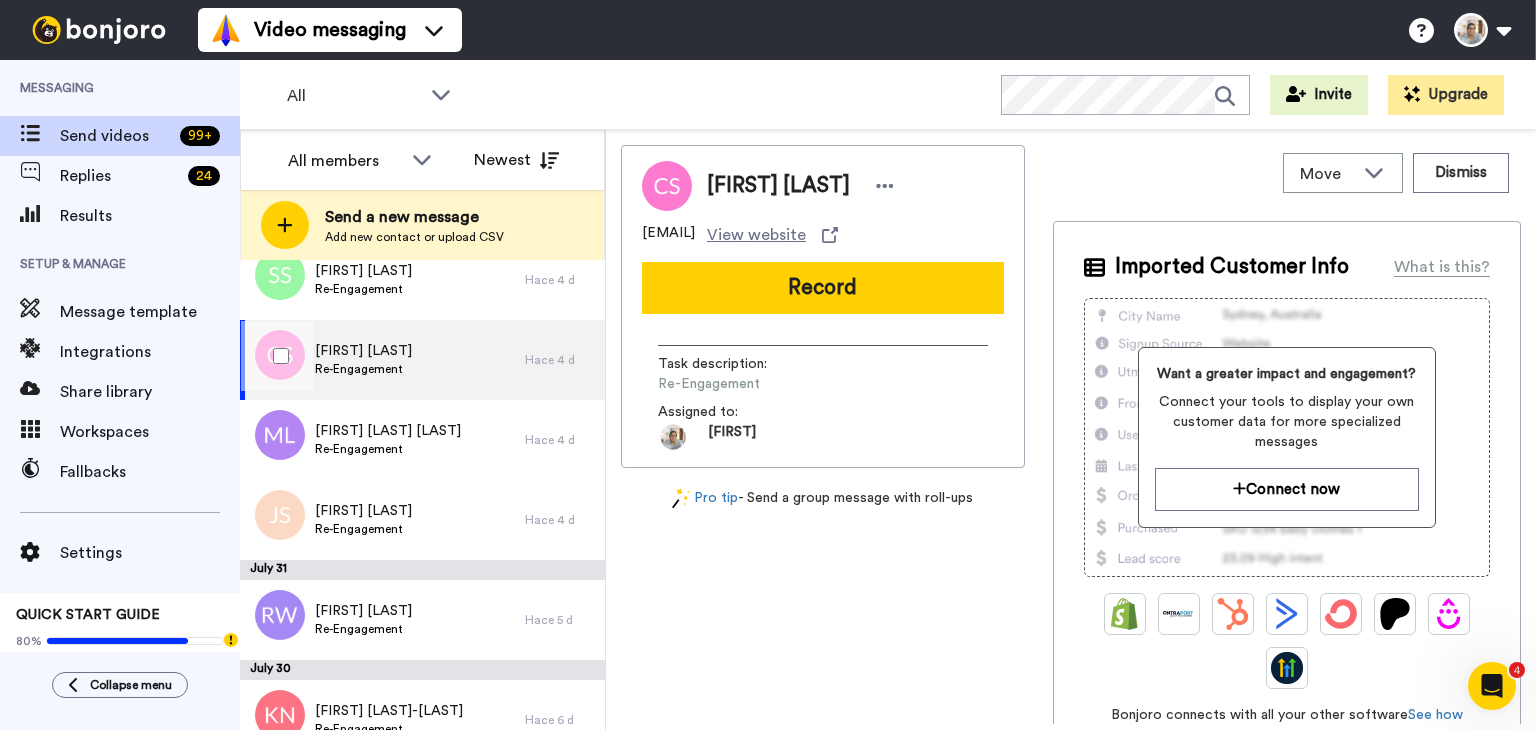 click on "Camille Stanberry Re-Engagement" at bounding box center [382, 360] 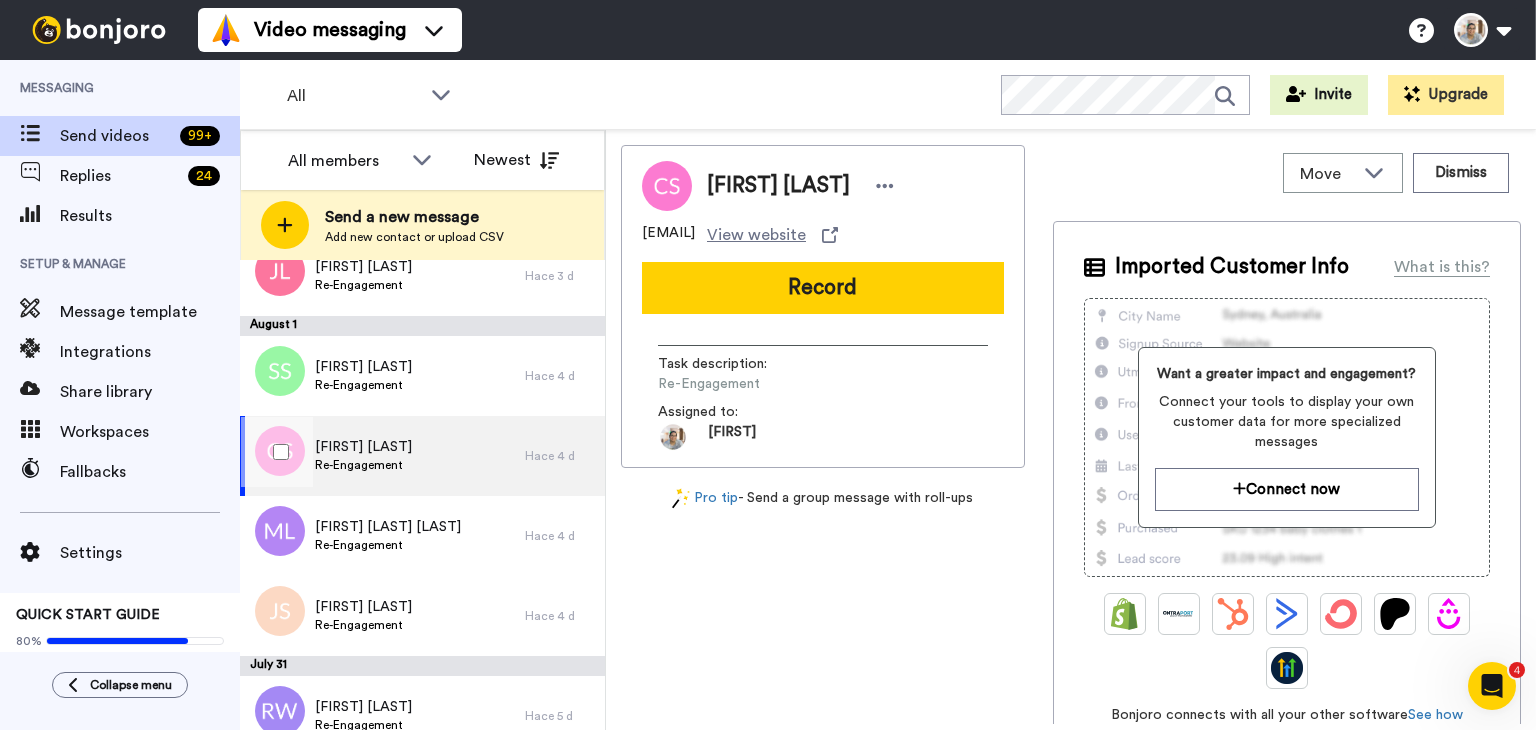 scroll, scrollTop: 1200, scrollLeft: 0, axis: vertical 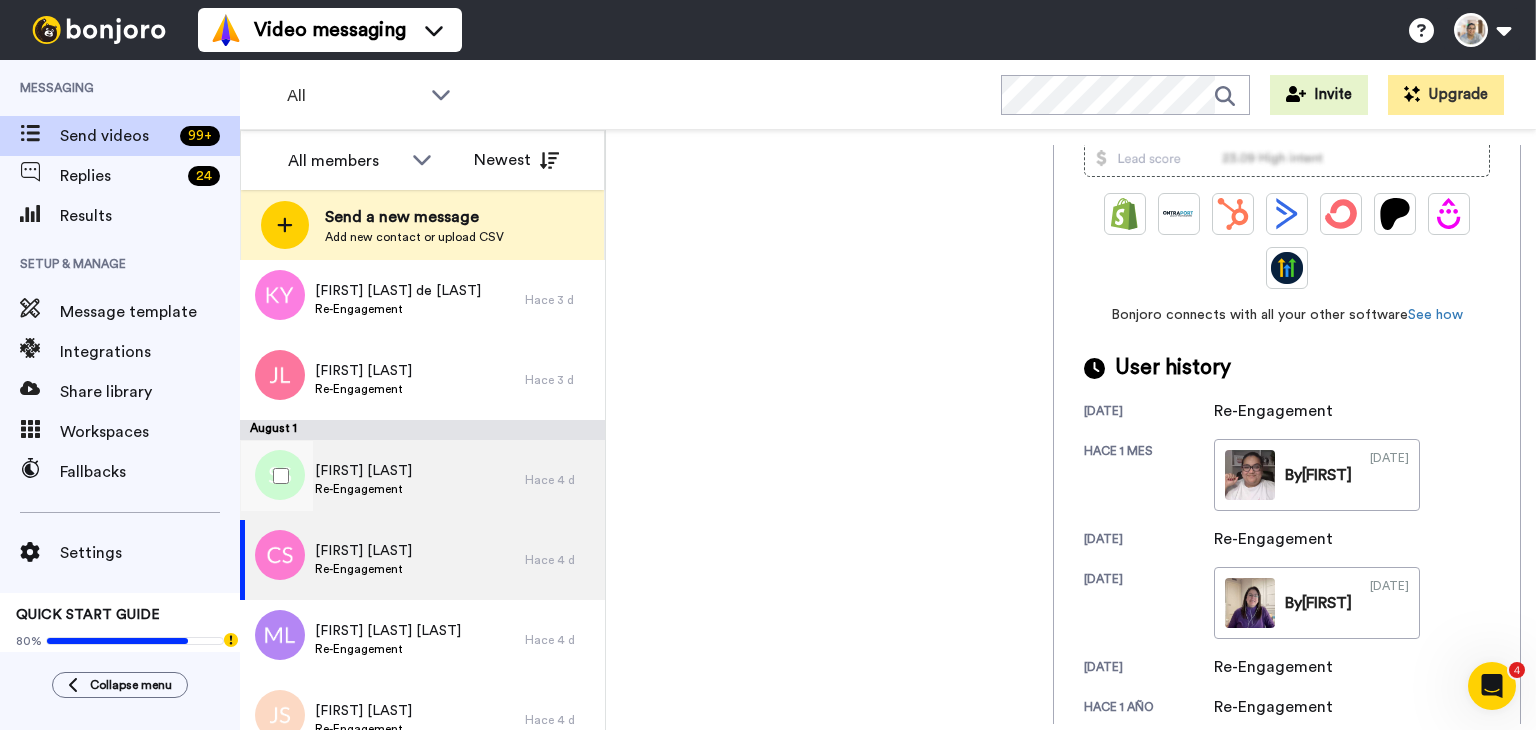click on "Re-Engagement" at bounding box center [363, 489] 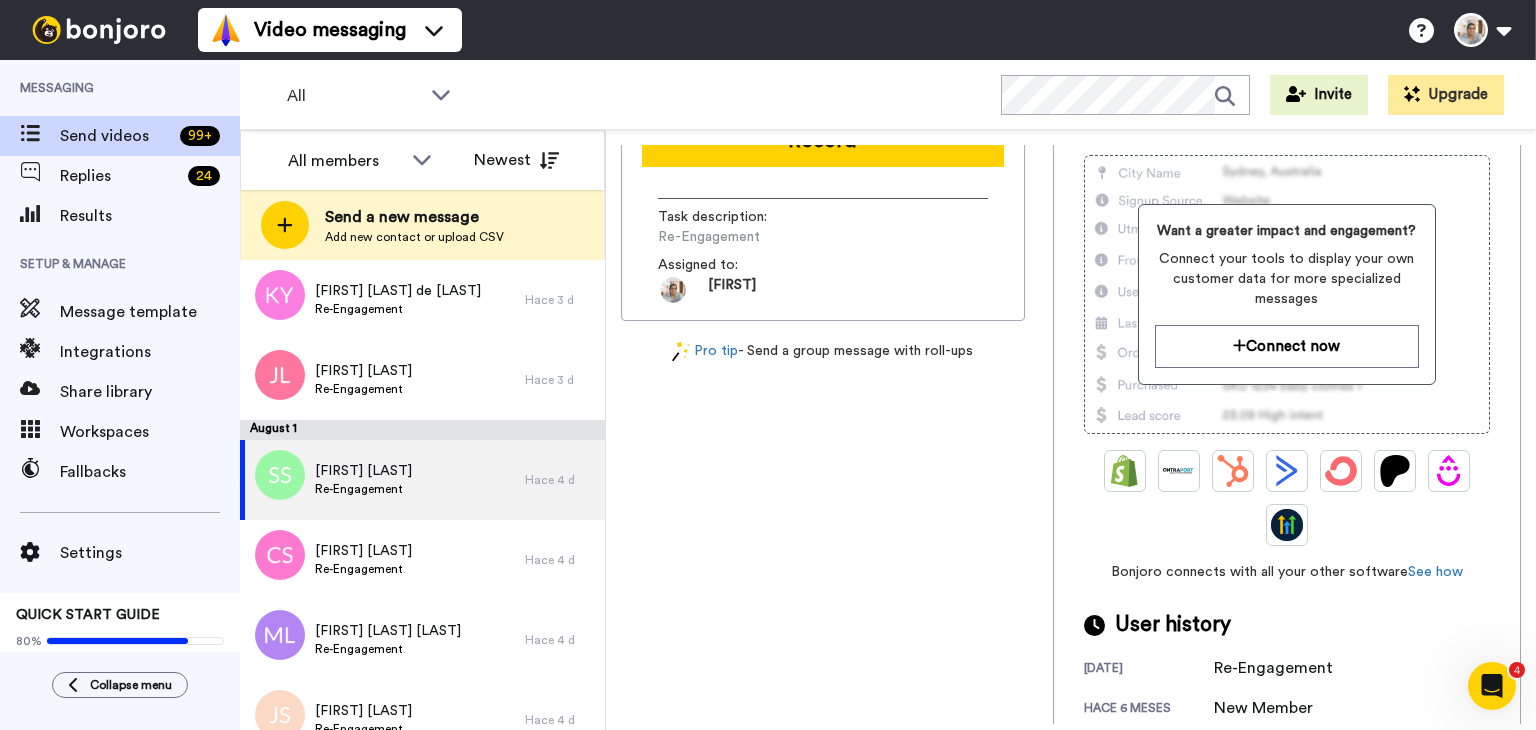 scroll, scrollTop: 168, scrollLeft: 0, axis: vertical 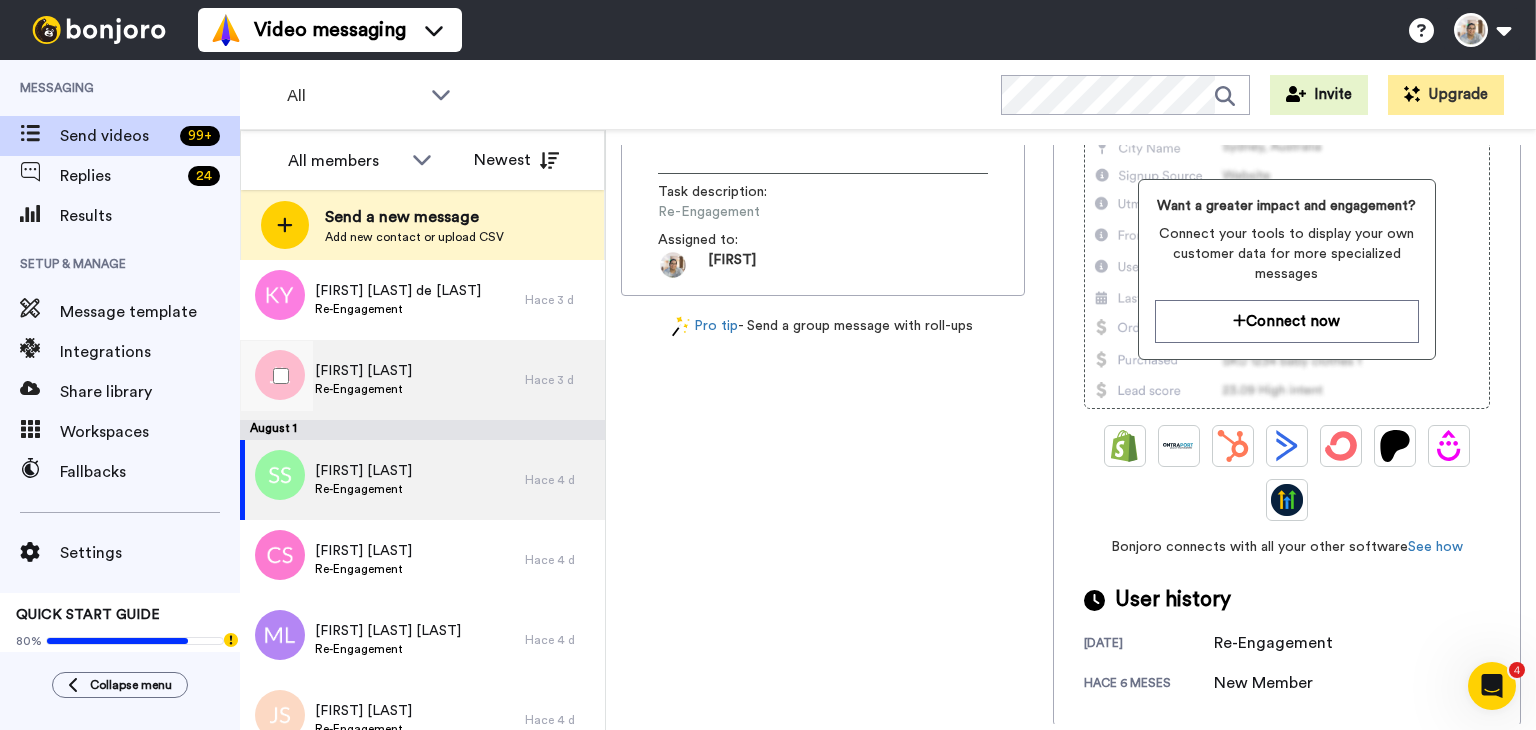 click on "Jolynn Lee Re-Engagement" at bounding box center (382, 380) 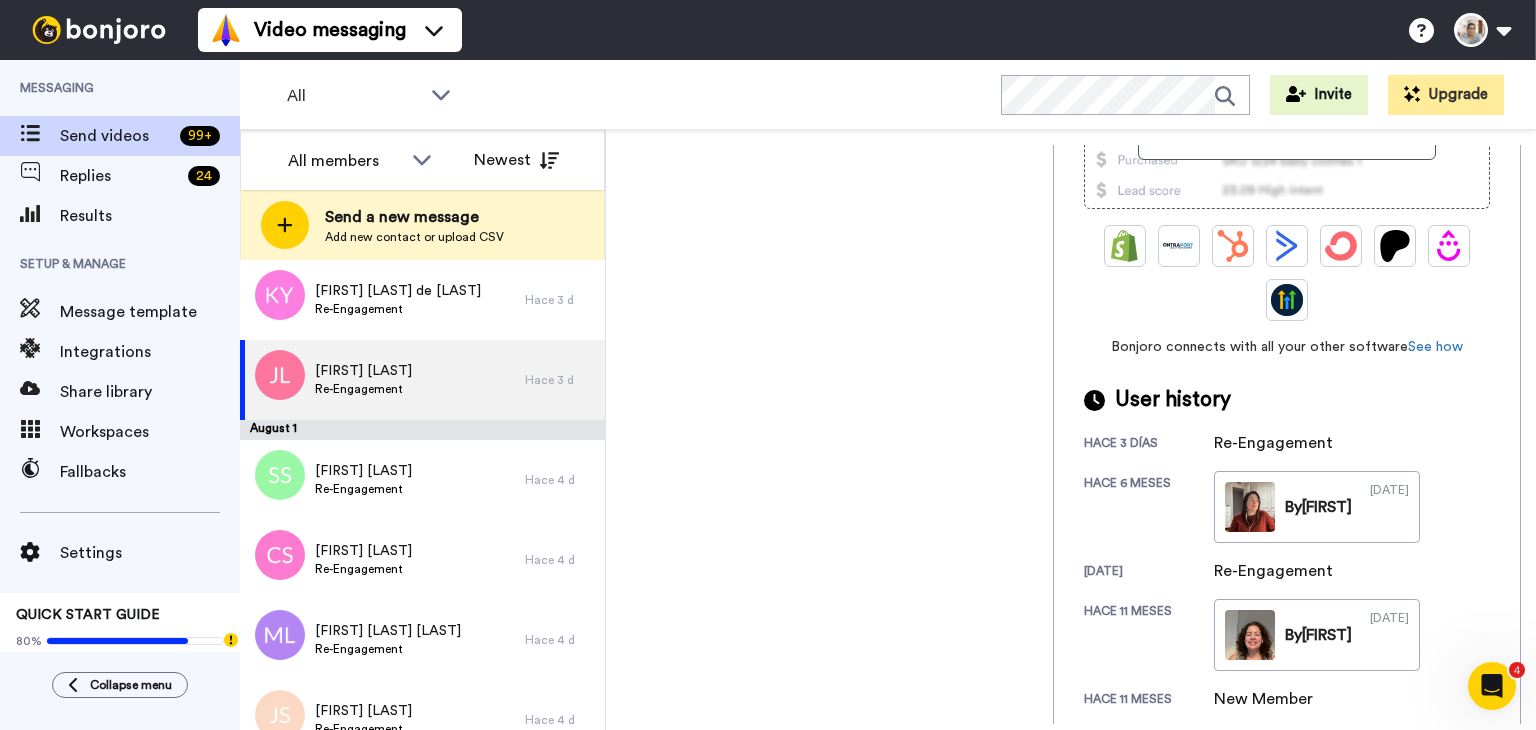 scroll, scrollTop: 384, scrollLeft: 0, axis: vertical 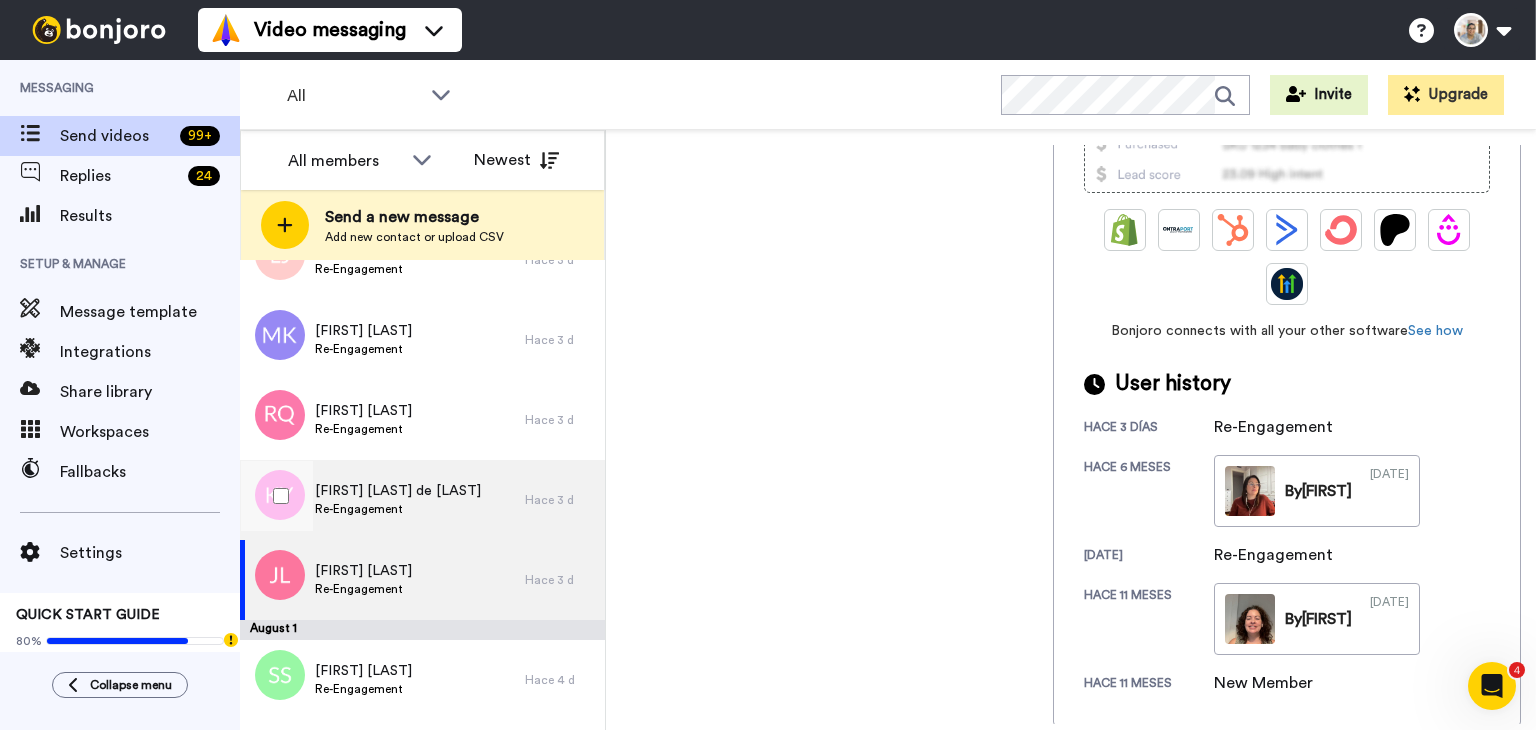 click on "Kindra Young de Gomez Re-Engagement" at bounding box center [382, 500] 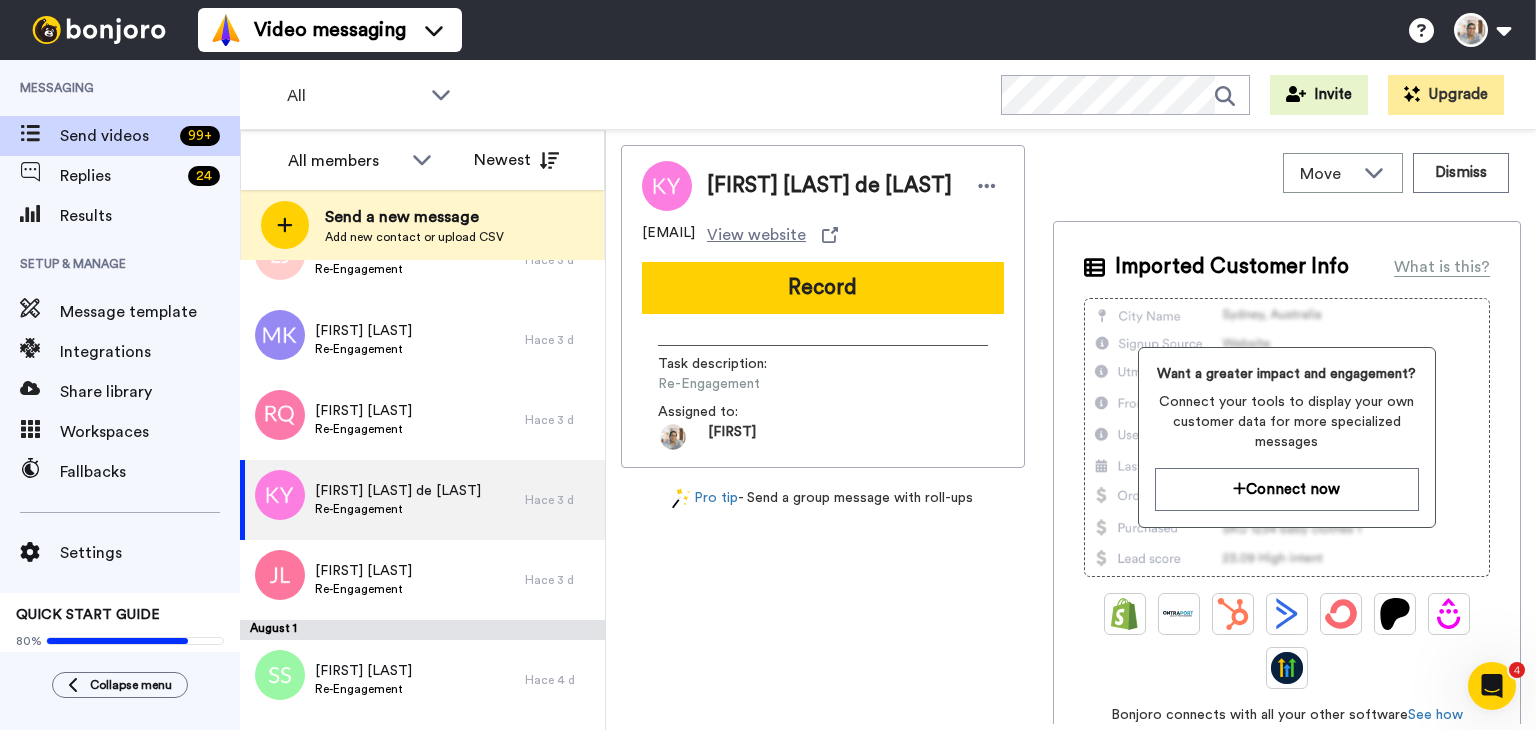scroll, scrollTop: 256, scrollLeft: 0, axis: vertical 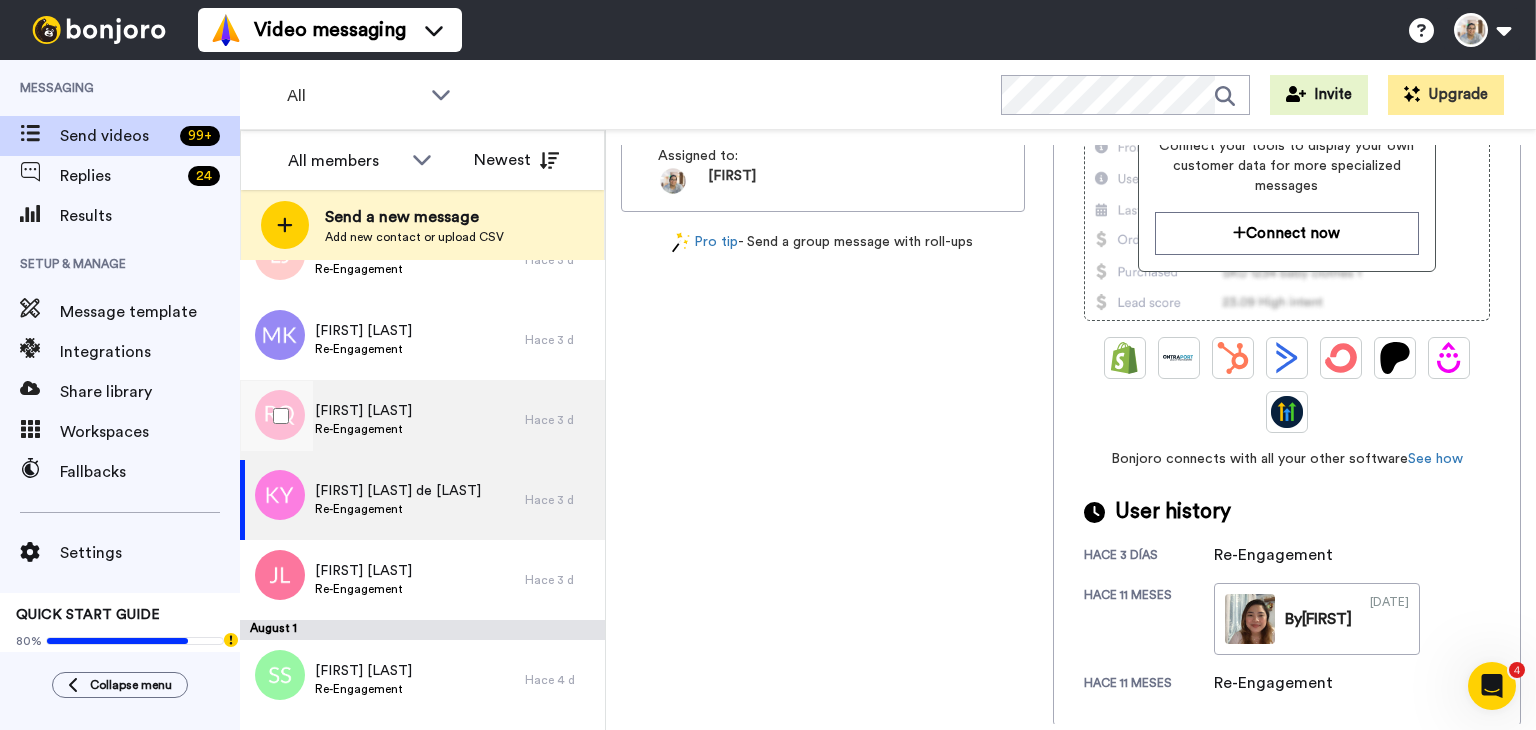 click on "Raquel Quintero Re-Engagement" at bounding box center (382, 420) 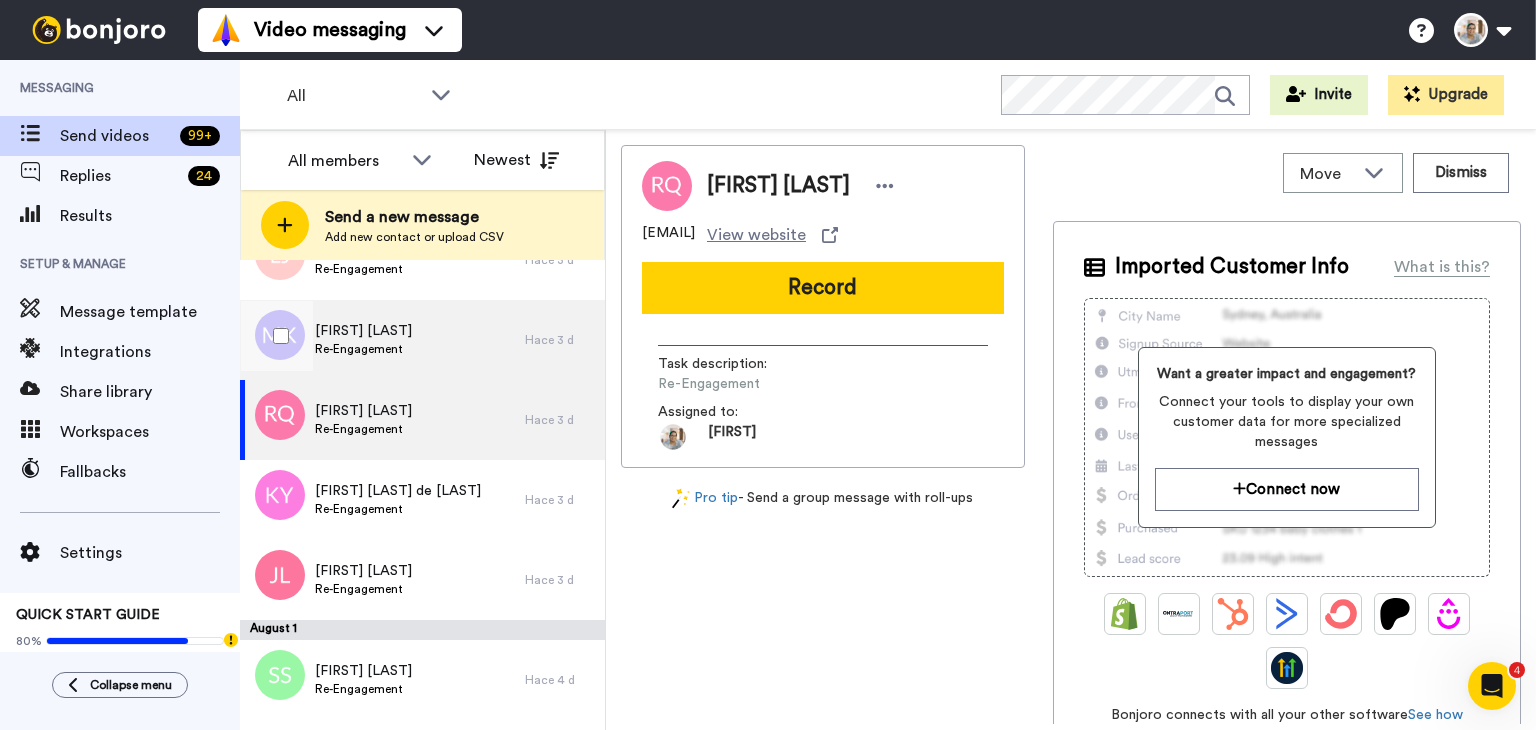 click on "Re-Engagement" at bounding box center (363, 349) 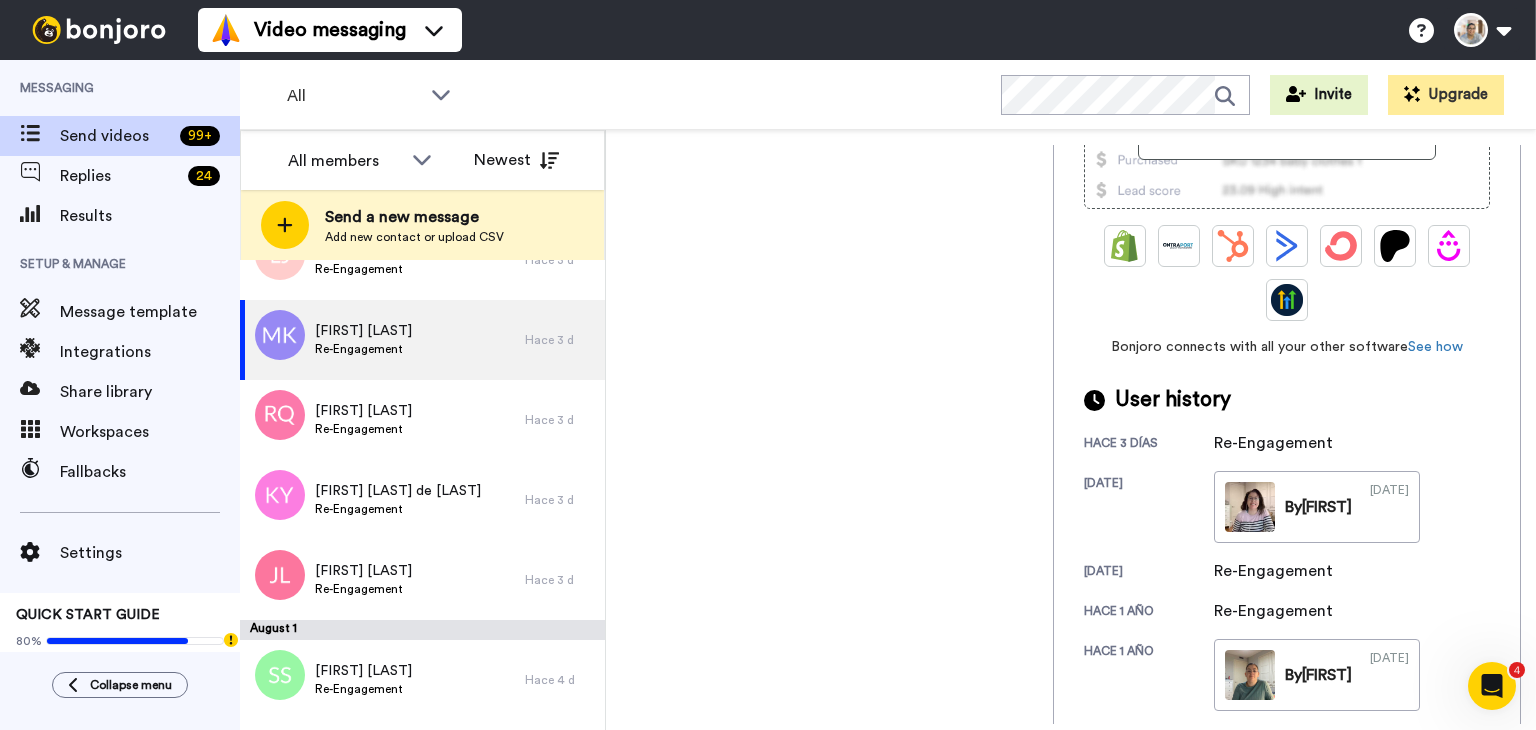 scroll, scrollTop: 400, scrollLeft: 0, axis: vertical 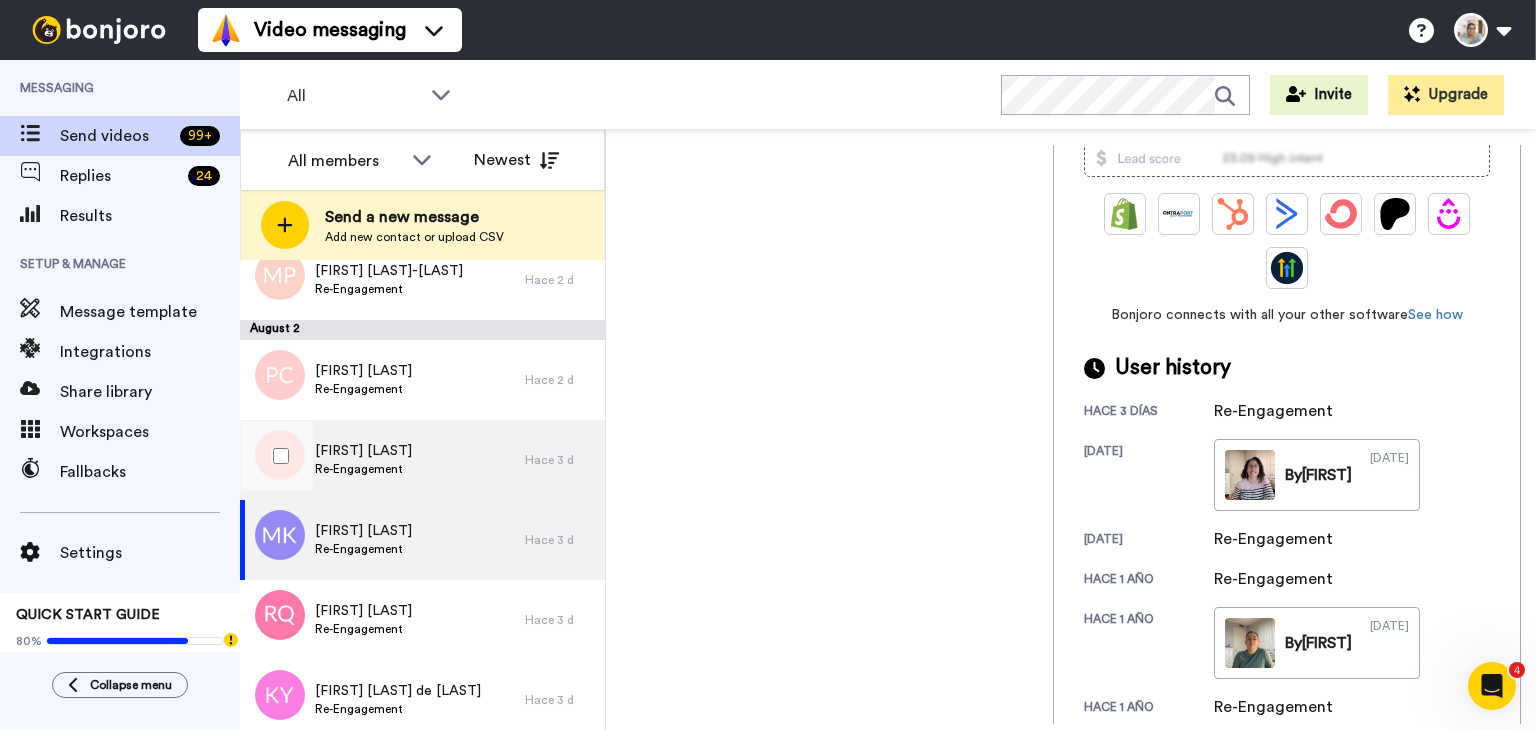 click on "[FIRST] [LAST]" at bounding box center (363, 451) 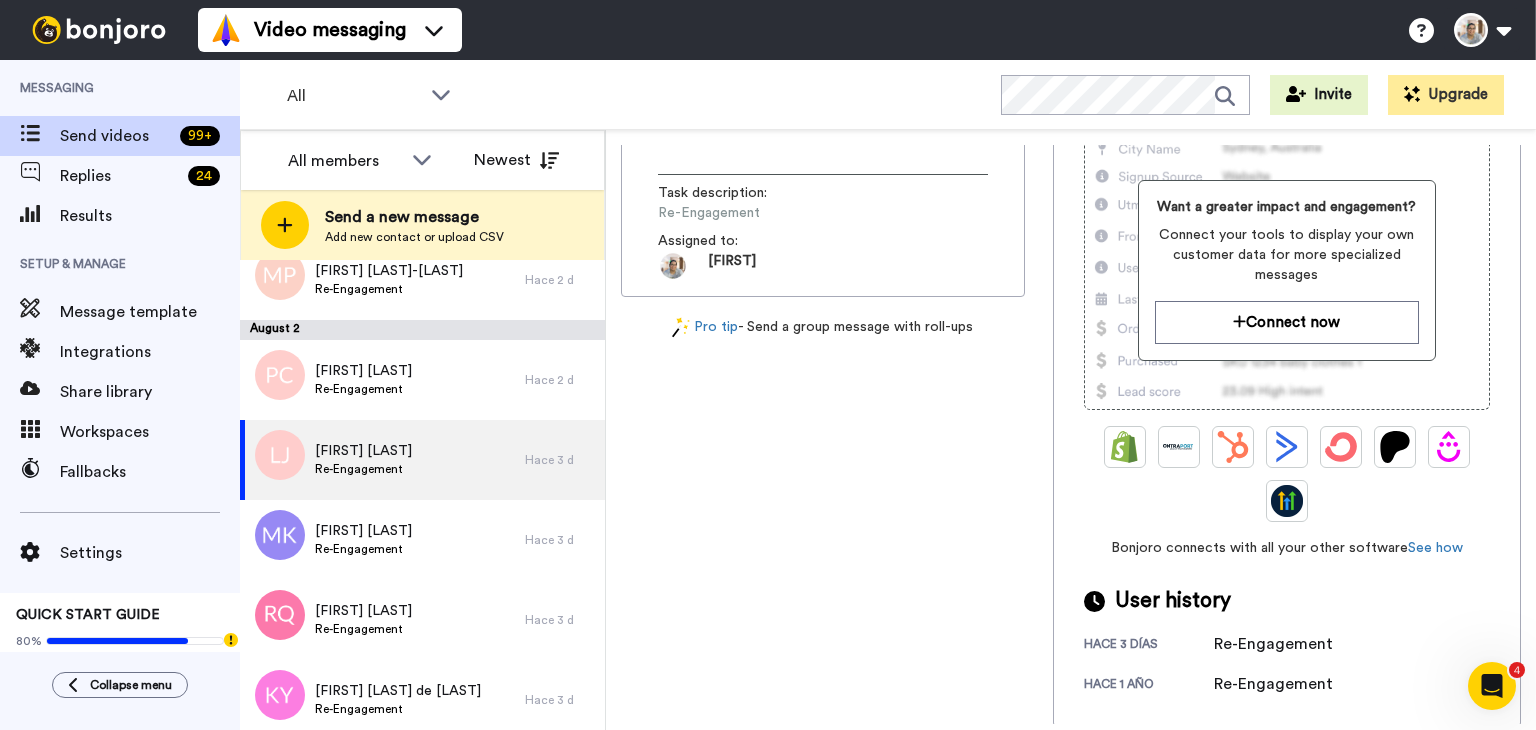 scroll, scrollTop: 168, scrollLeft: 0, axis: vertical 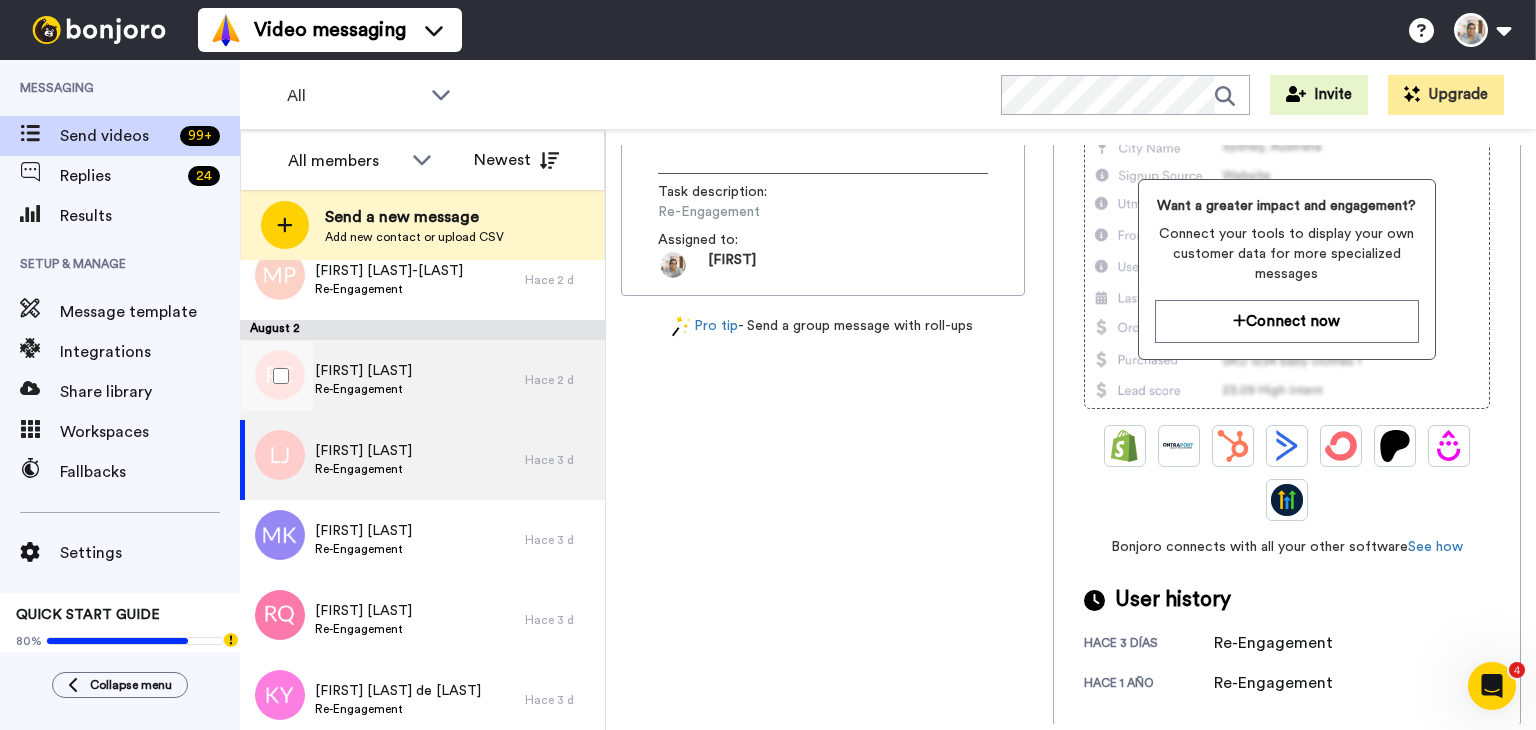 click on "PAOLA CAVAZOS Re-Engagement" at bounding box center (382, 380) 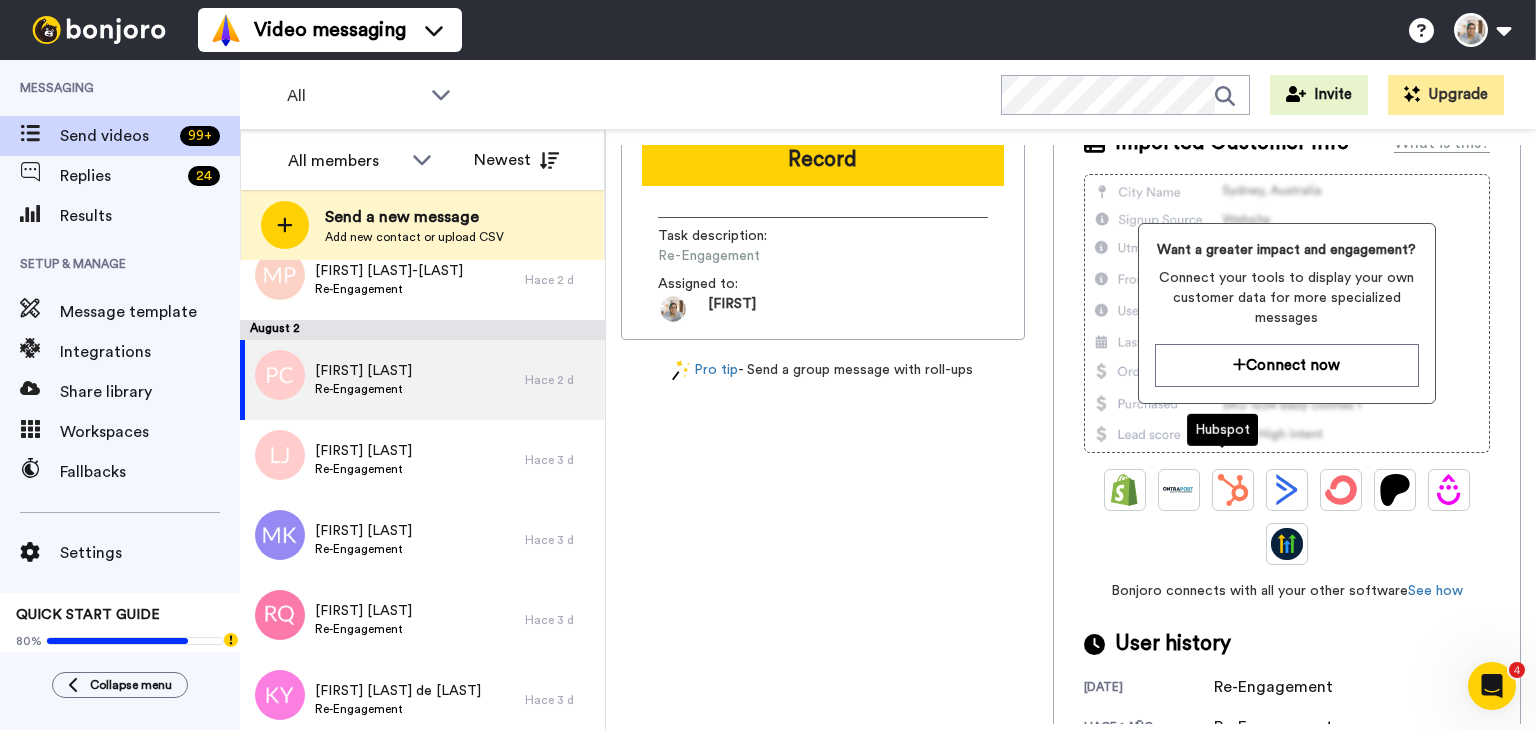 scroll, scrollTop: 168, scrollLeft: 0, axis: vertical 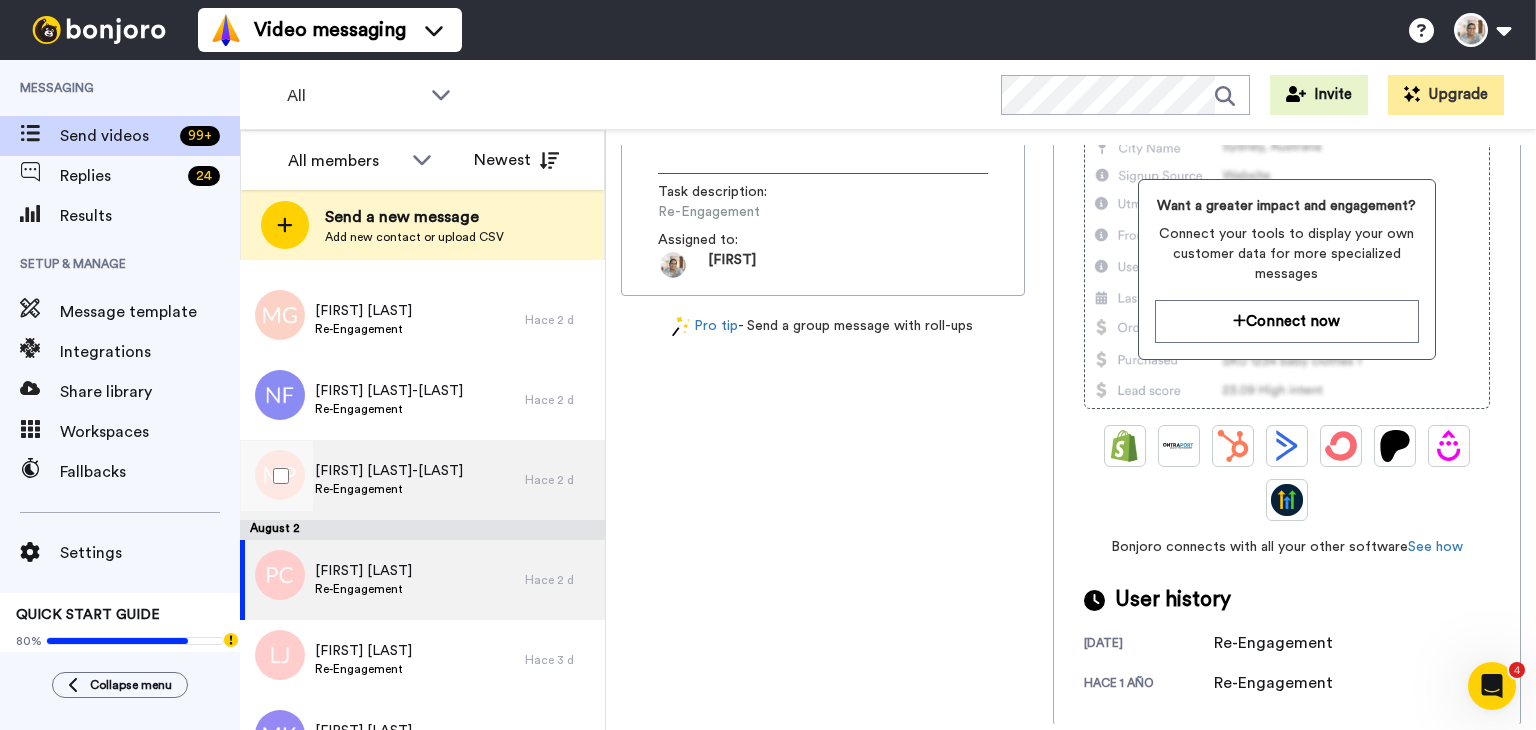 click on "Re-Engagement" at bounding box center [389, 489] 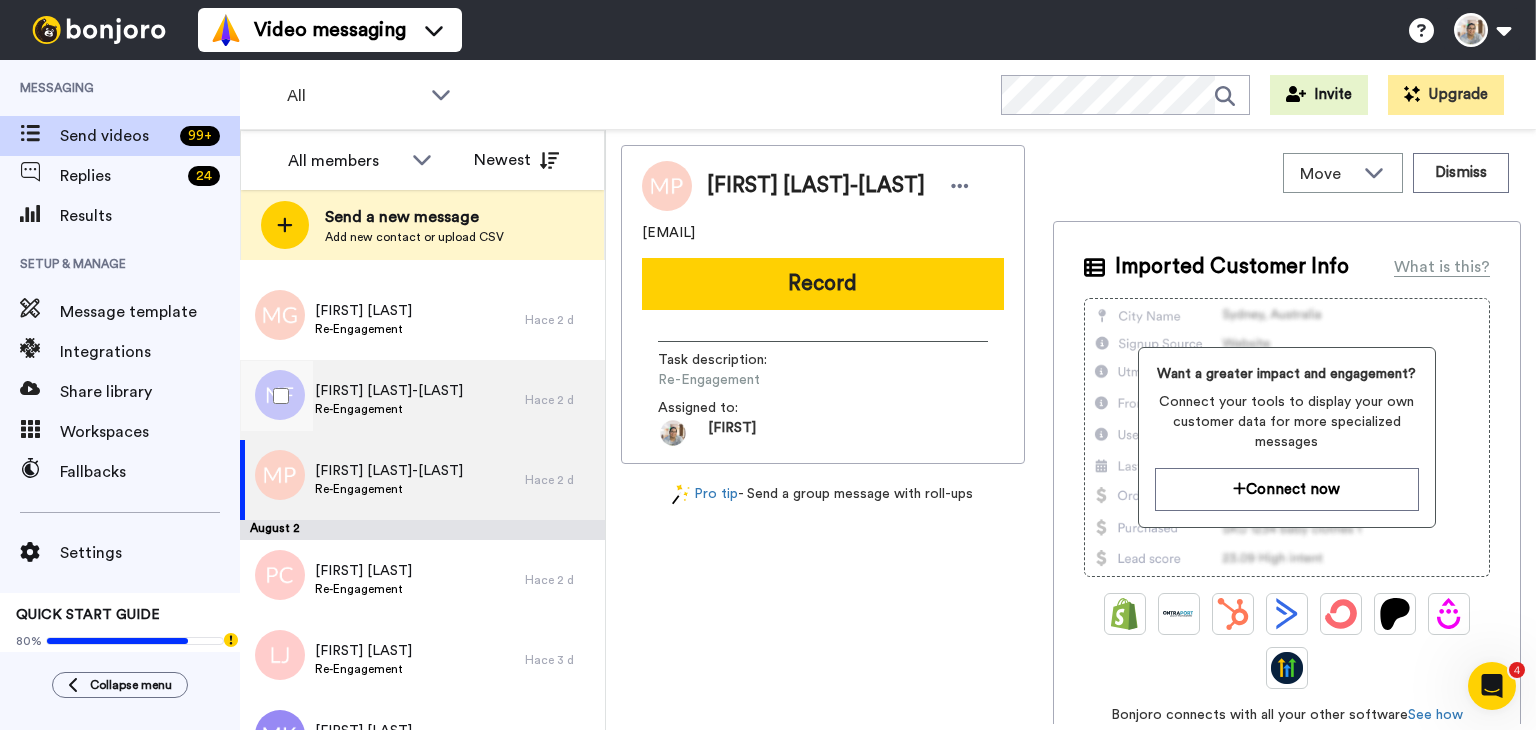 click on "Re-Engagement" at bounding box center (389, 409) 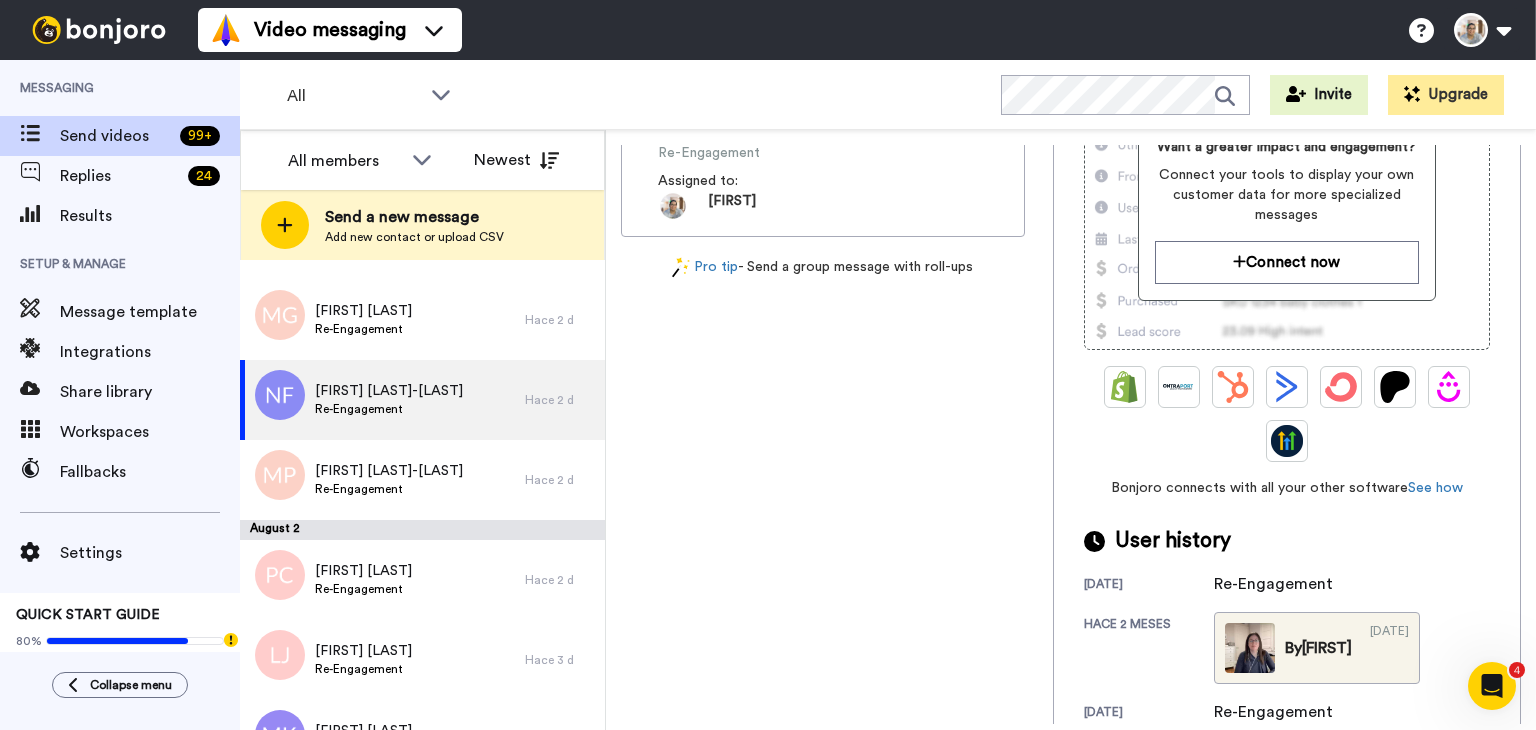 scroll, scrollTop: 336, scrollLeft: 0, axis: vertical 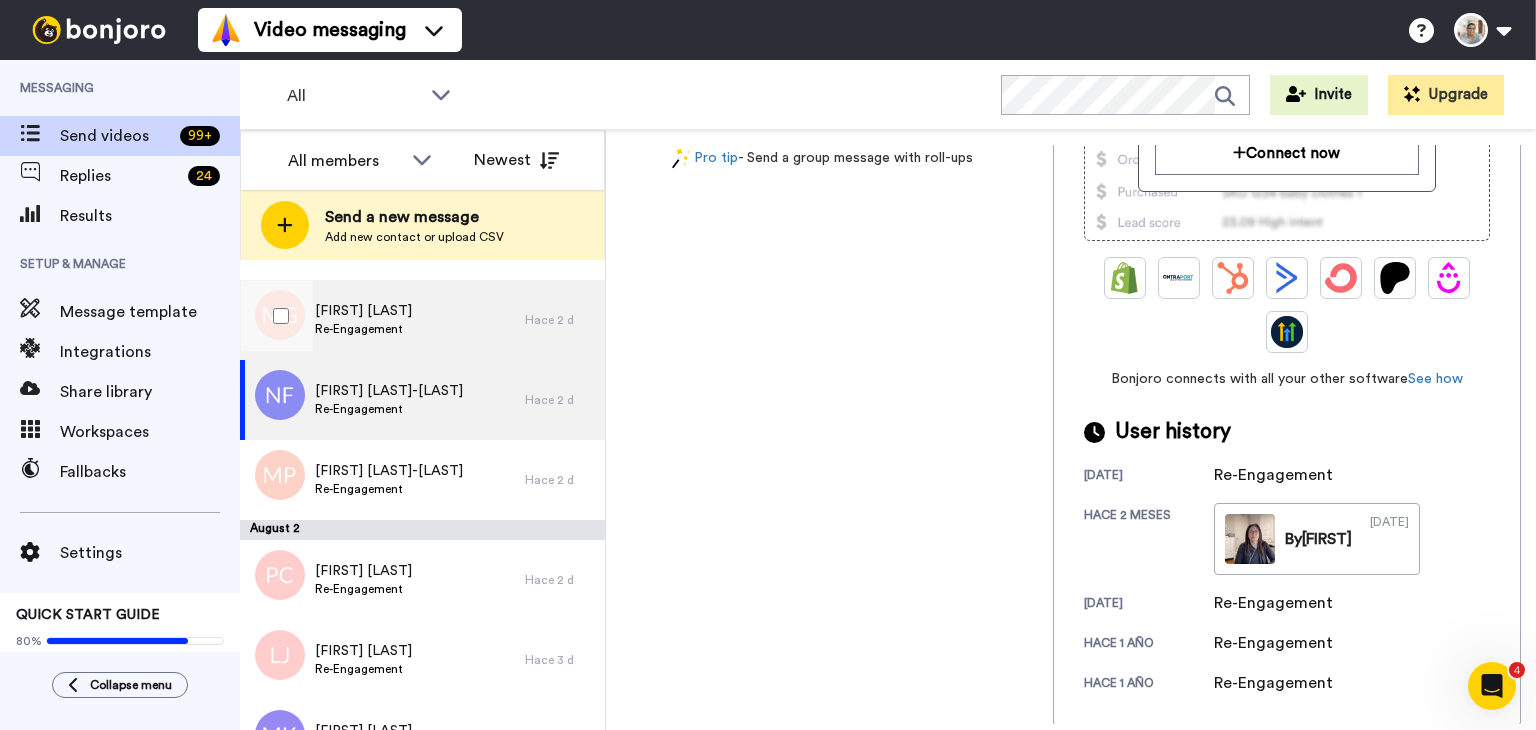 click on "Maria Gomez Re-Engagement" at bounding box center (382, 320) 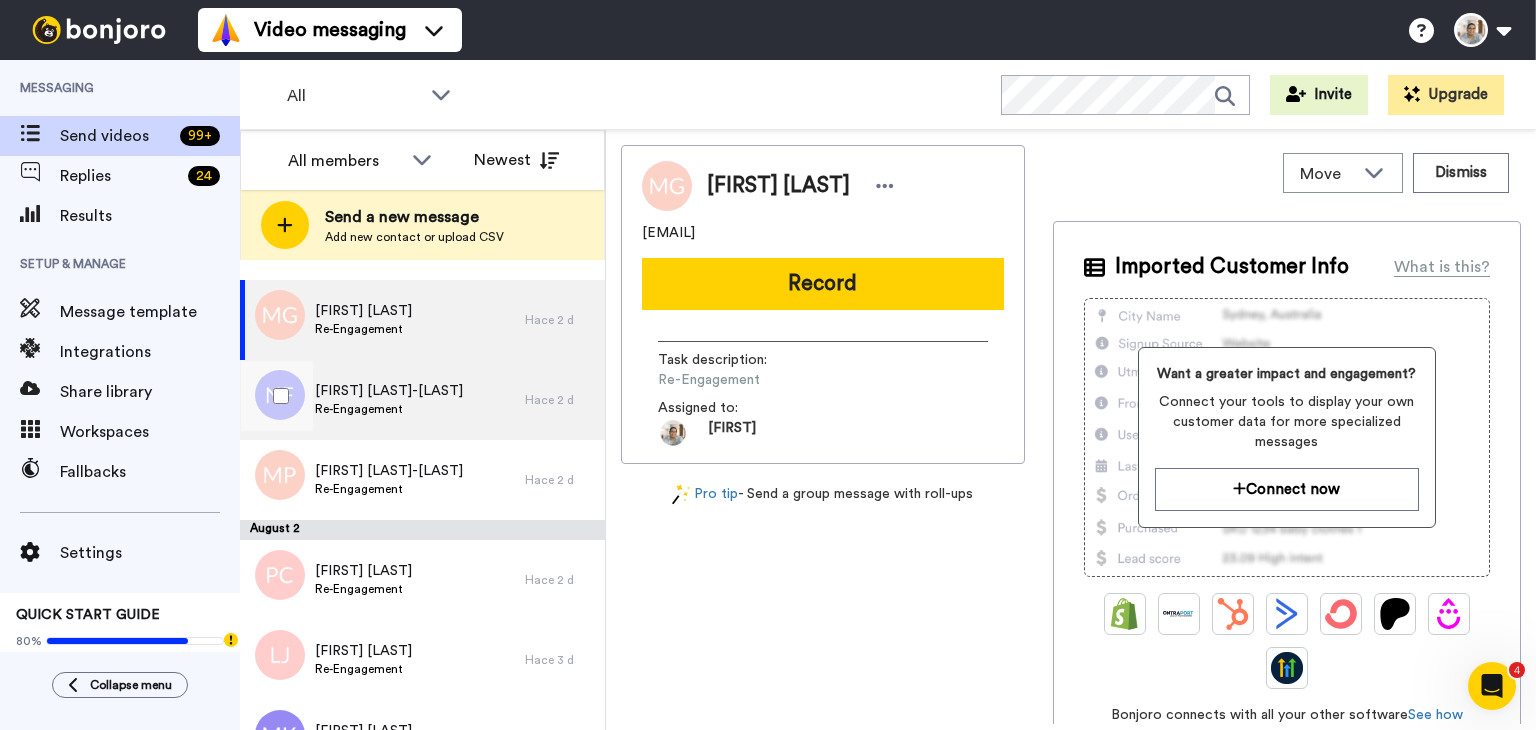 scroll, scrollTop: 500, scrollLeft: 0, axis: vertical 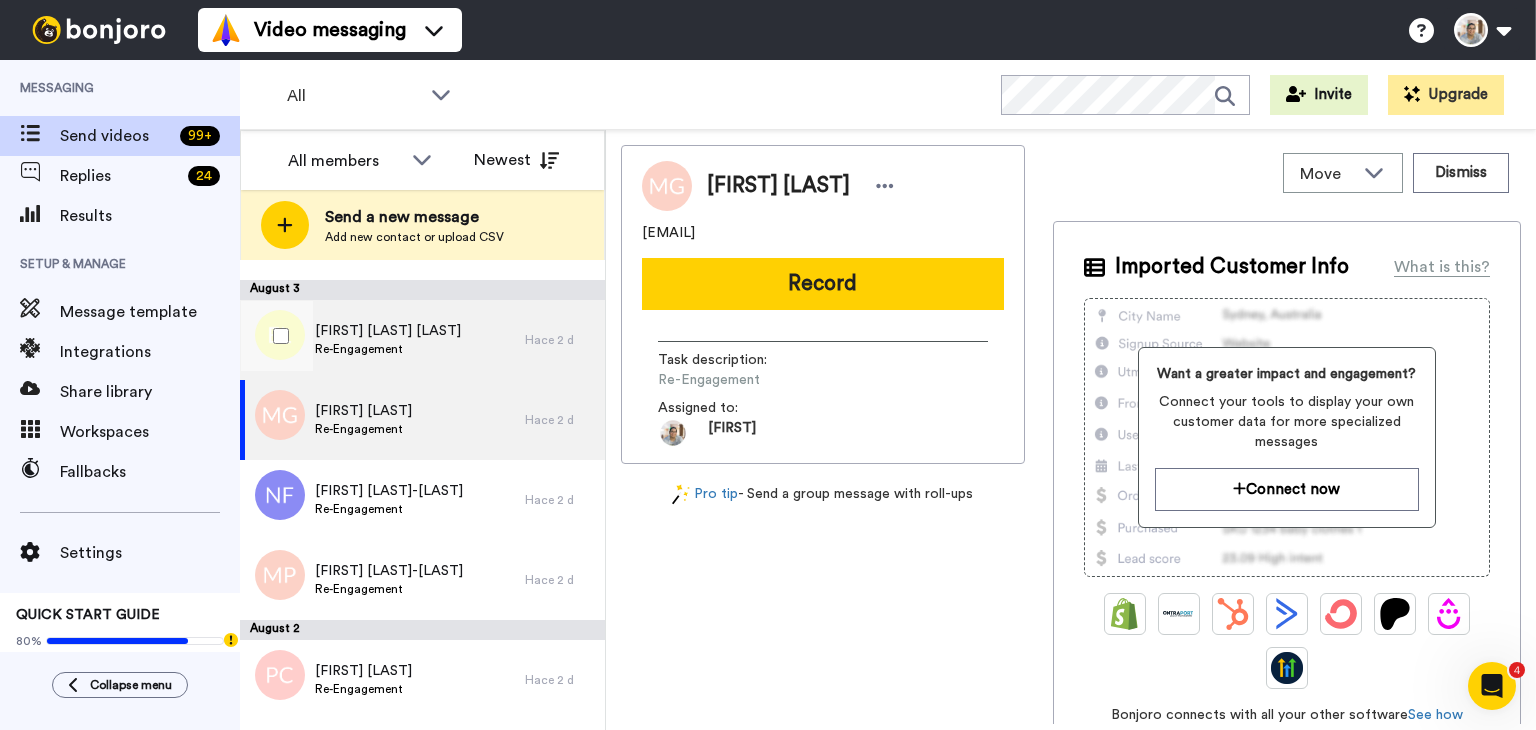 click on "Re-Engagement" at bounding box center [388, 349] 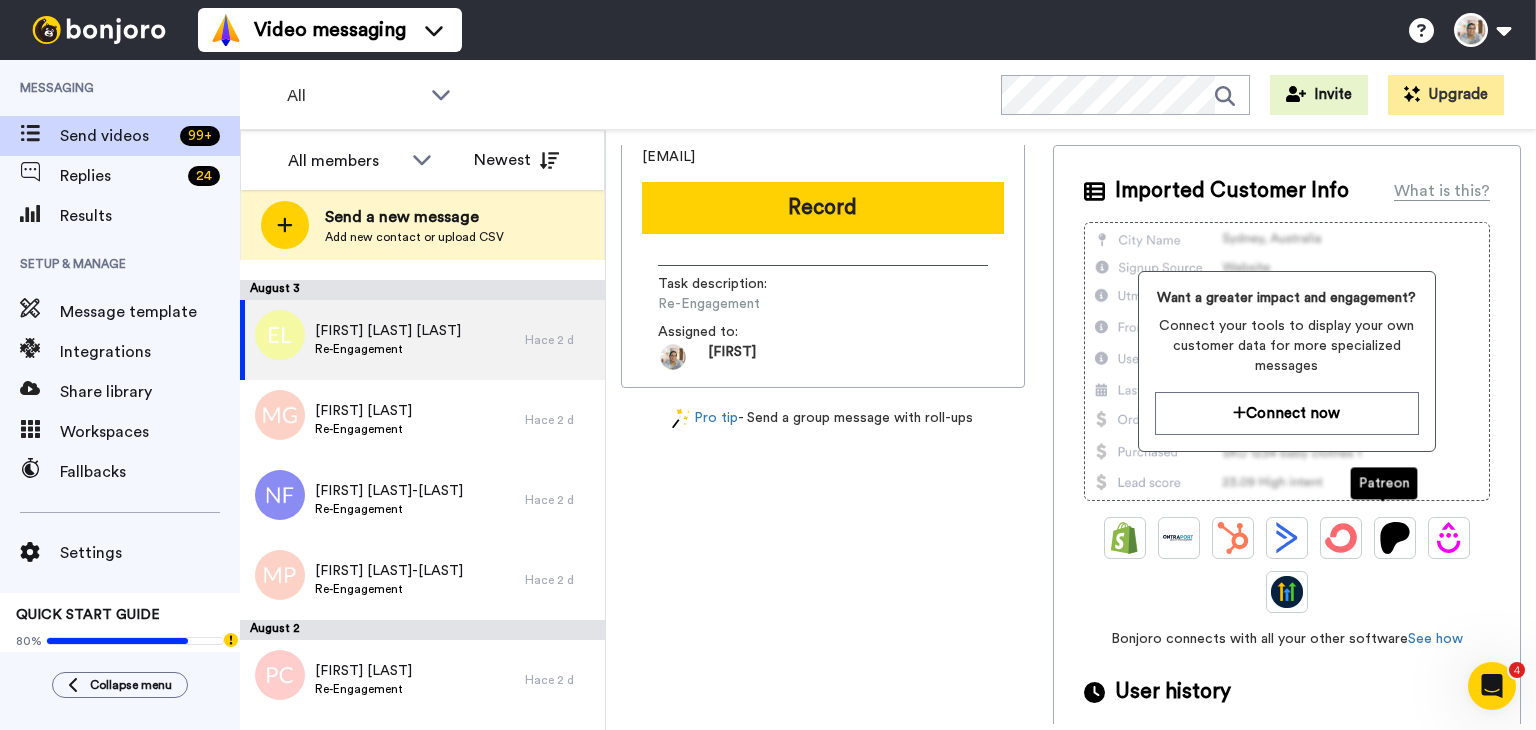 scroll, scrollTop: 128, scrollLeft: 0, axis: vertical 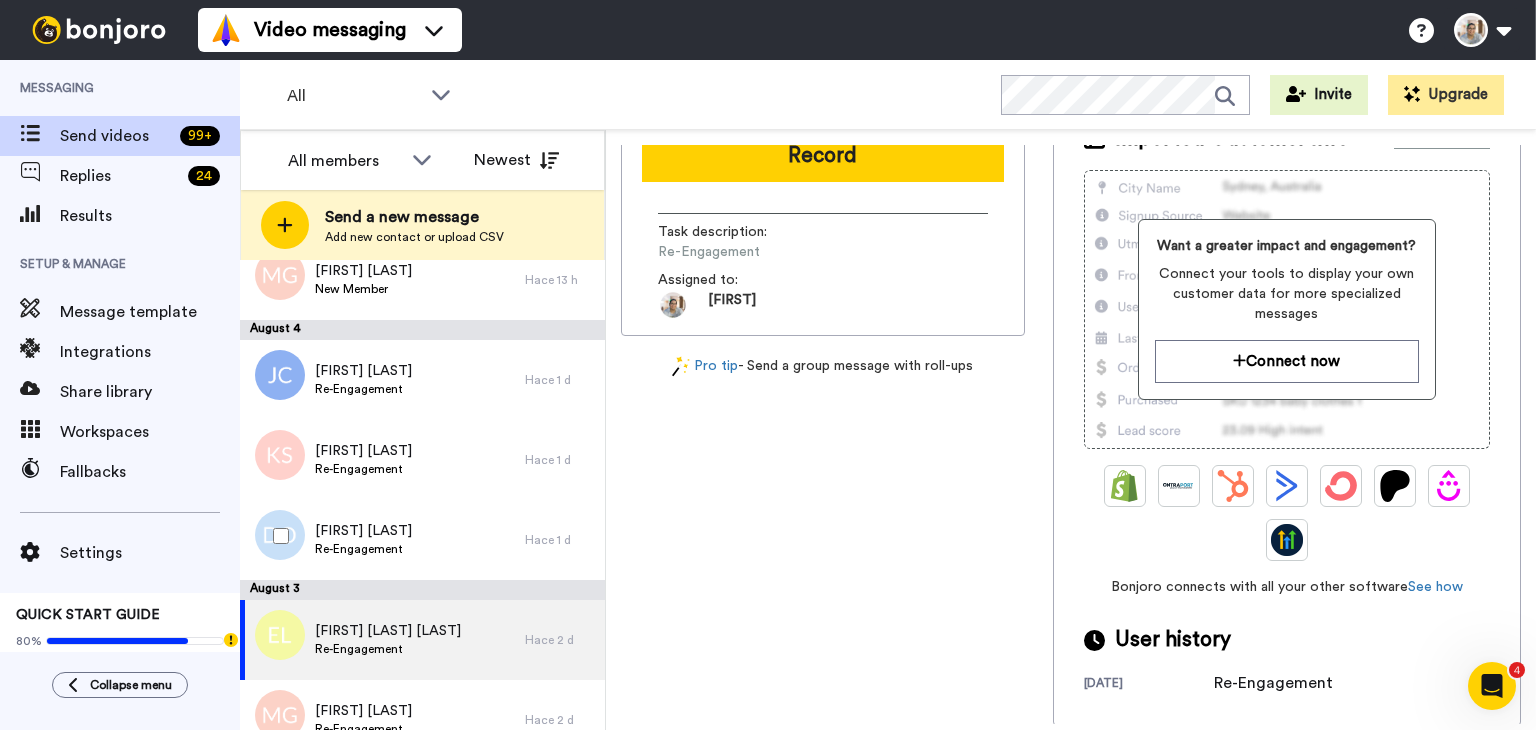 click on "David Olivares Re-Engagement" at bounding box center (382, 540) 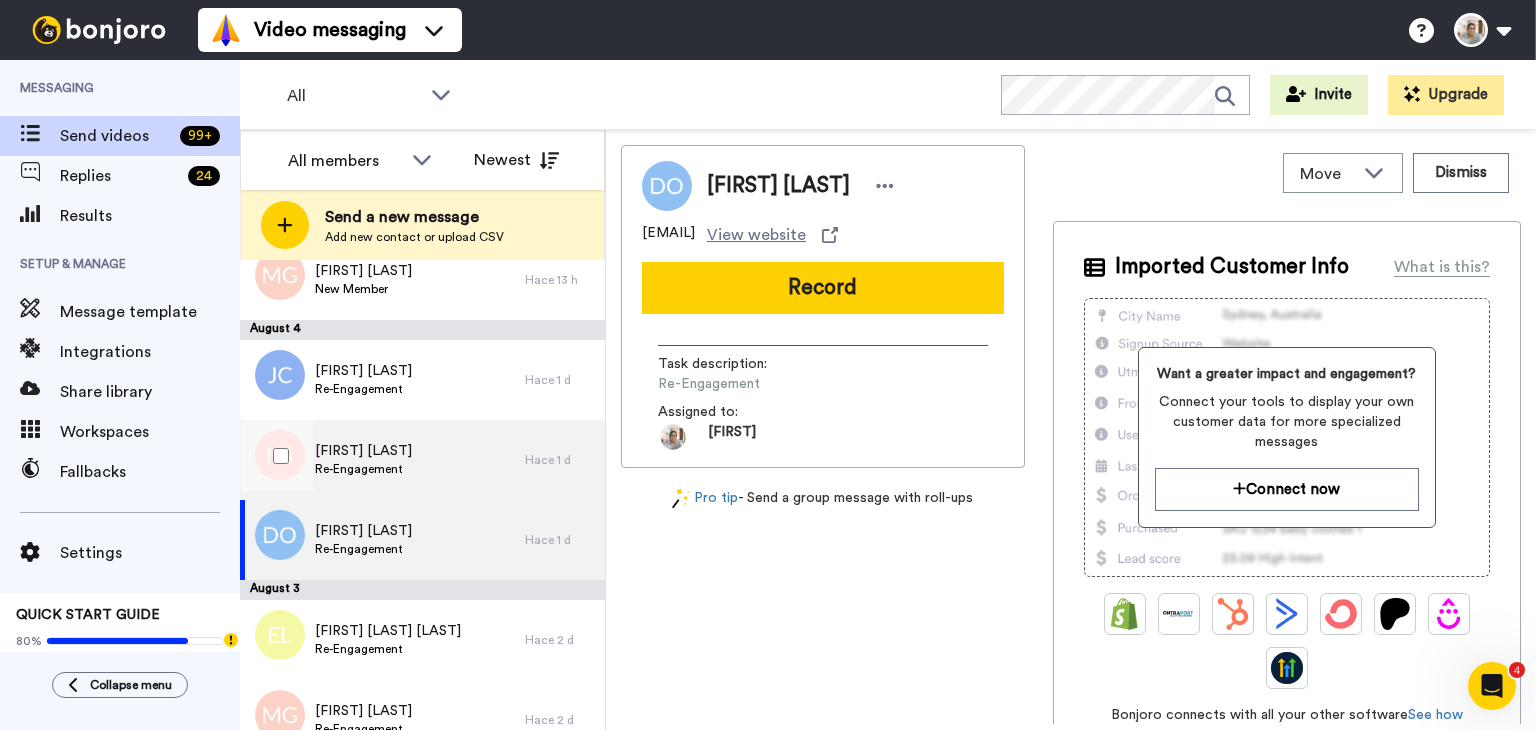 click on "[FIRST] [LAST]" at bounding box center [363, 451] 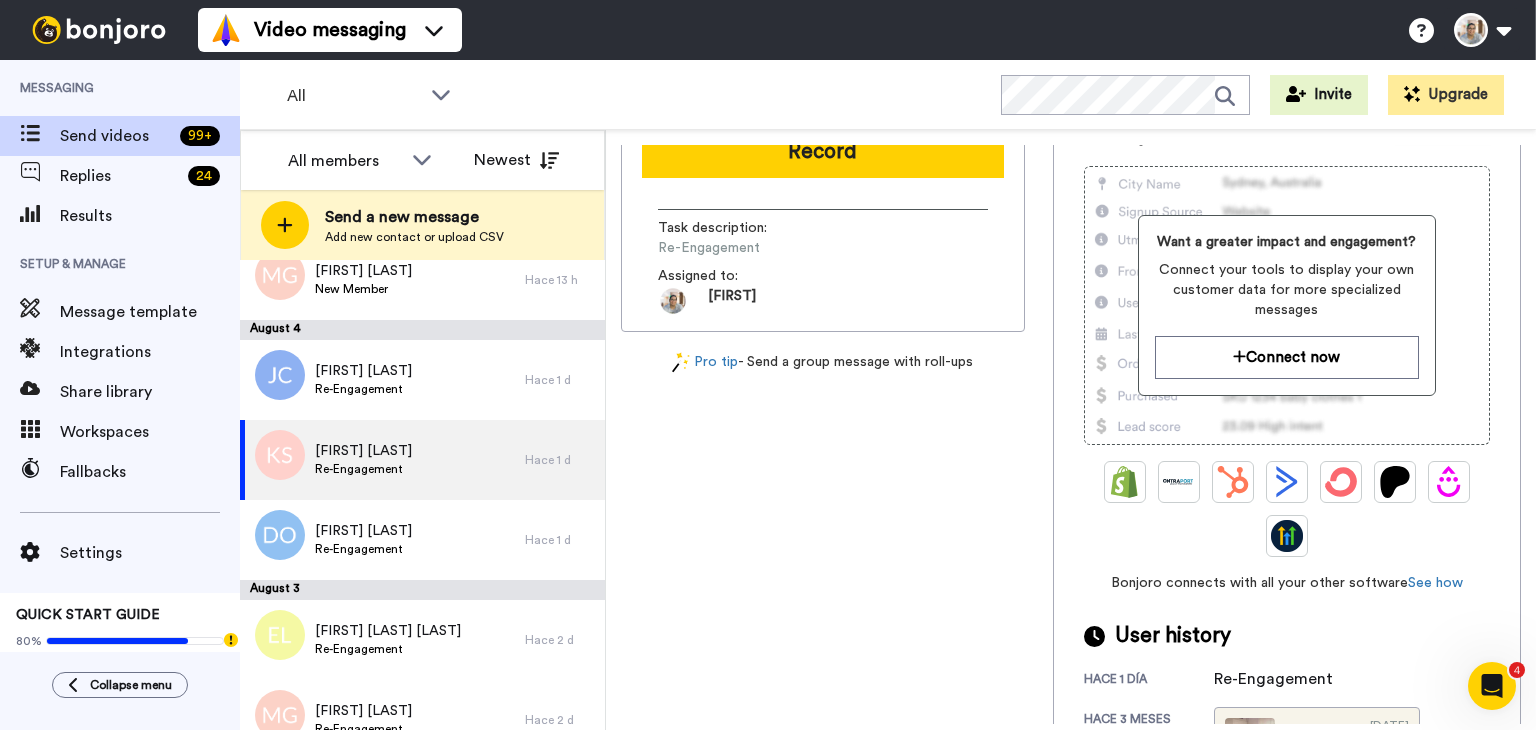 scroll, scrollTop: 296, scrollLeft: 0, axis: vertical 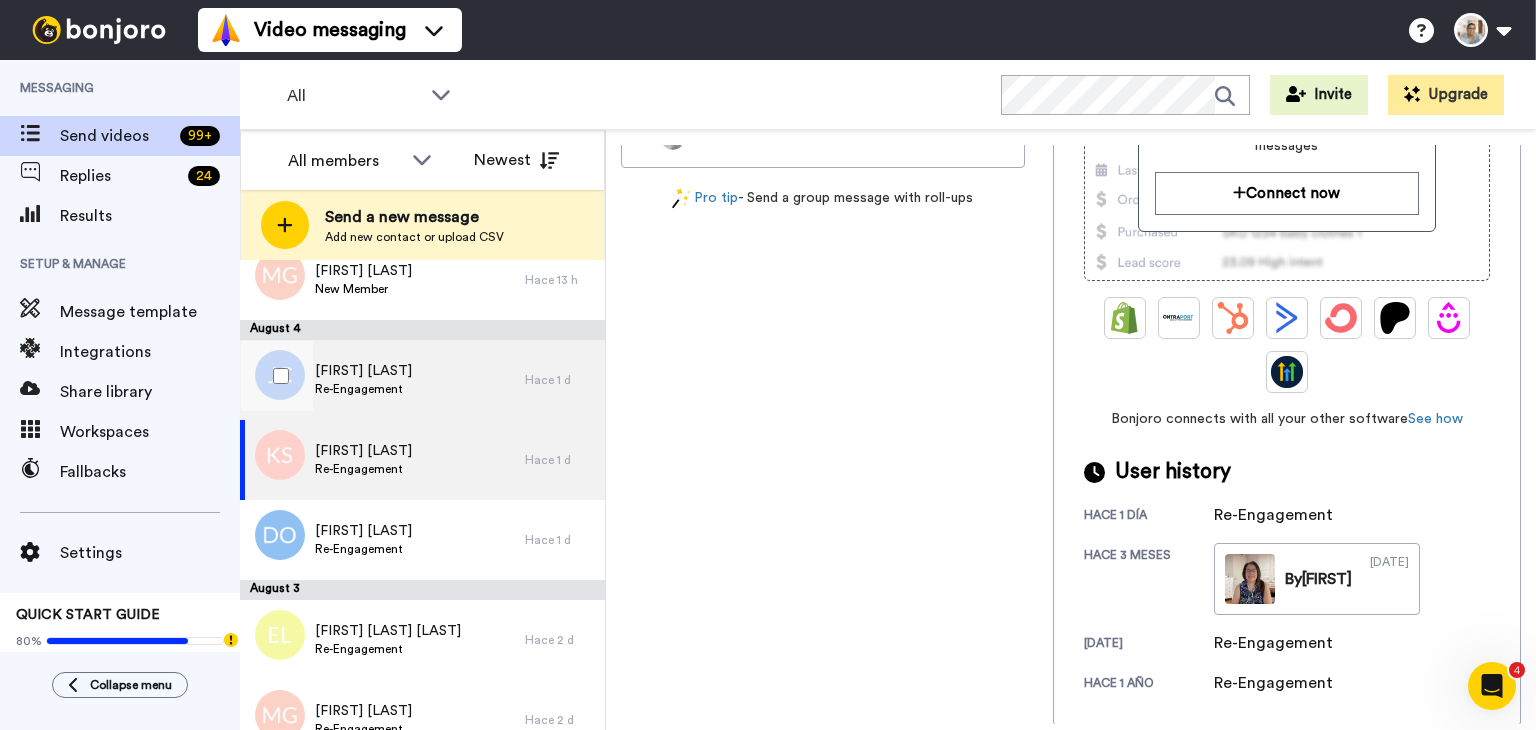 click on "[FIRST] [LAST]" at bounding box center [363, 371] 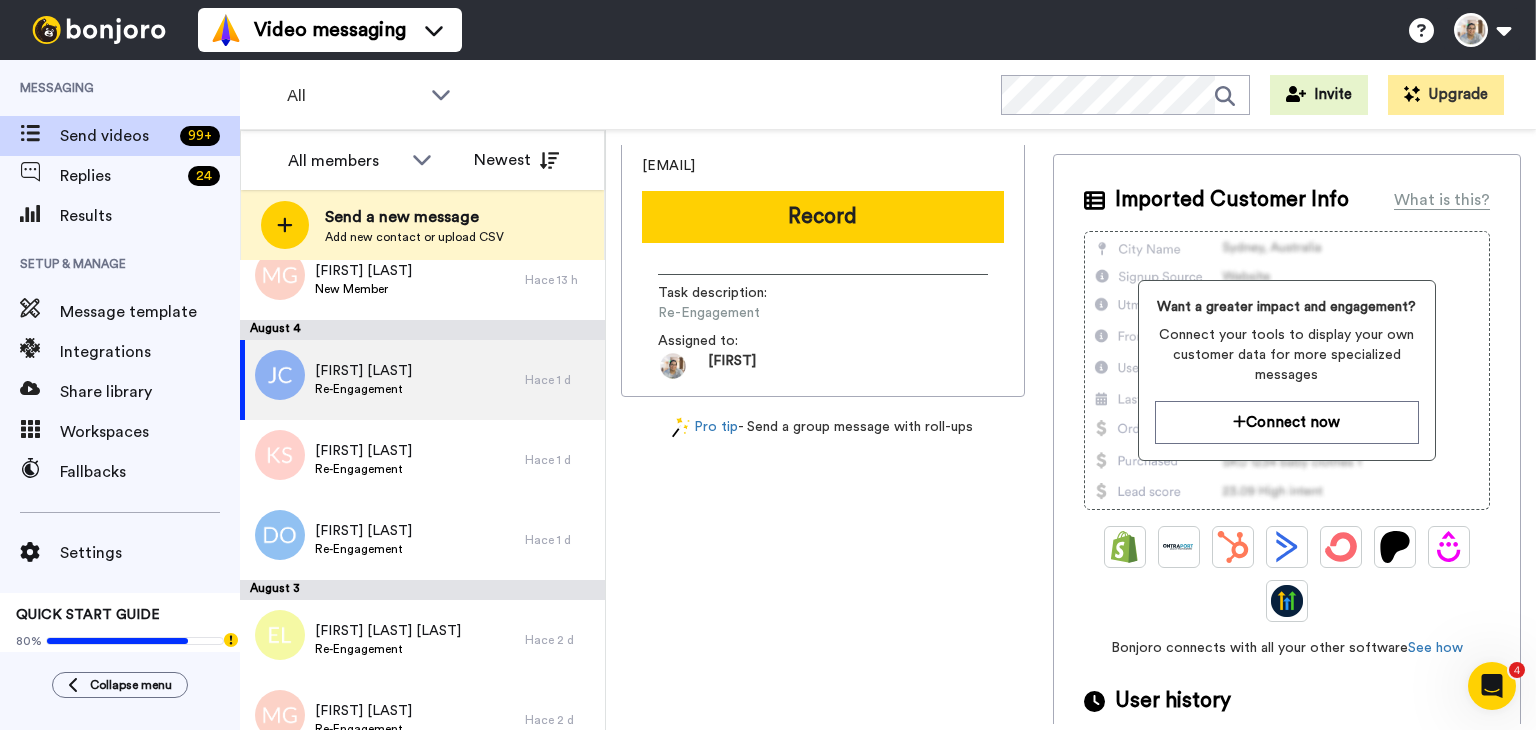 scroll, scrollTop: 128, scrollLeft: 0, axis: vertical 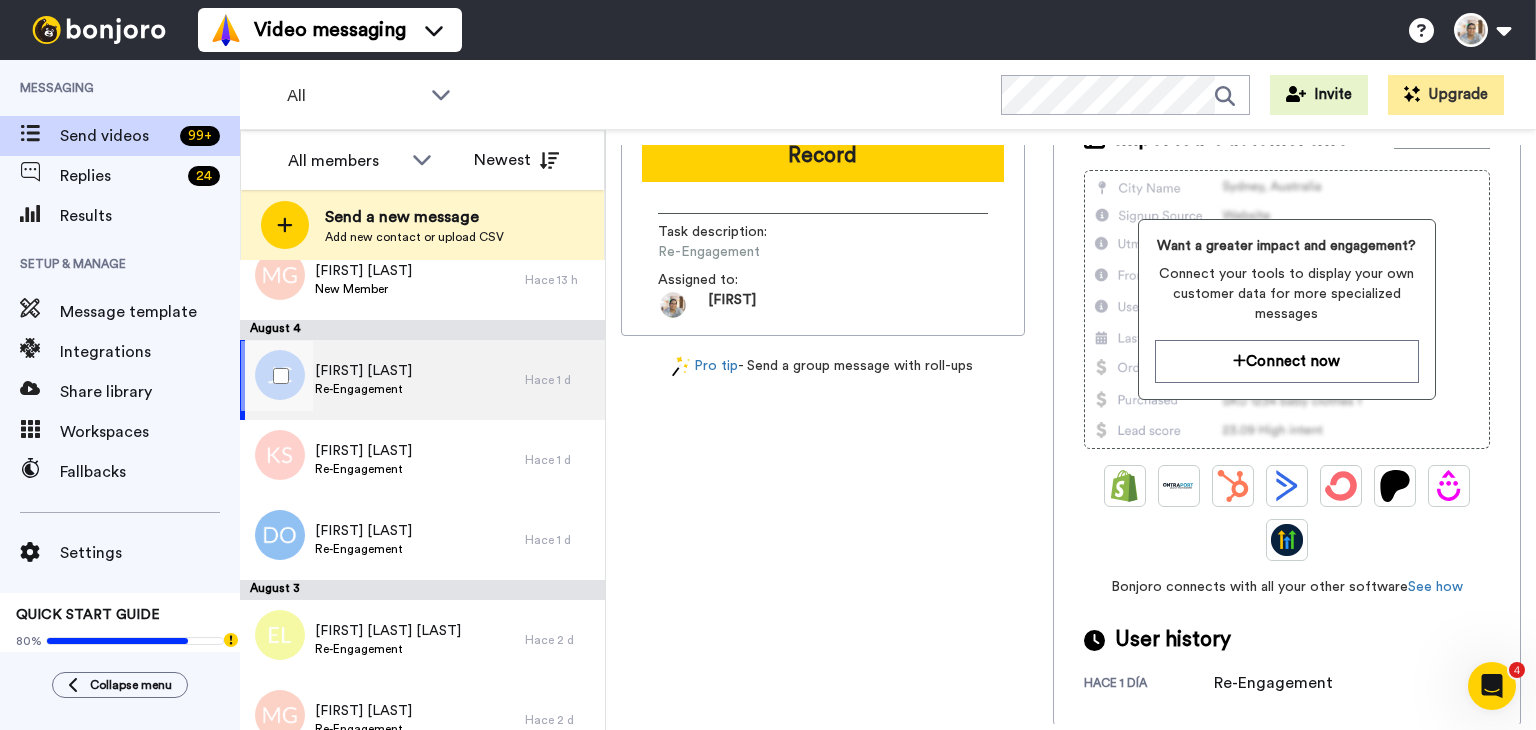 click on "[FIRST] [LAST]" at bounding box center [363, 371] 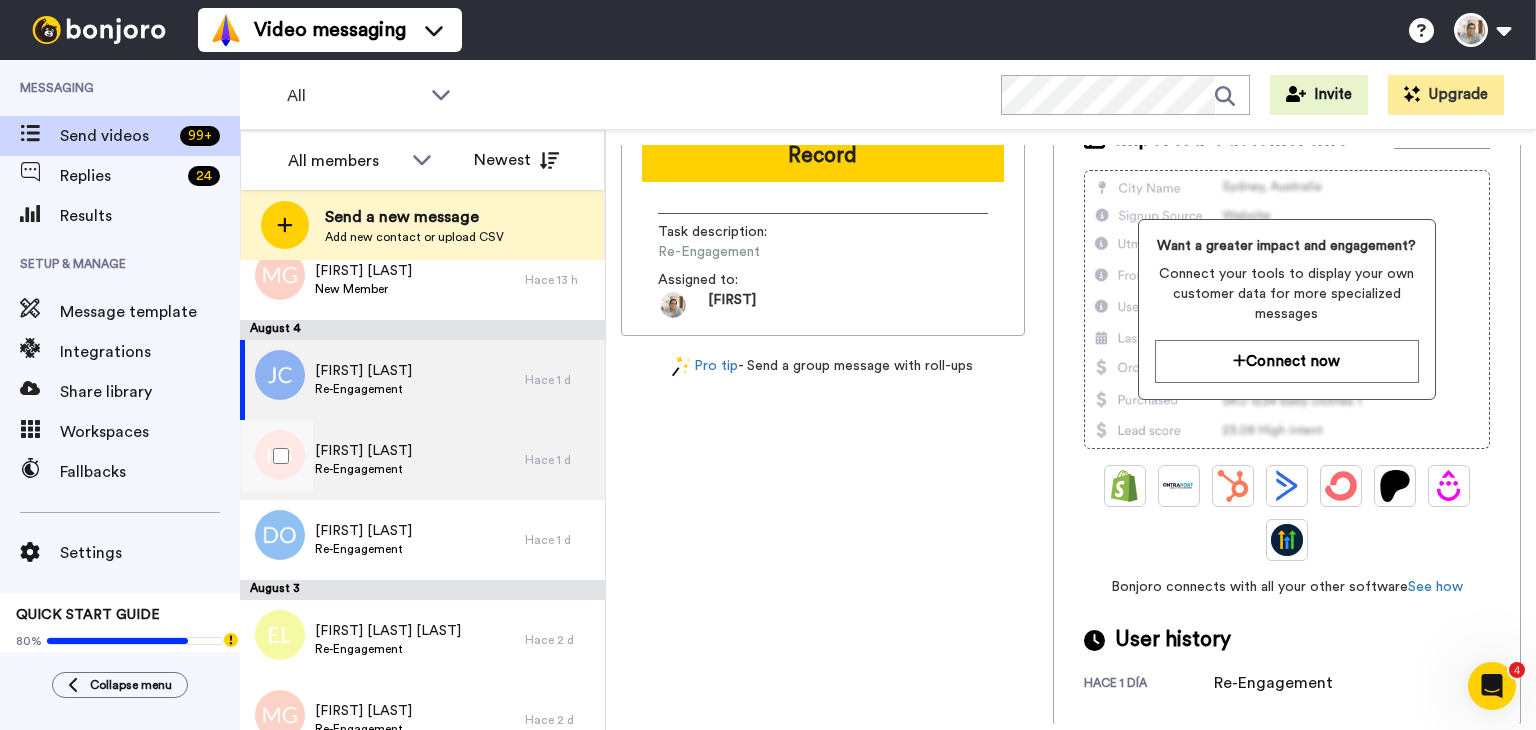 scroll, scrollTop: 0, scrollLeft: 0, axis: both 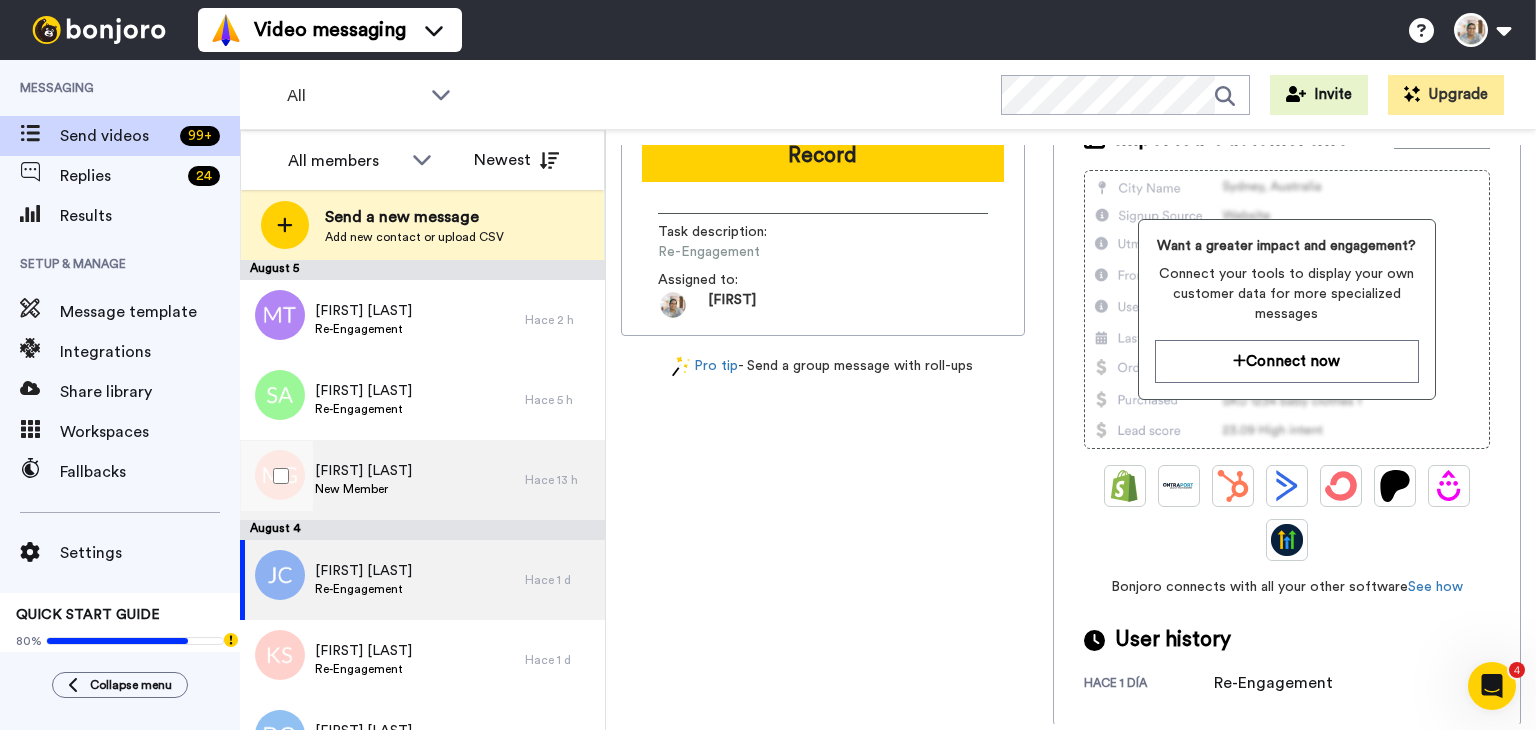 click on "Maria Gamble New Member" at bounding box center [382, 480] 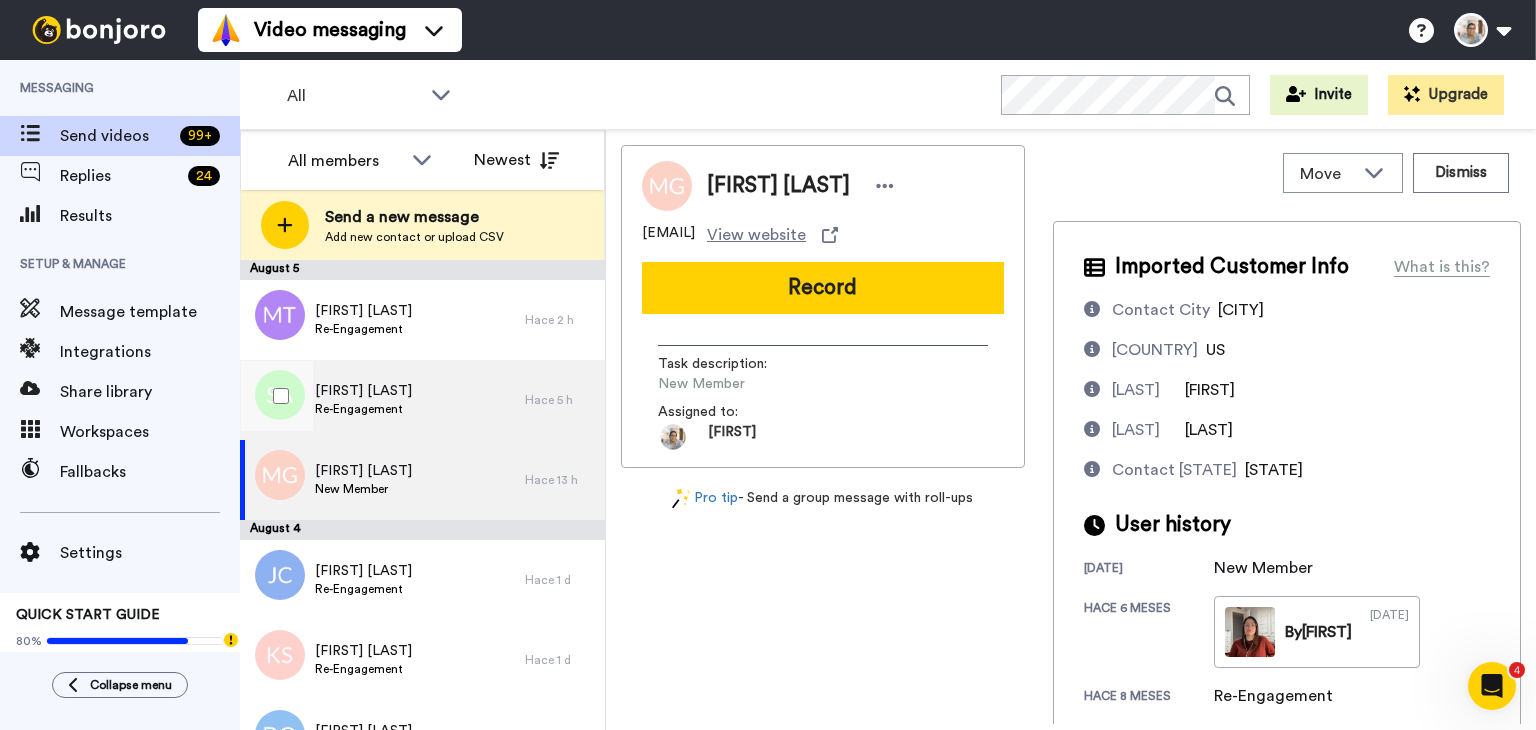 click on "Sarai Gonzalez Re-Engagement" at bounding box center [382, 400] 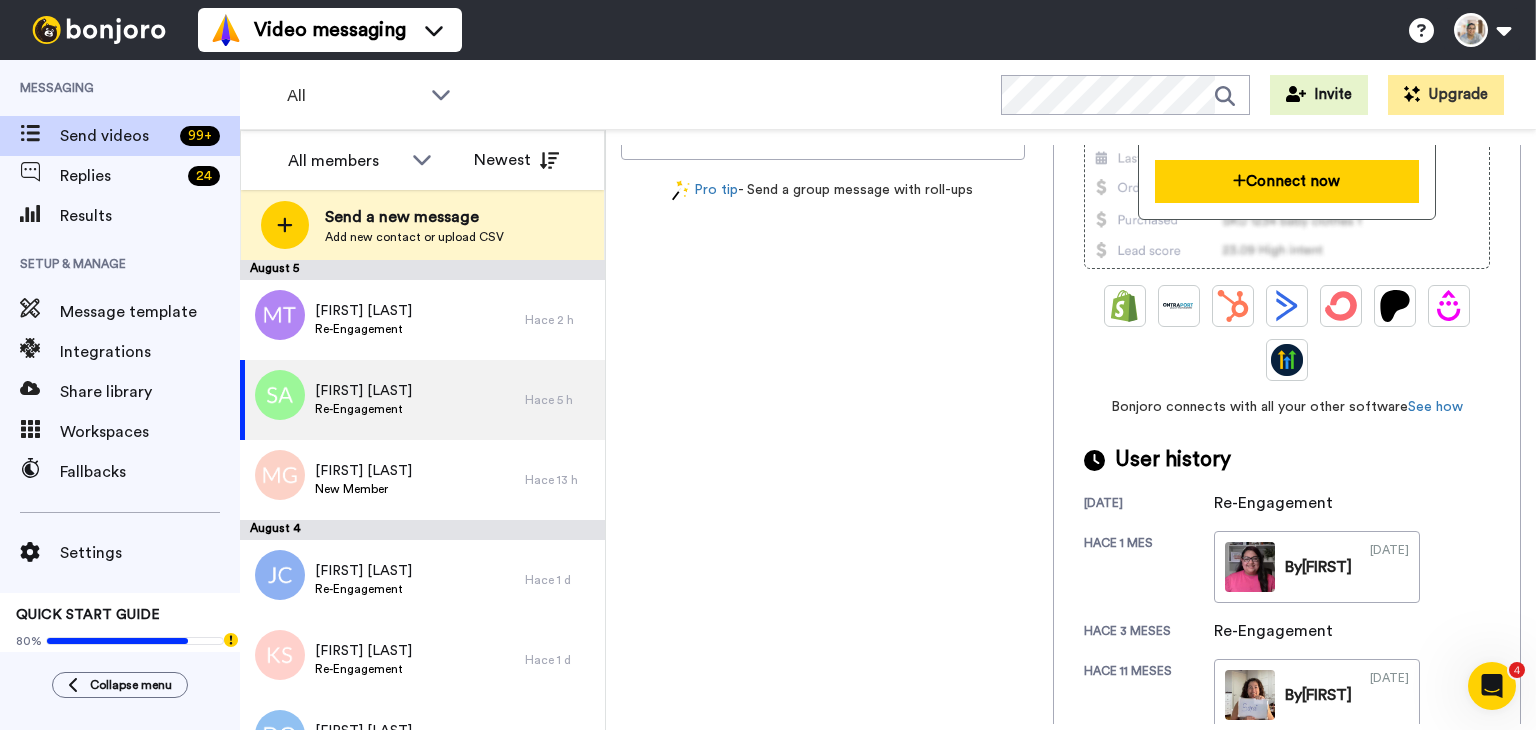 scroll, scrollTop: 500, scrollLeft: 0, axis: vertical 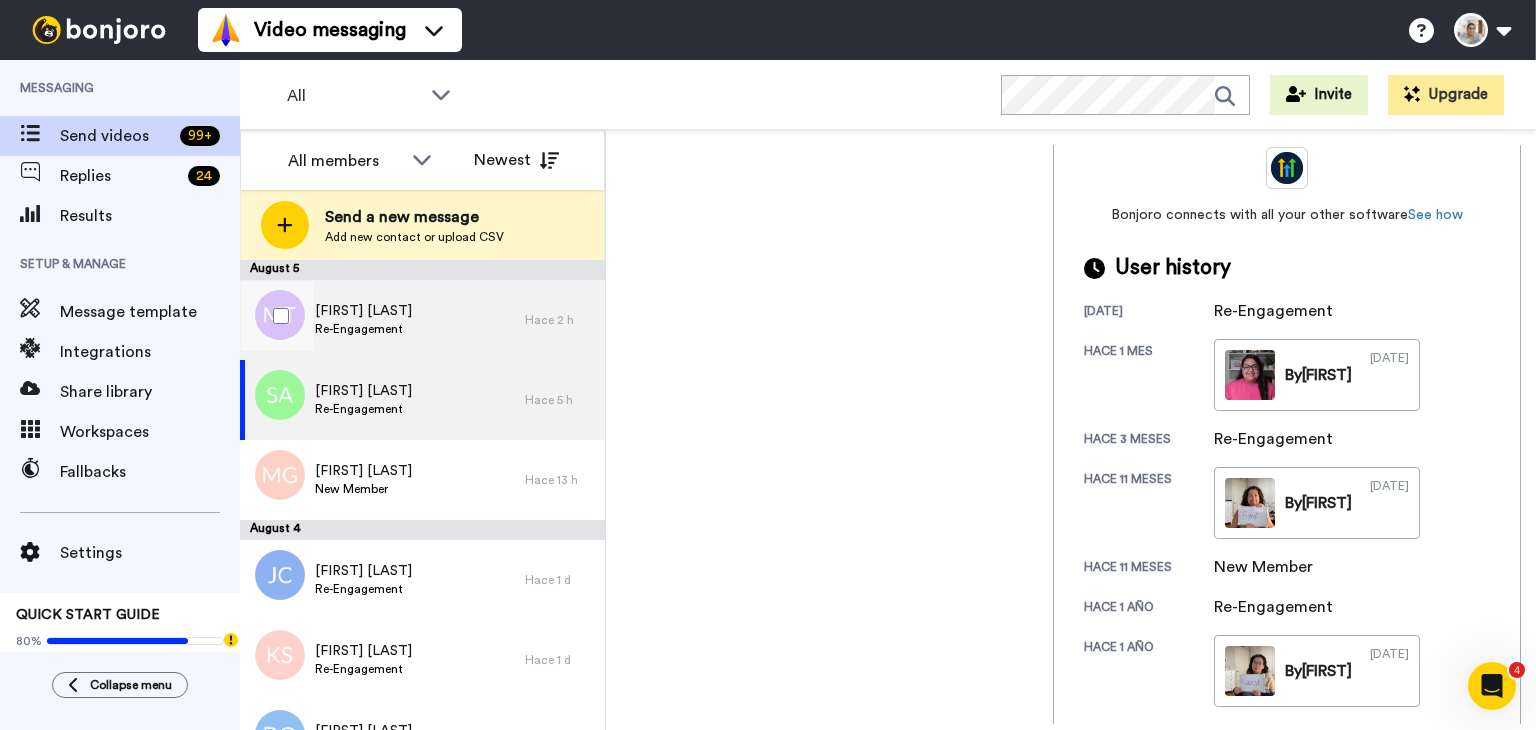 click on "[FIRST] [LAST]" at bounding box center [363, 311] 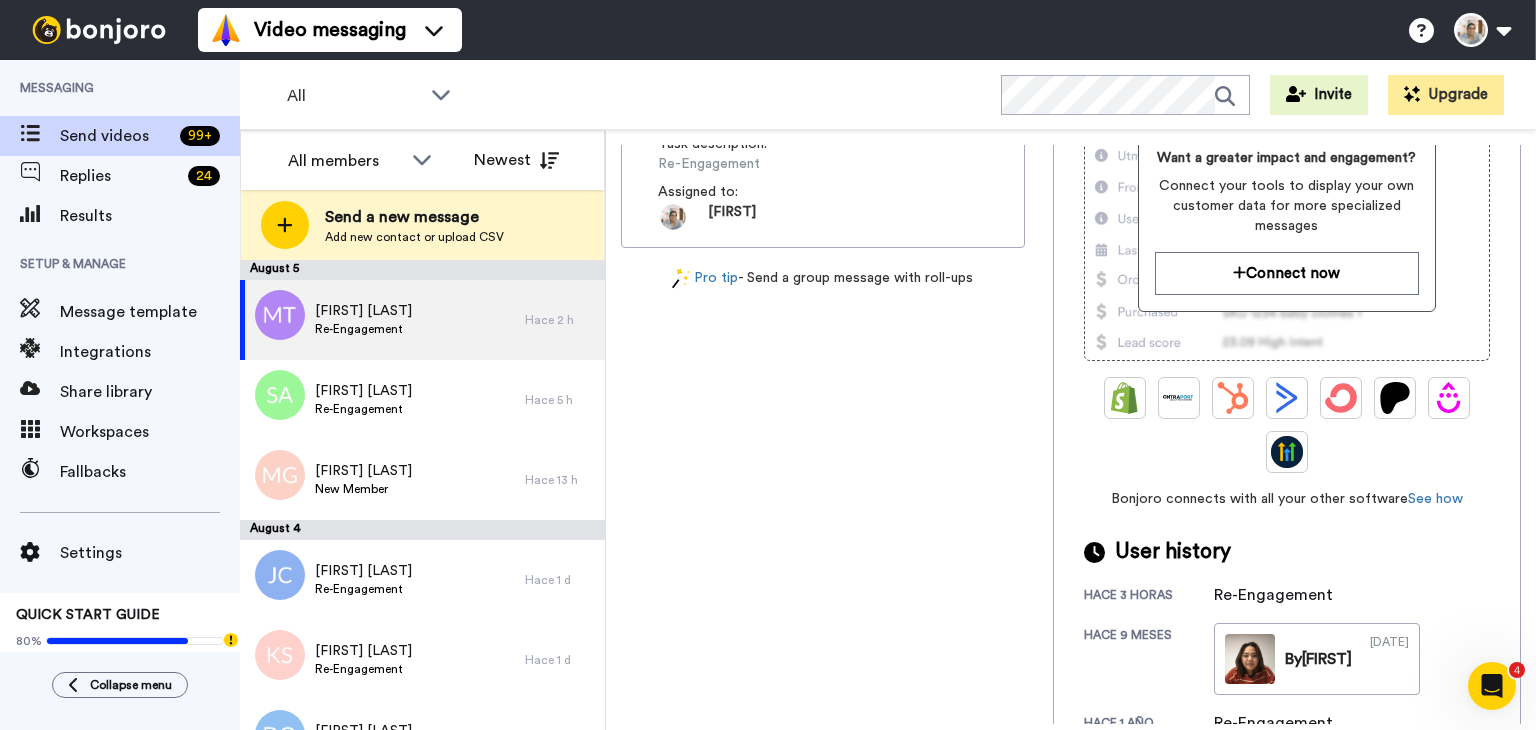 scroll, scrollTop: 256, scrollLeft: 0, axis: vertical 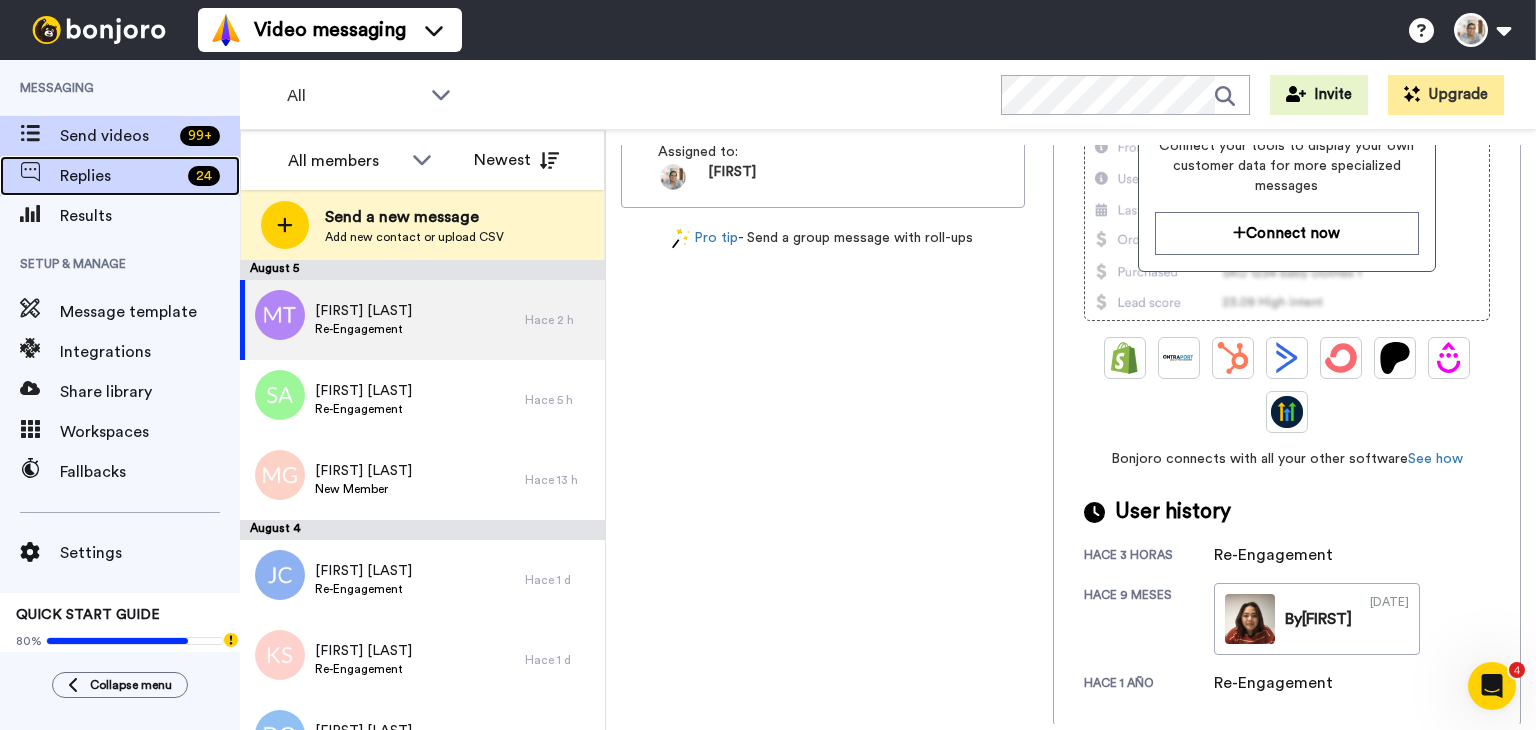 click on "Replies" at bounding box center (120, 176) 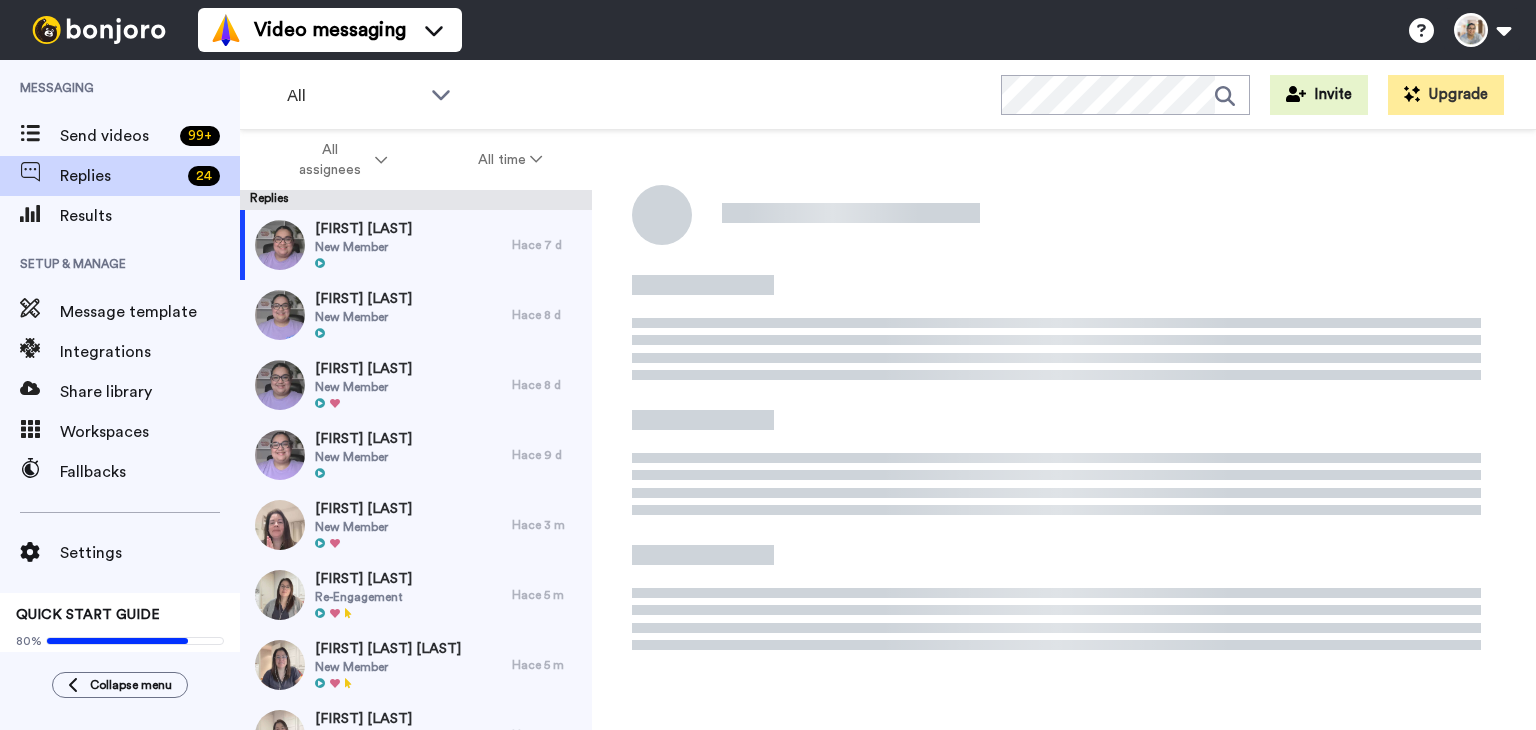 scroll, scrollTop: 0, scrollLeft: 0, axis: both 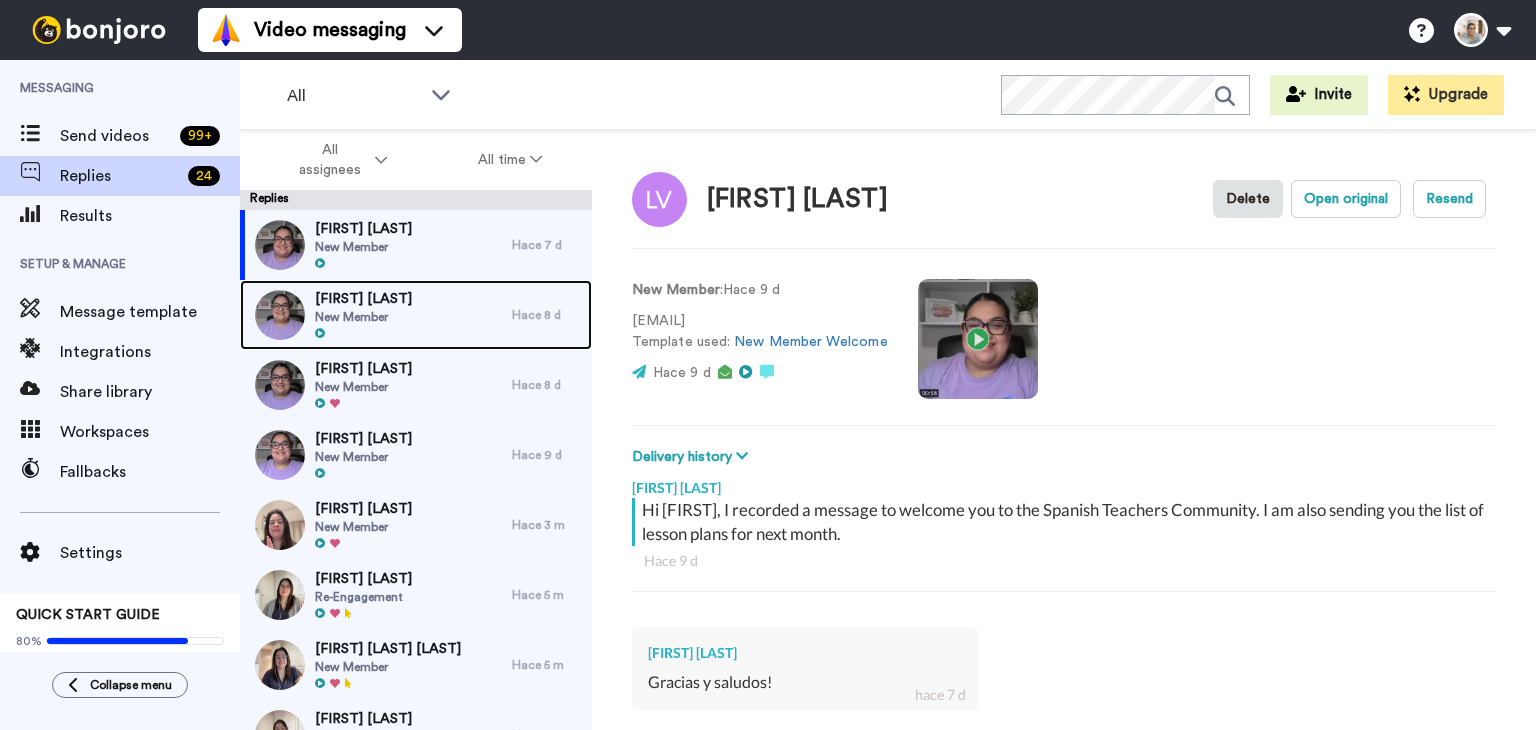 click on "New Member" at bounding box center [363, 317] 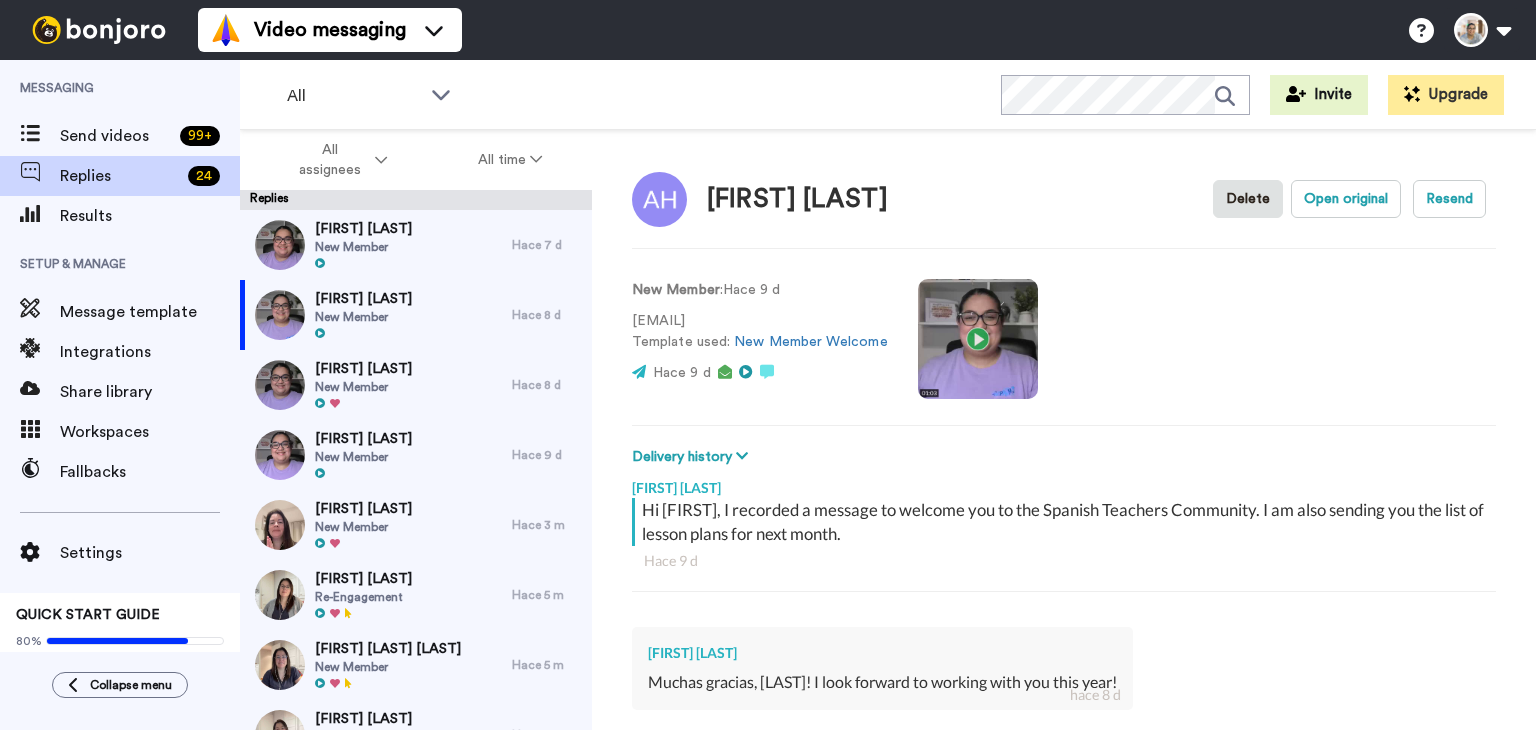 scroll, scrollTop: 100, scrollLeft: 0, axis: vertical 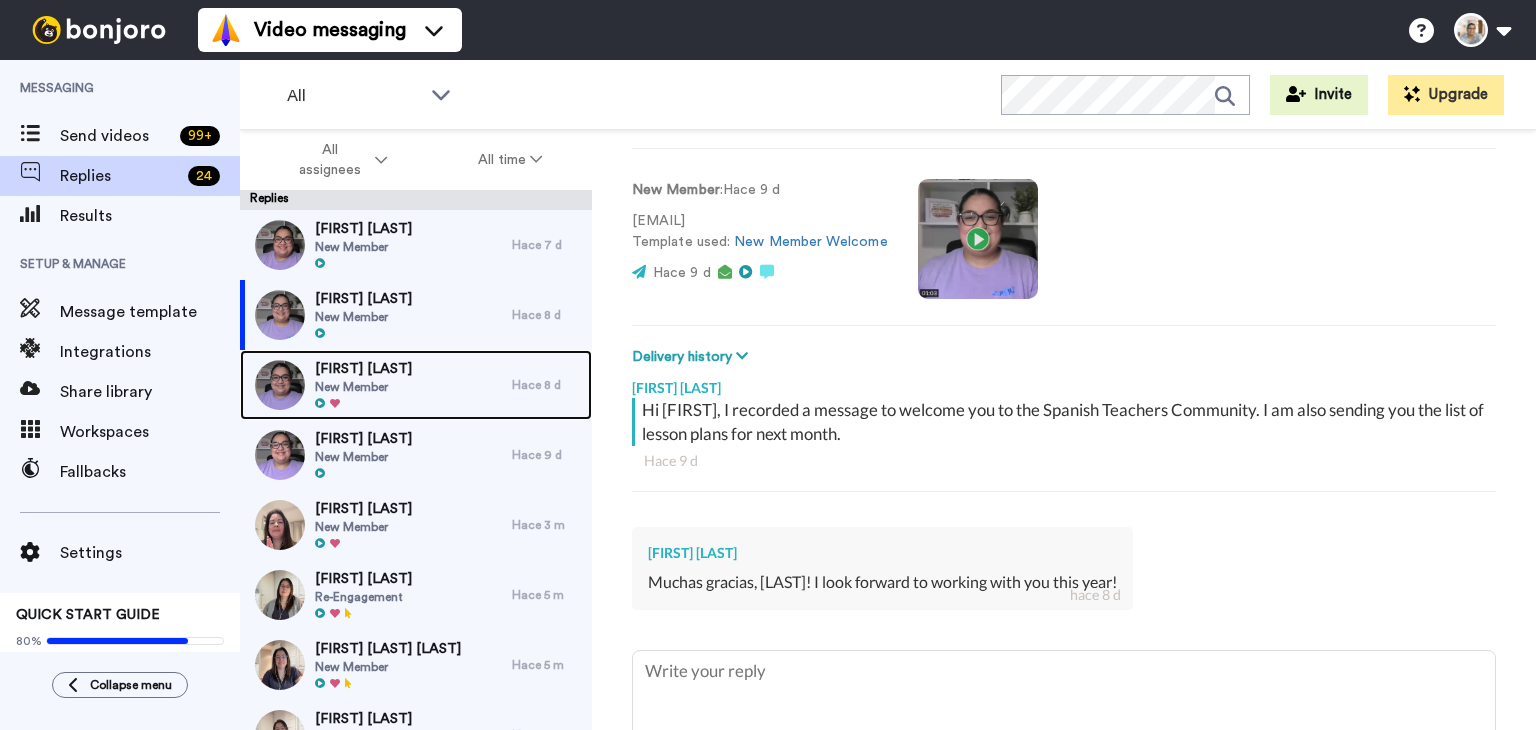 click at bounding box center [363, 404] 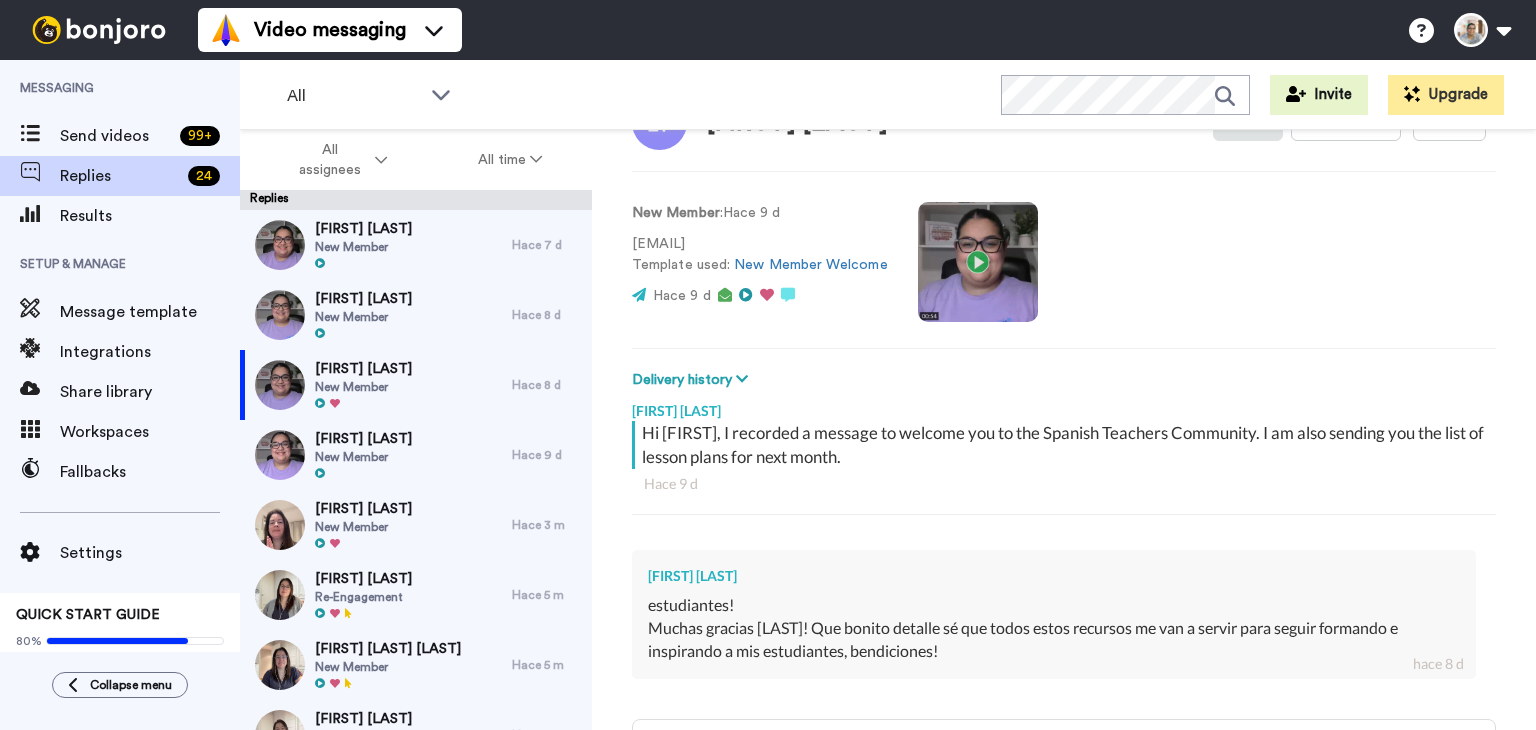 scroll, scrollTop: 100, scrollLeft: 0, axis: vertical 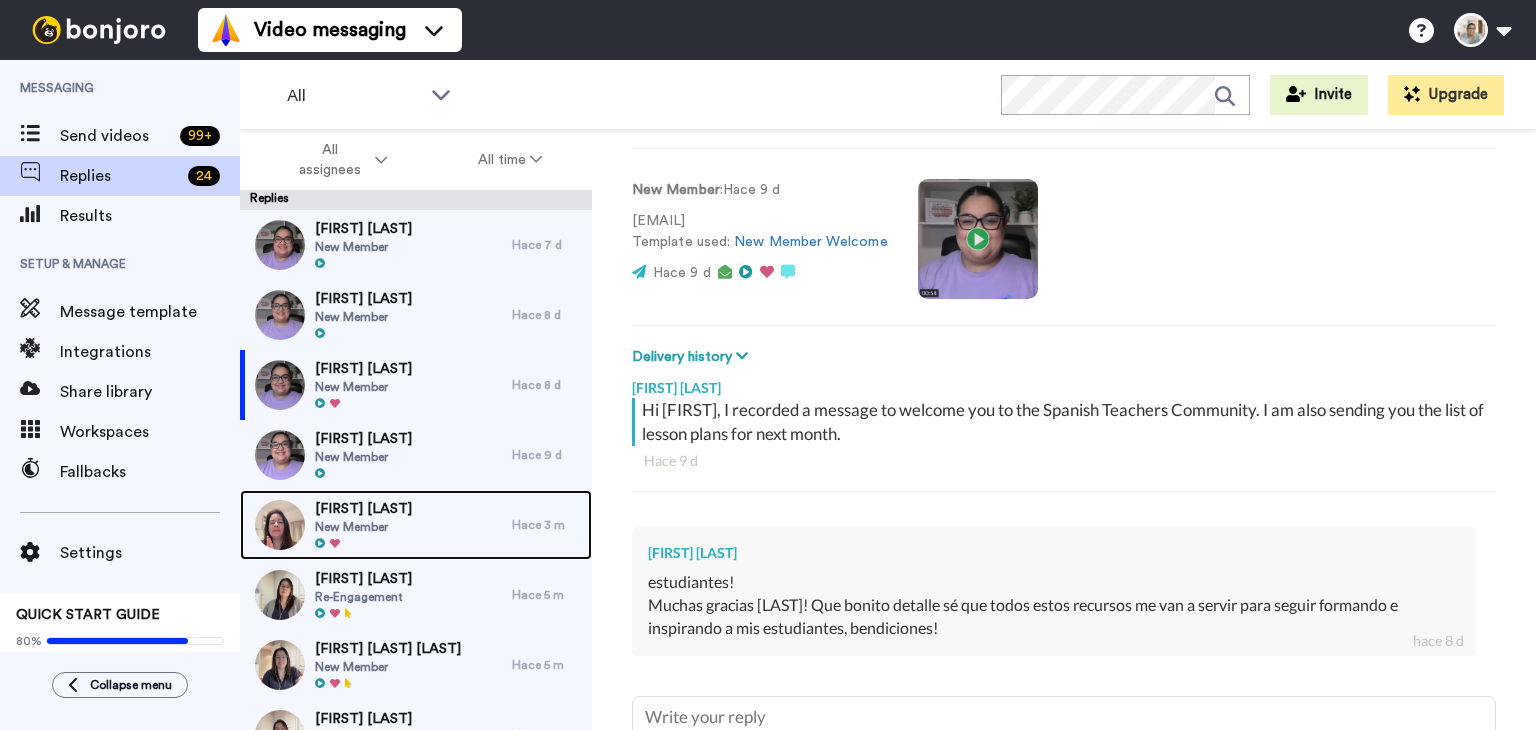 click on "New Member" at bounding box center (363, 527) 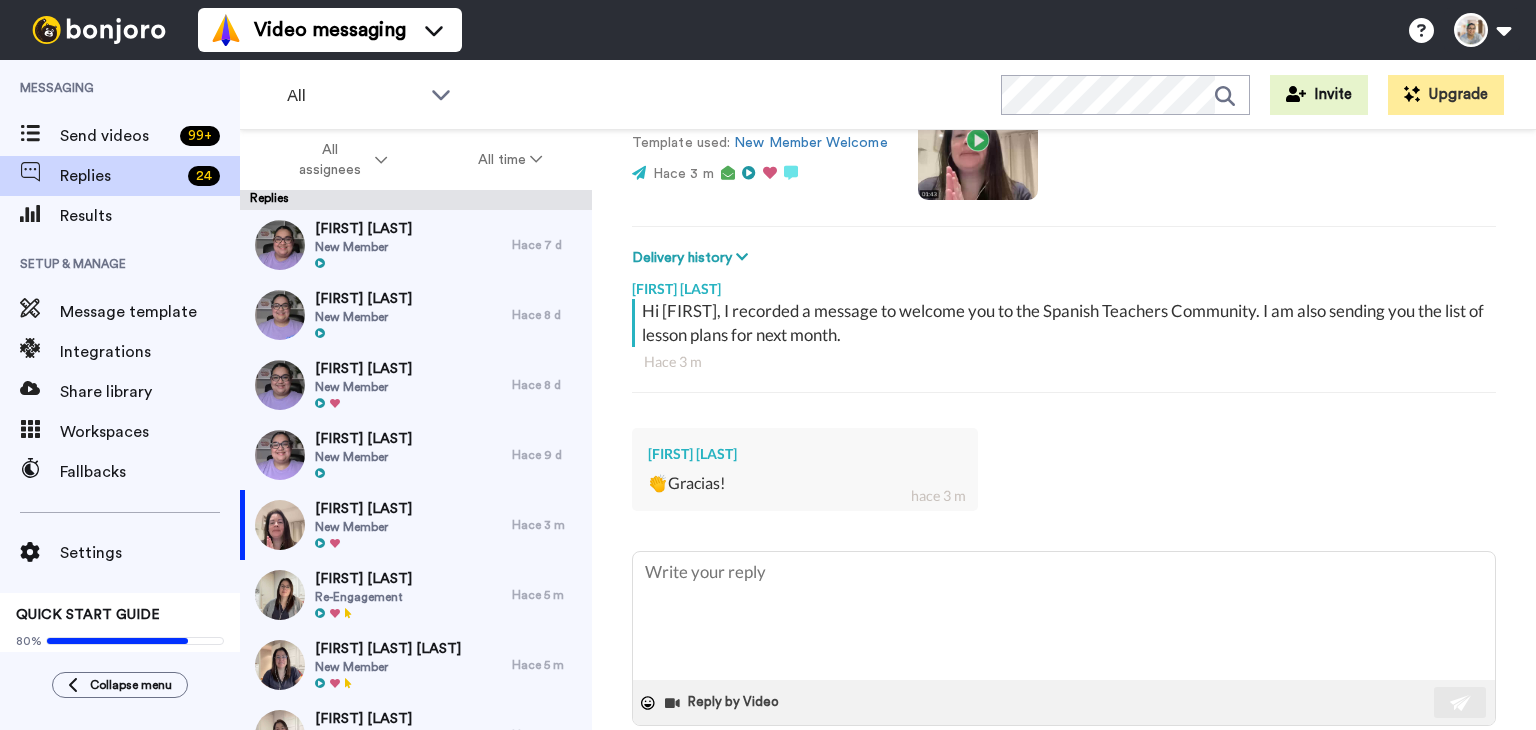 scroll, scrollTop: 200, scrollLeft: 0, axis: vertical 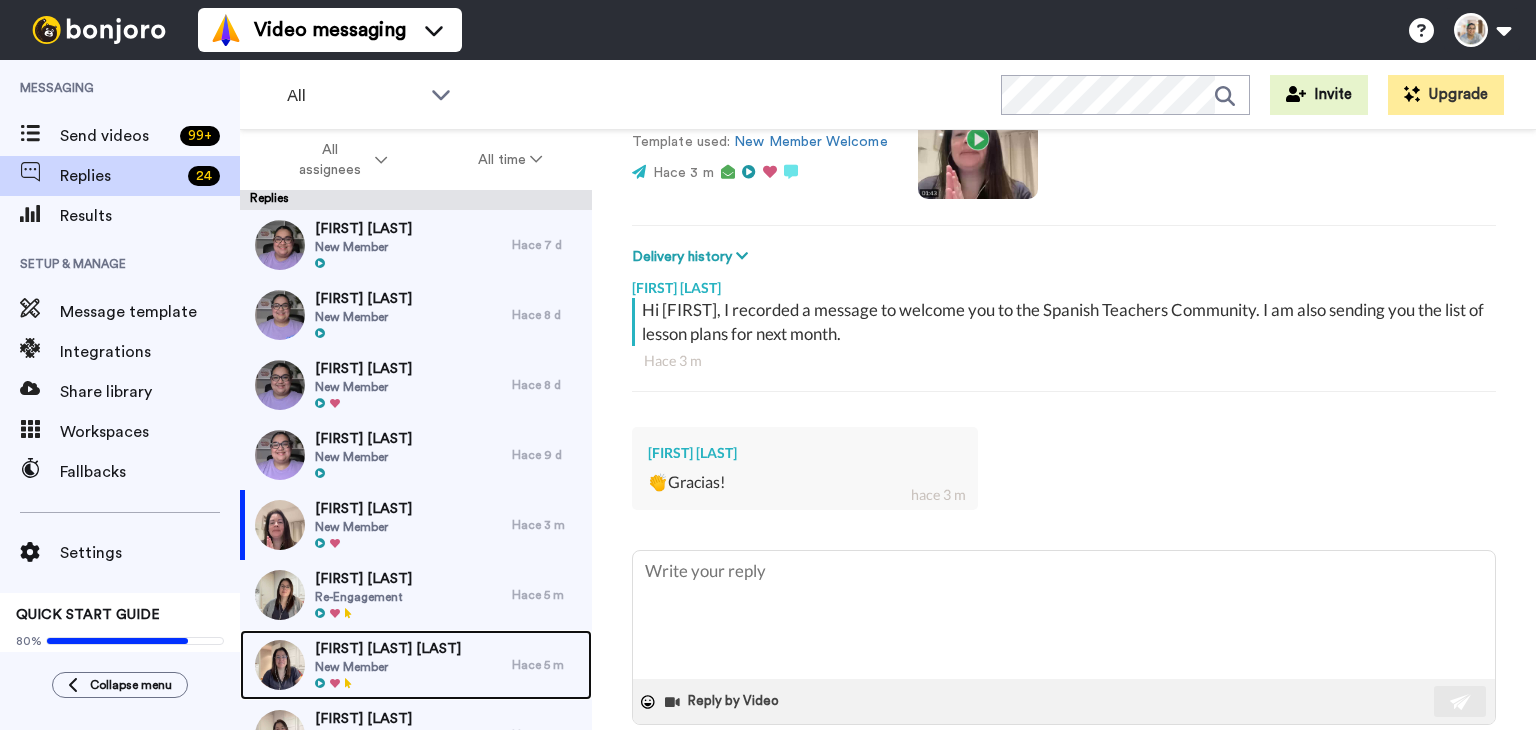 click on "[FIRST] [LAST] [LAST]" at bounding box center (388, 649) 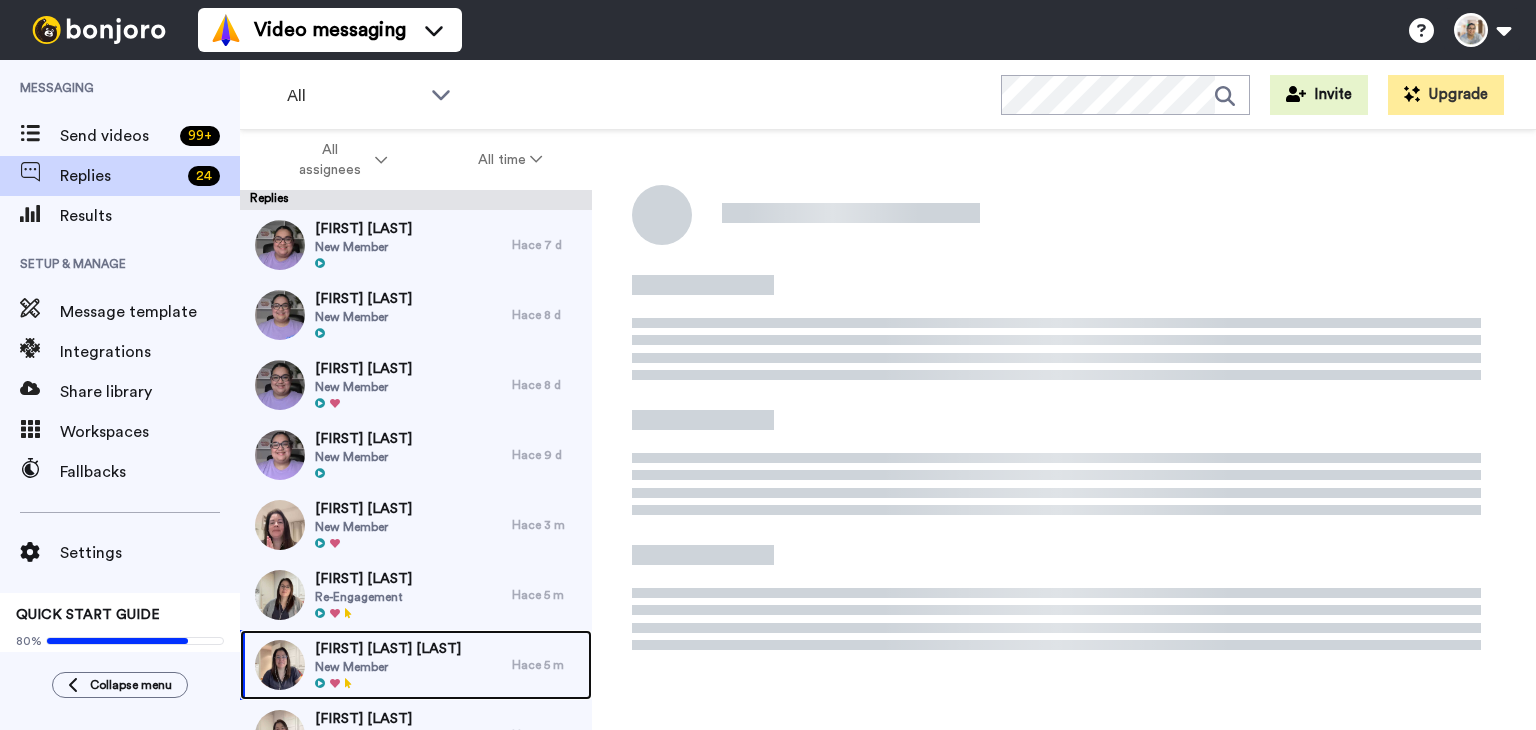 scroll, scrollTop: 0, scrollLeft: 0, axis: both 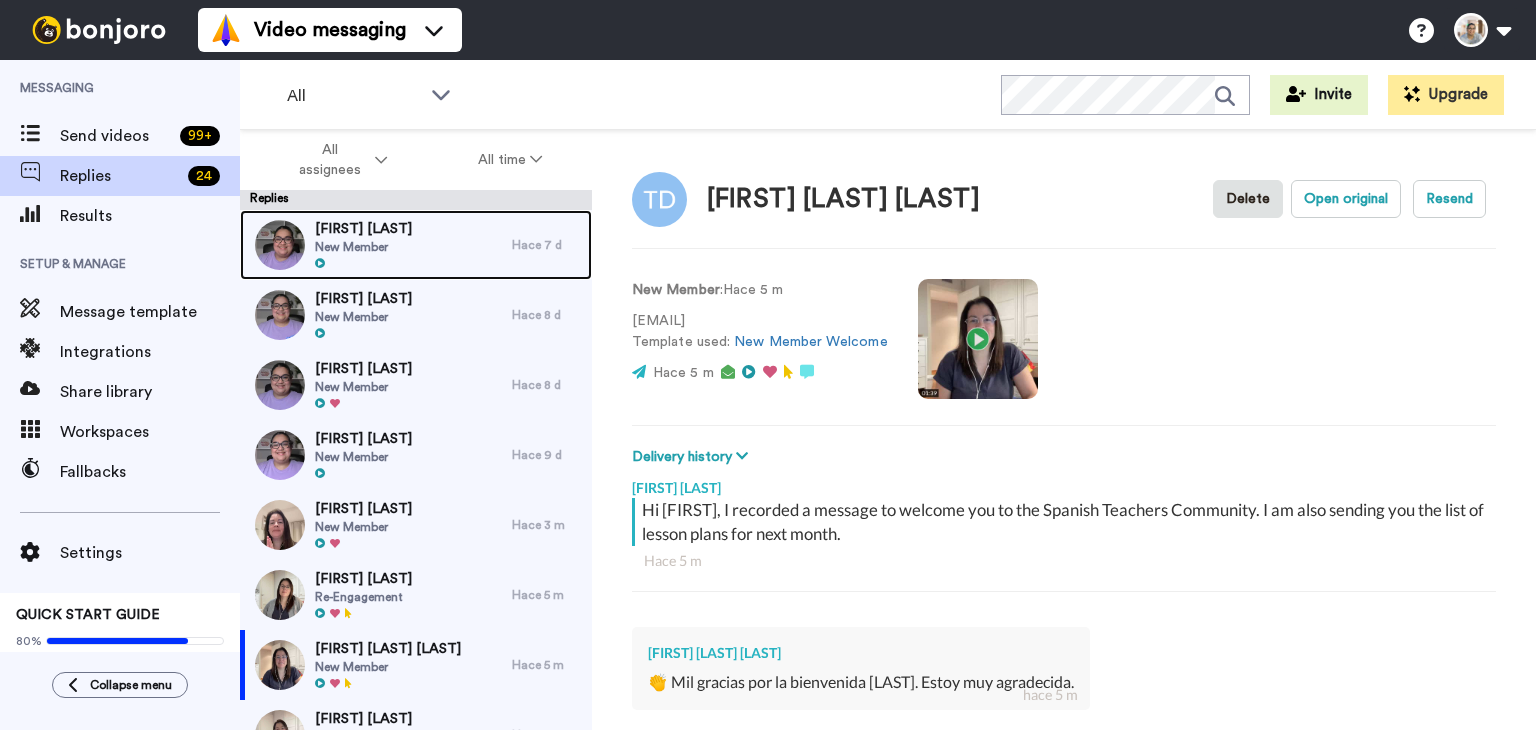 click at bounding box center (363, 264) 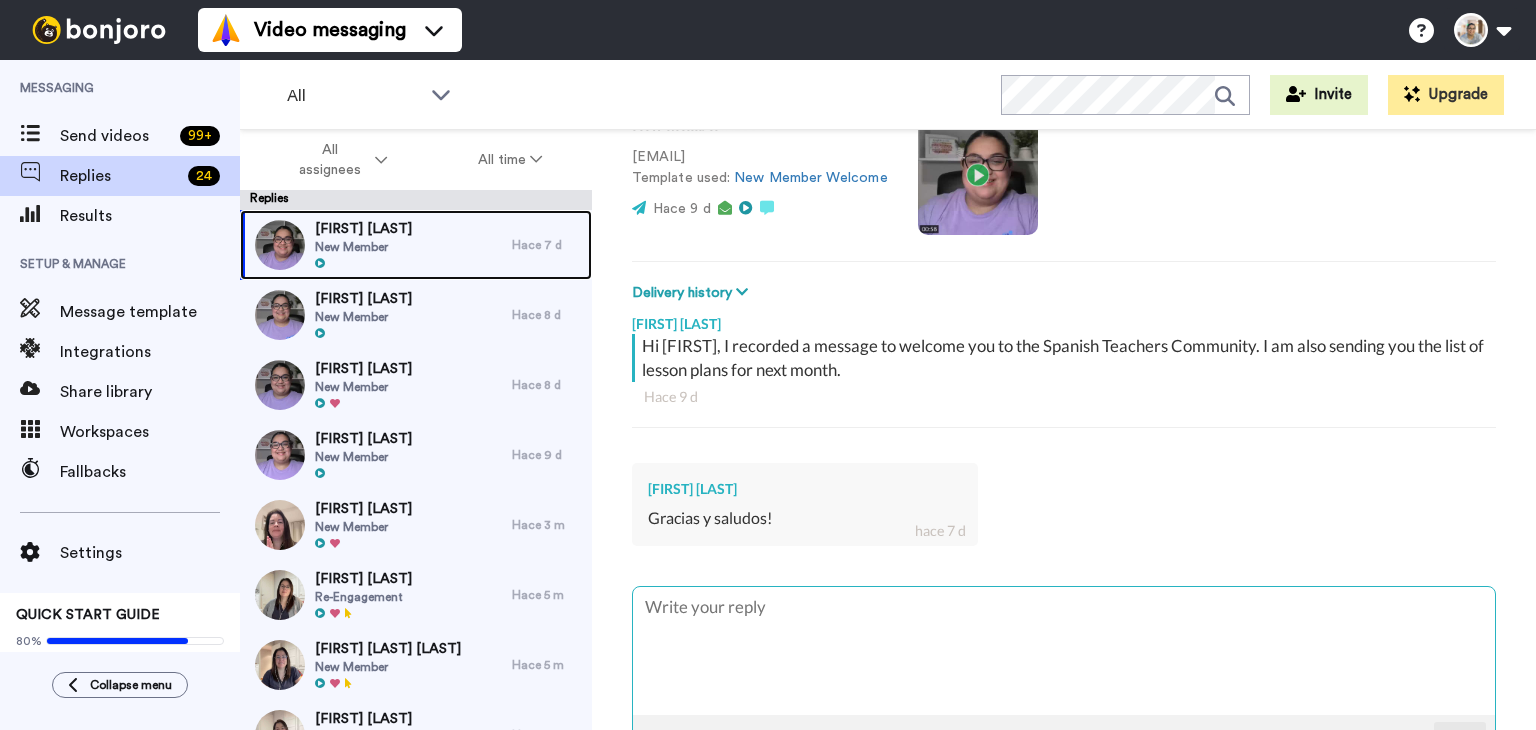 scroll, scrollTop: 200, scrollLeft: 0, axis: vertical 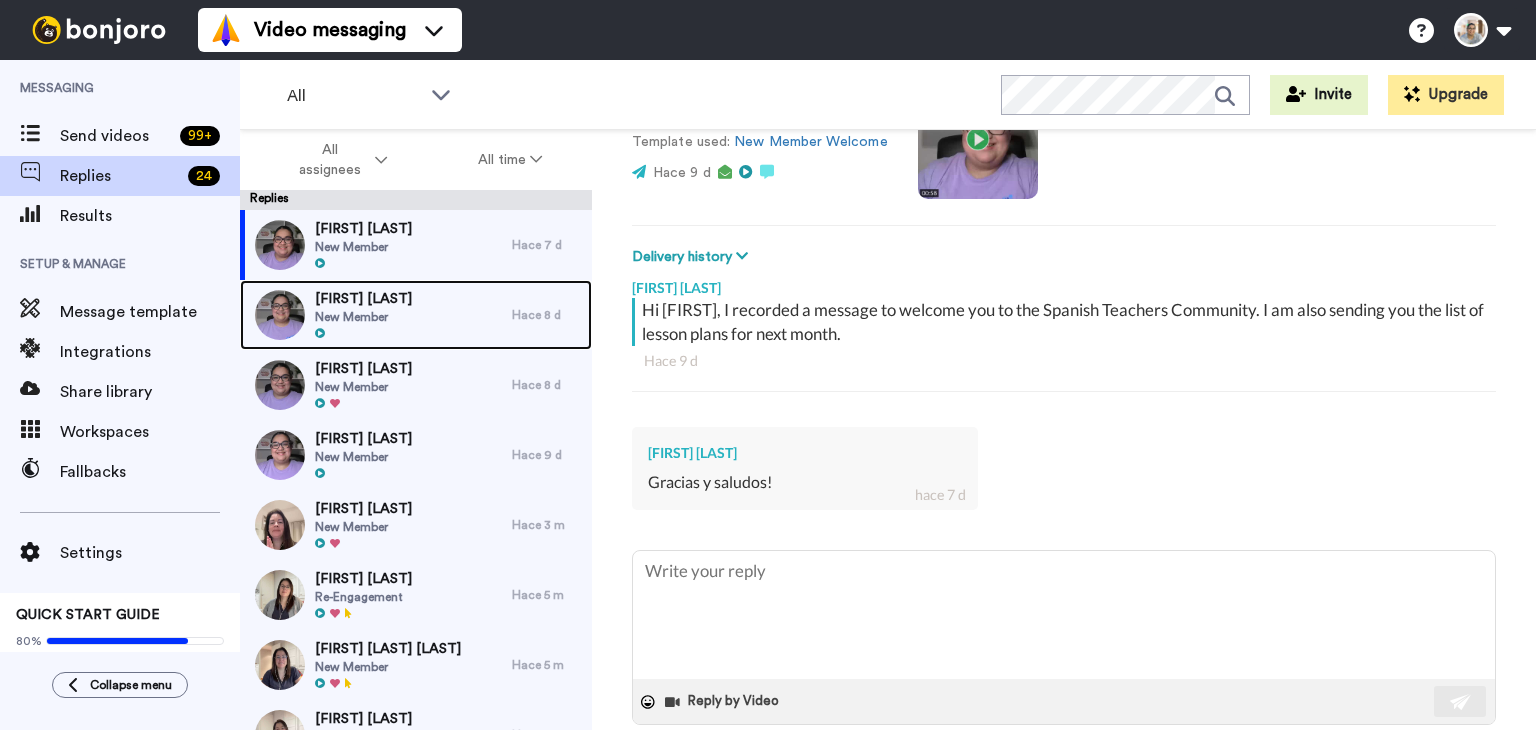 click on "[FIRST] [LAST]" at bounding box center [363, 299] 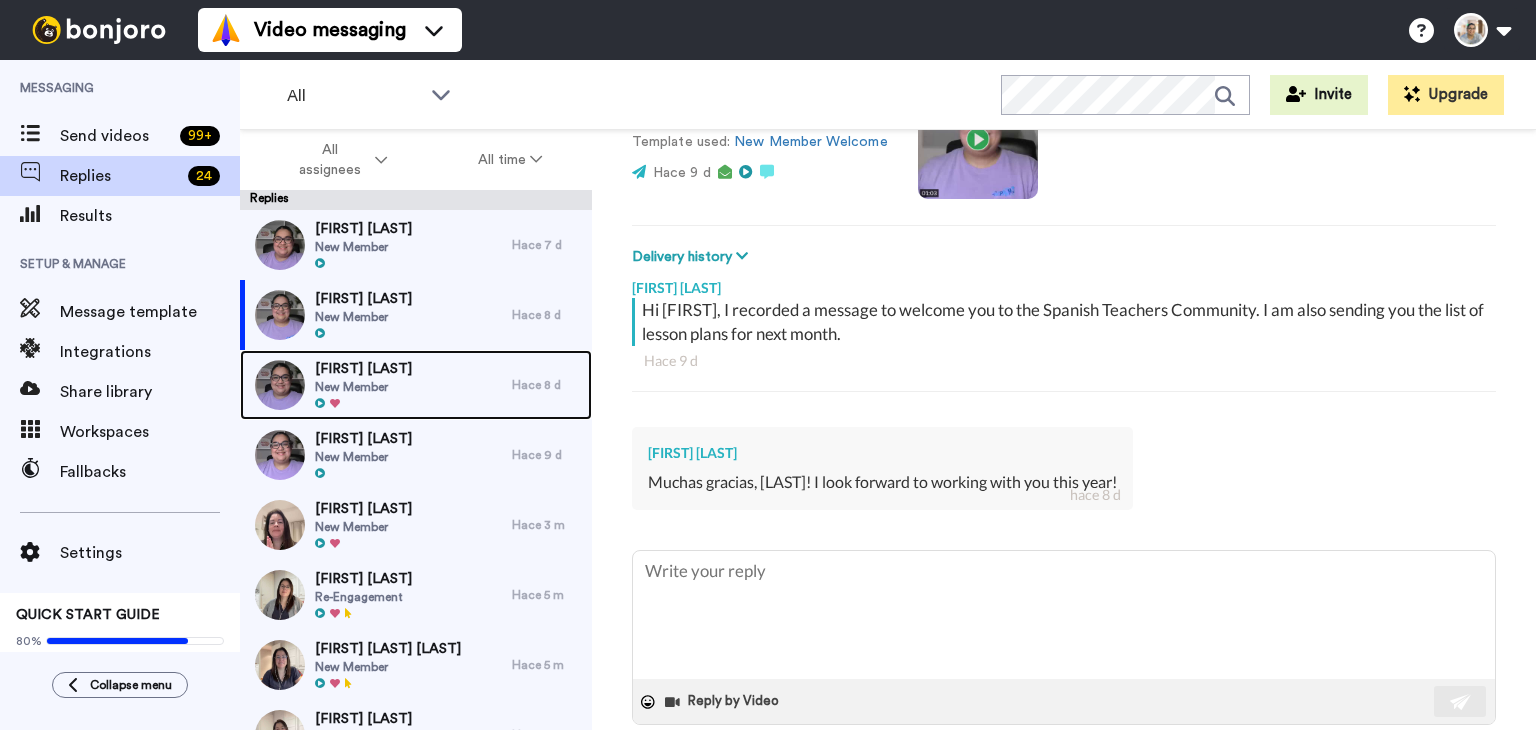 click on "New Member" at bounding box center (363, 387) 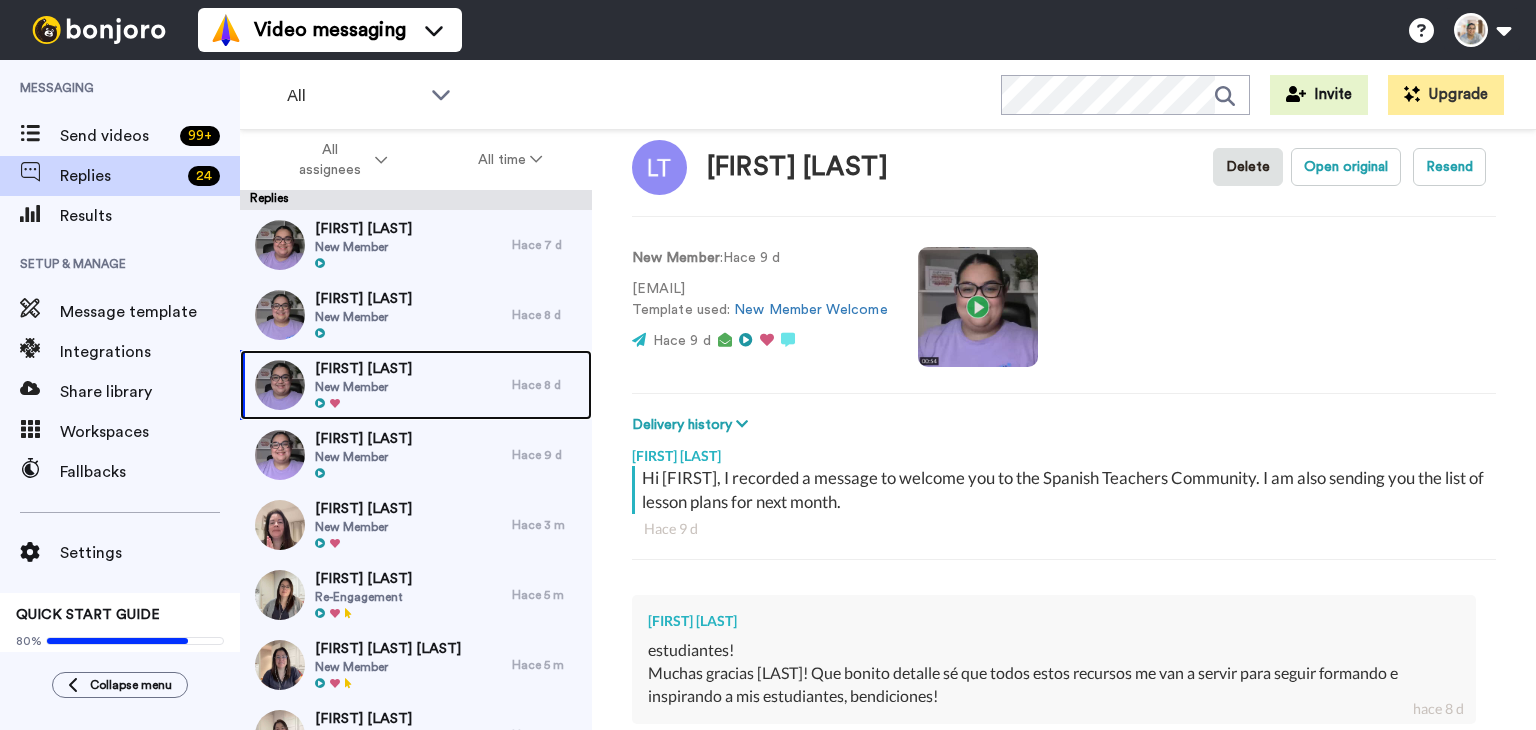 scroll, scrollTop: 0, scrollLeft: 0, axis: both 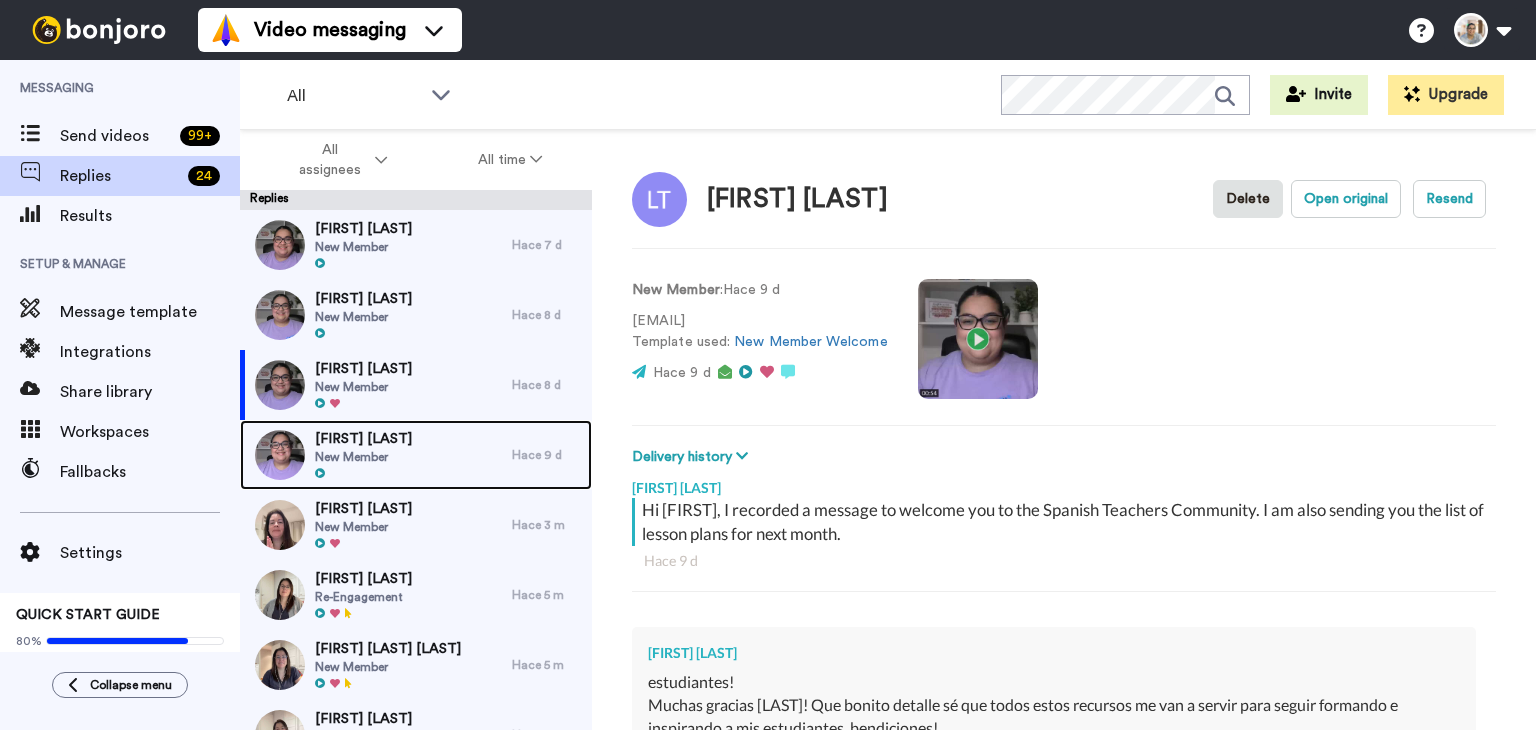 click on "Araceli Lazcano New Member" at bounding box center [376, 455] 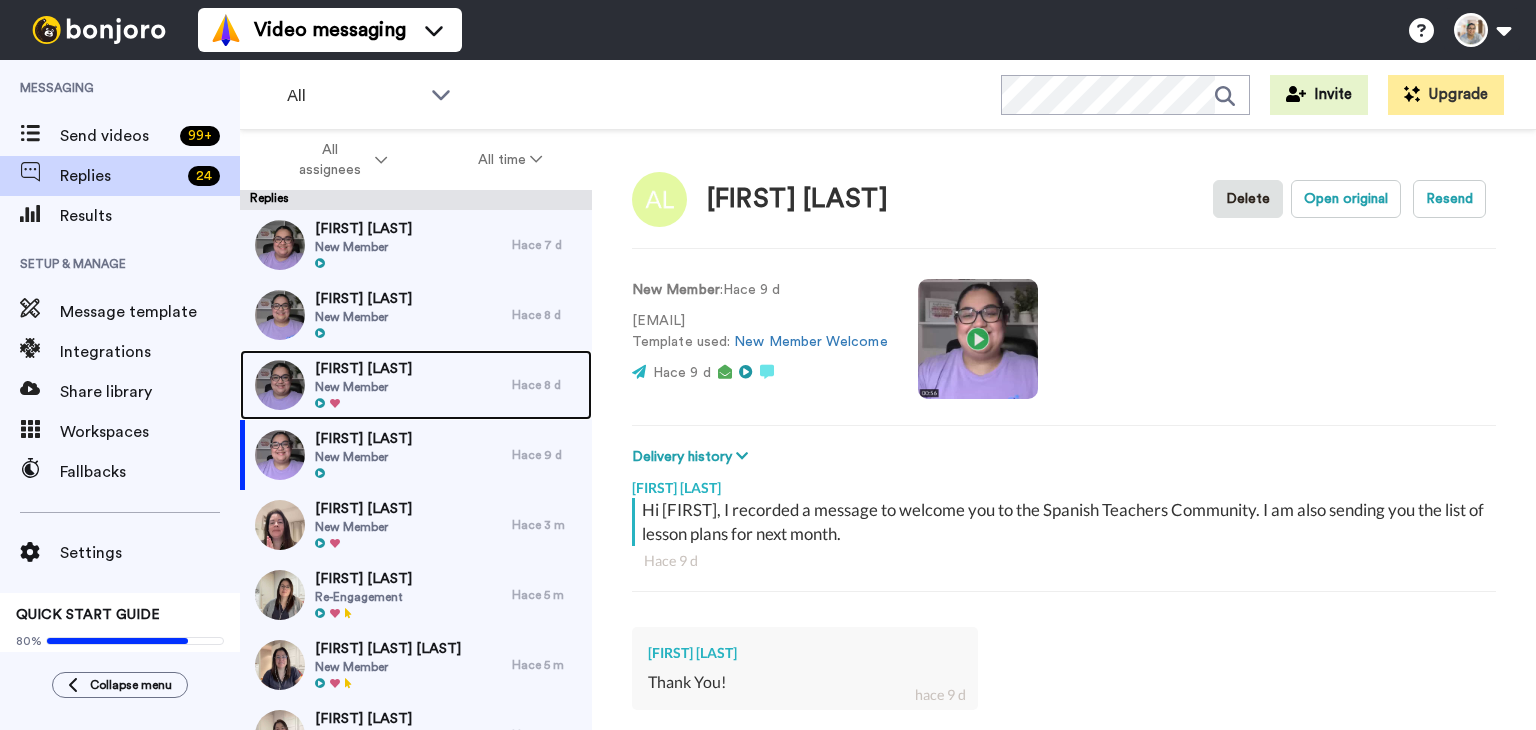 click on "New Member" at bounding box center (363, 387) 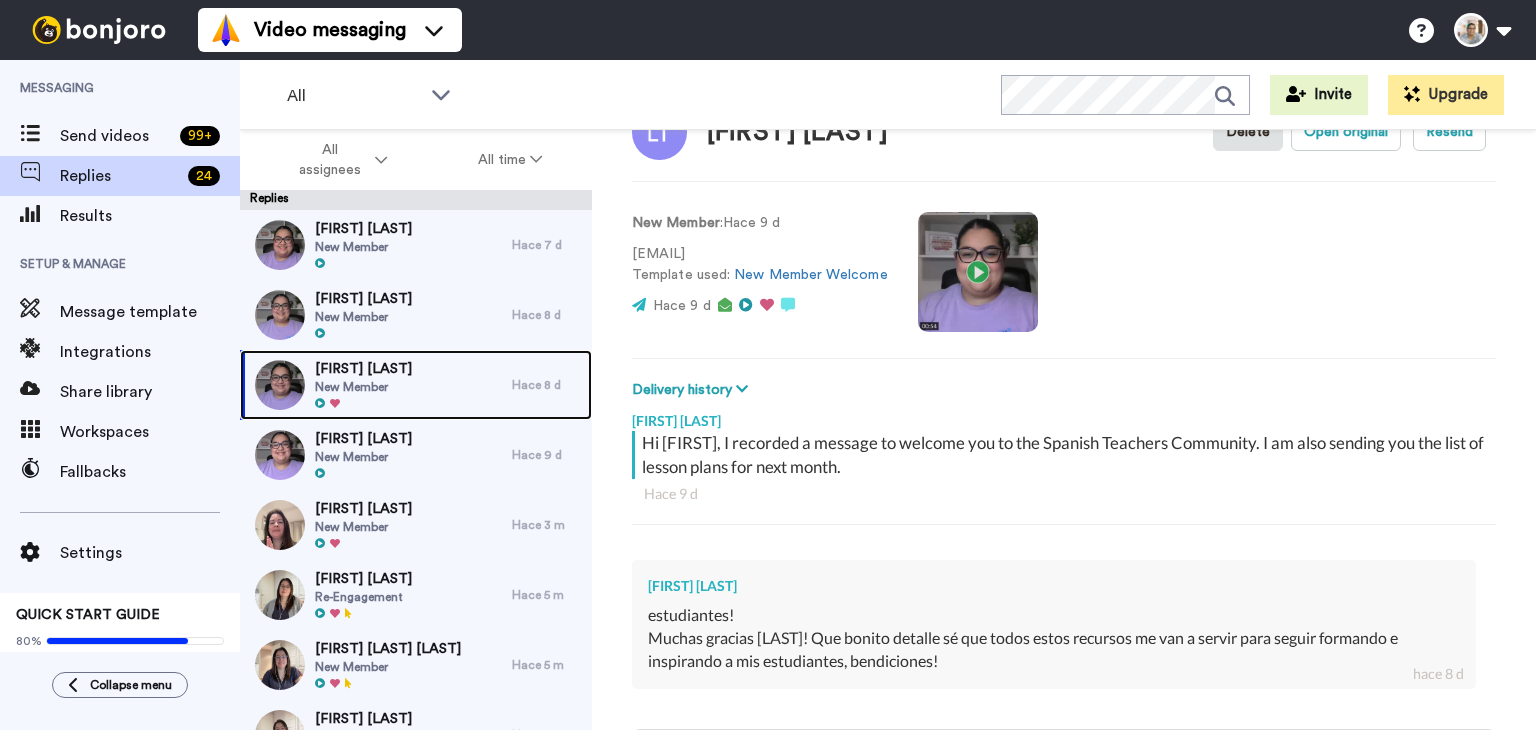 scroll, scrollTop: 100, scrollLeft: 0, axis: vertical 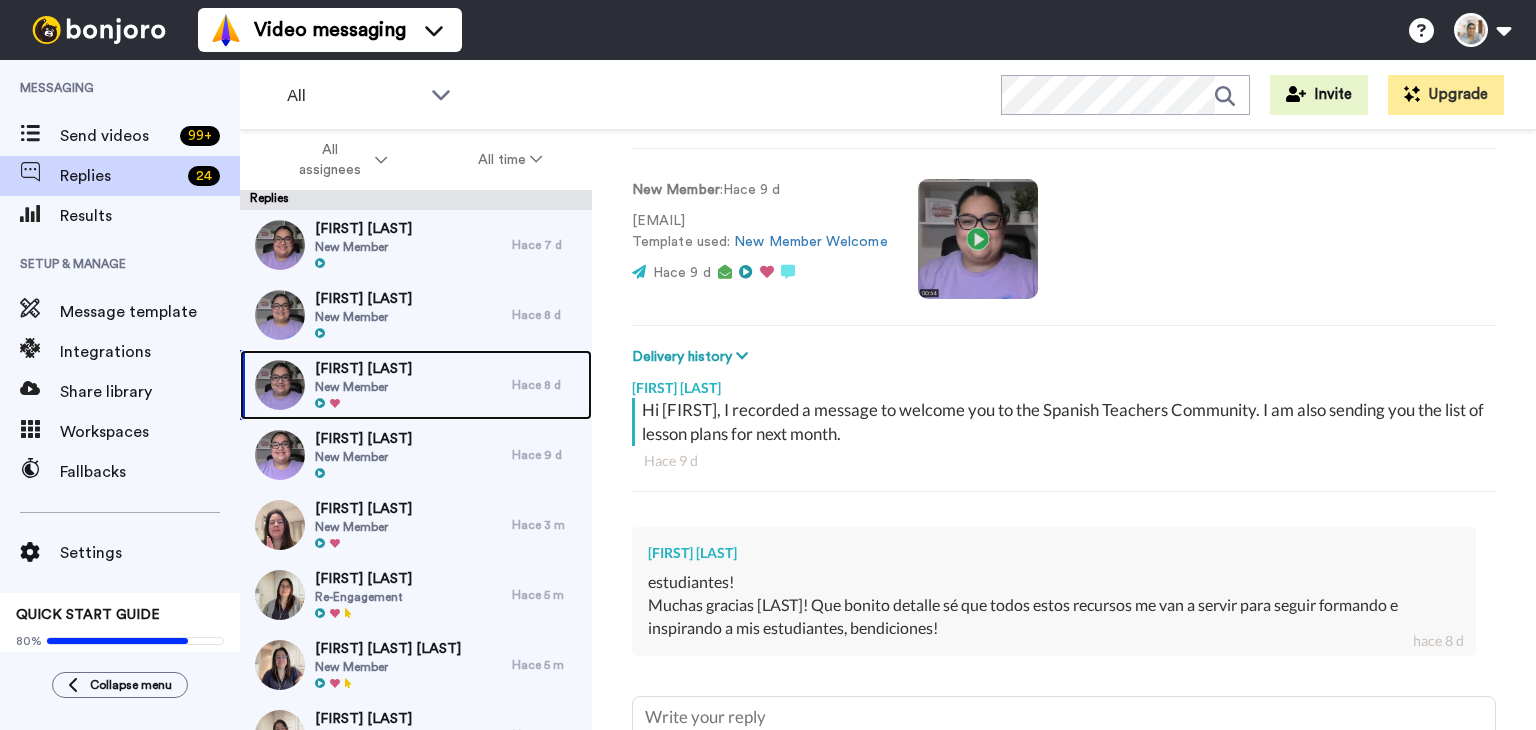click at bounding box center (363, 404) 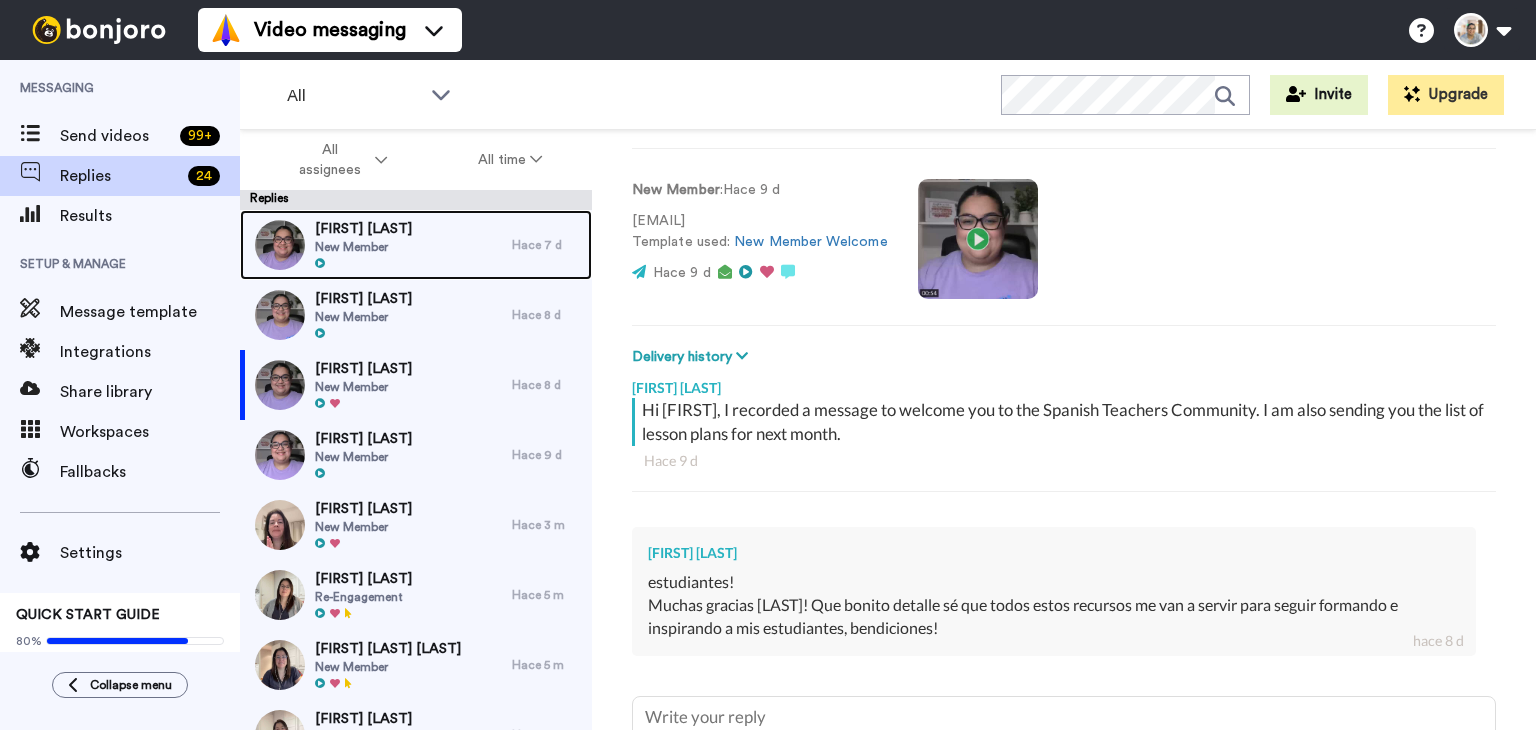 click on "New Member" at bounding box center [363, 247] 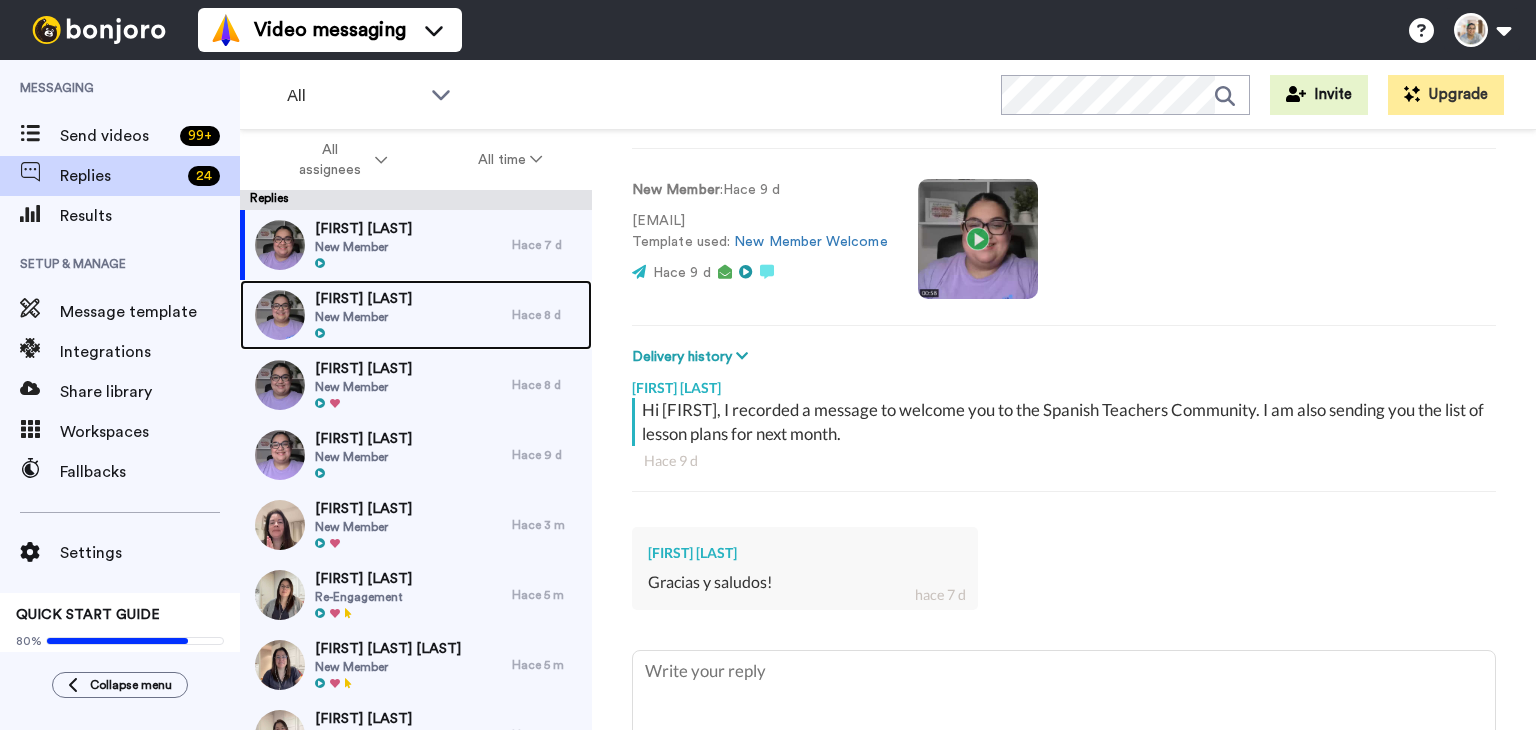 click on "New Member" at bounding box center [363, 317] 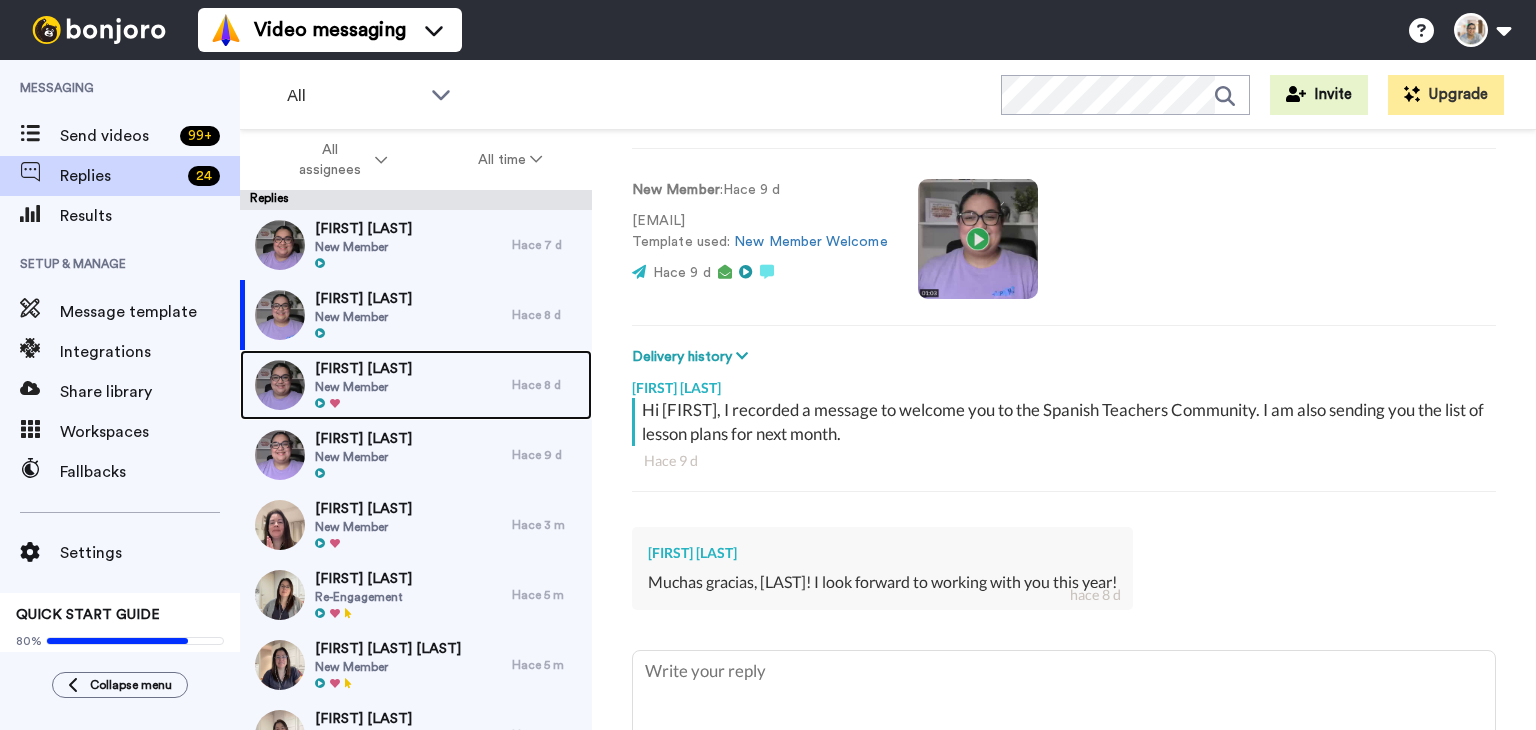 click on "Leonardo Triana" at bounding box center (363, 369) 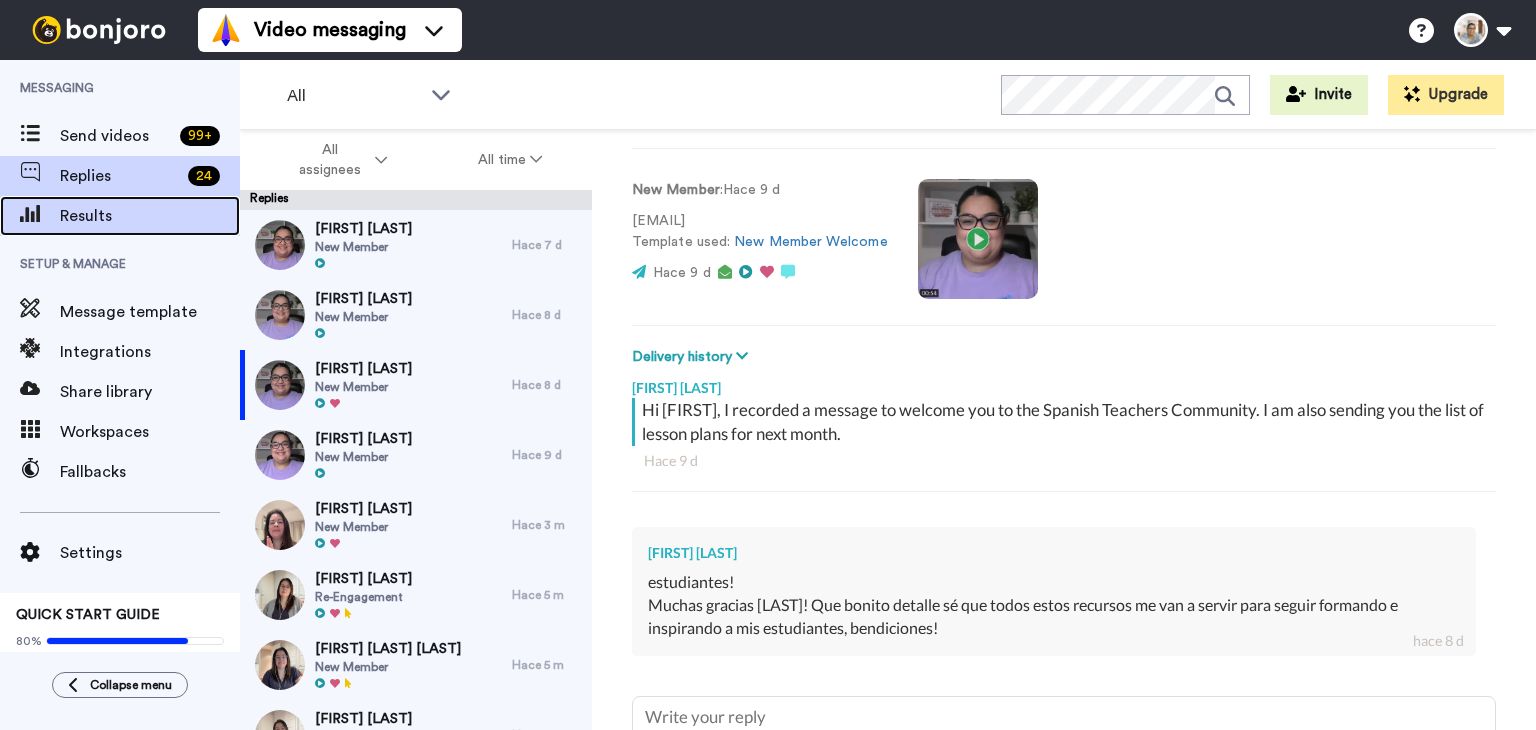 click on "Results" at bounding box center [150, 216] 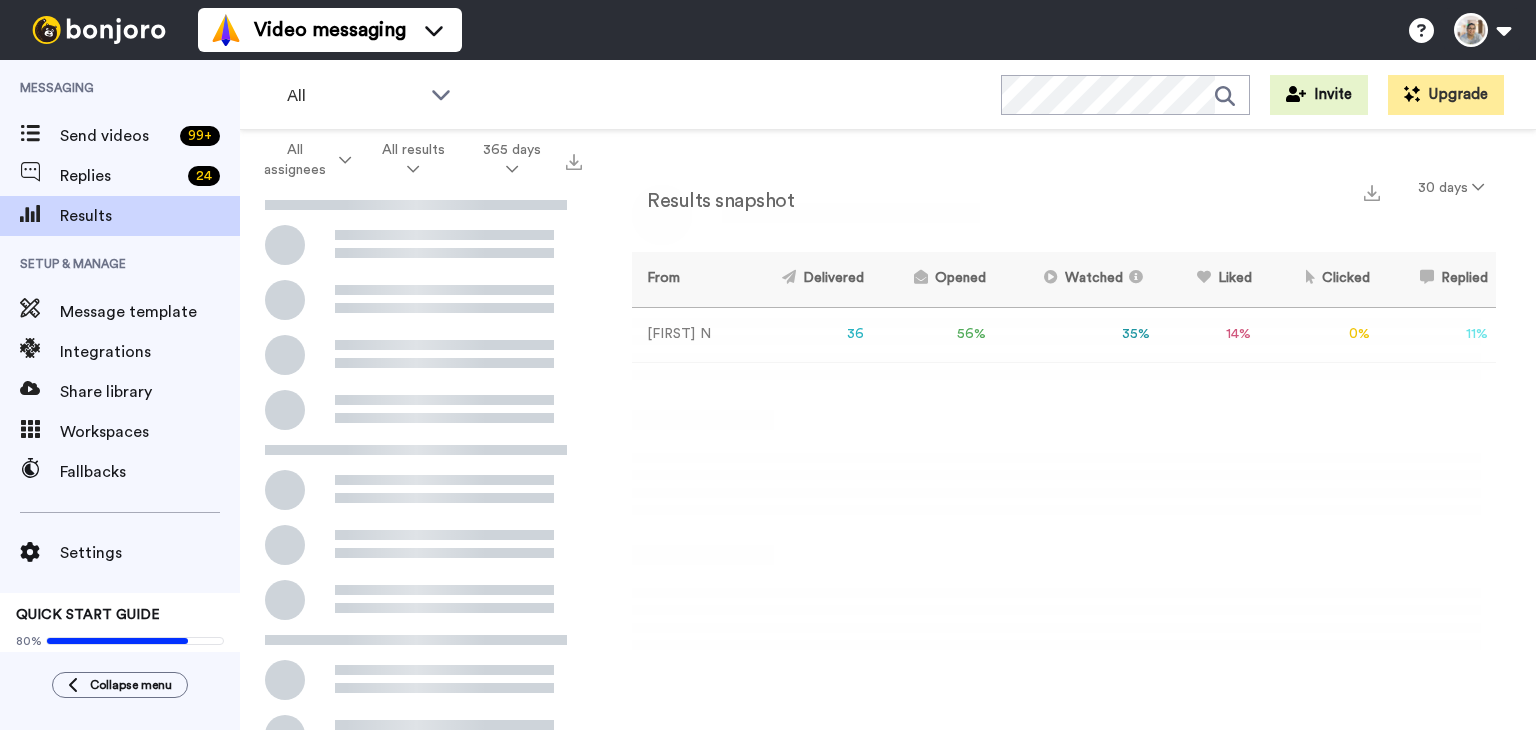 scroll, scrollTop: 0, scrollLeft: 0, axis: both 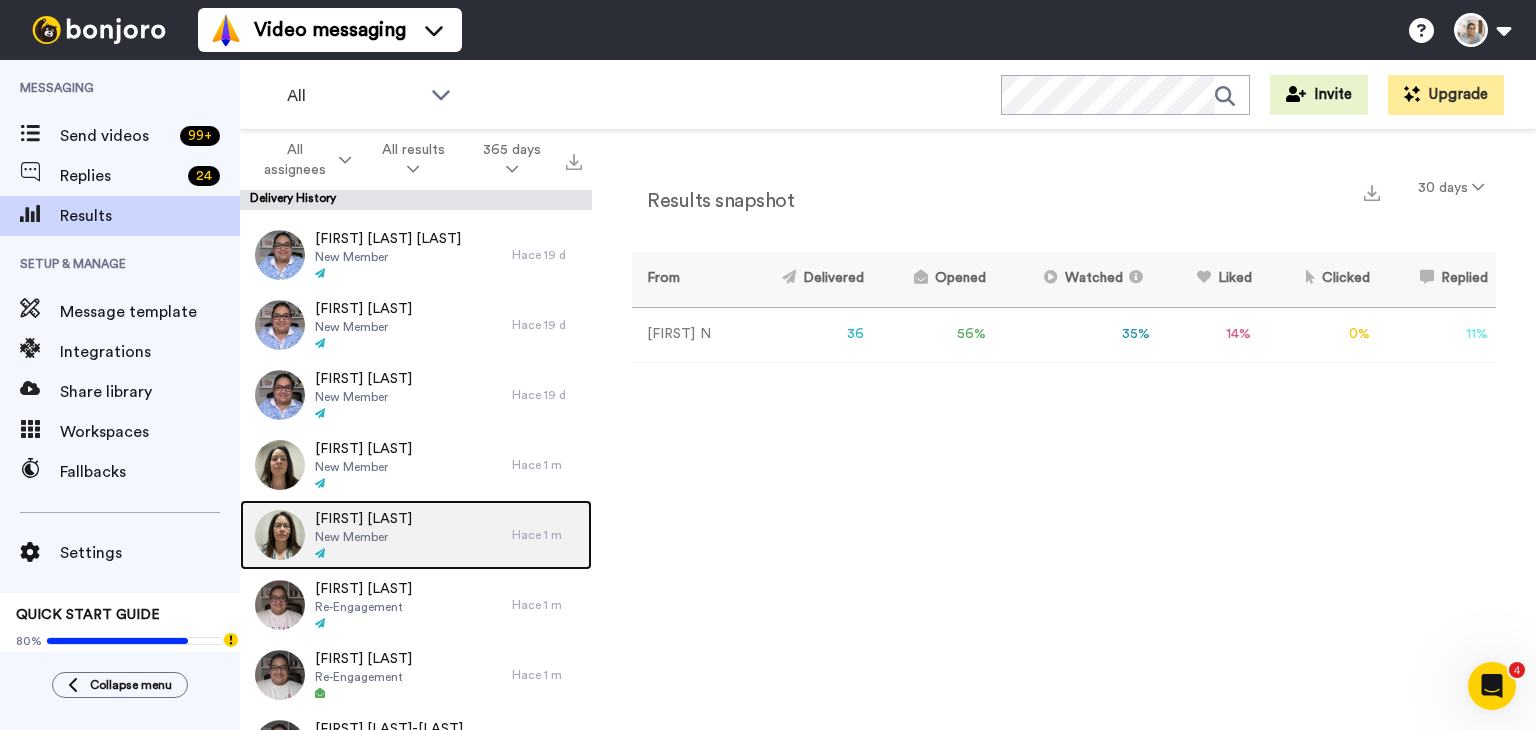 click at bounding box center [280, 535] 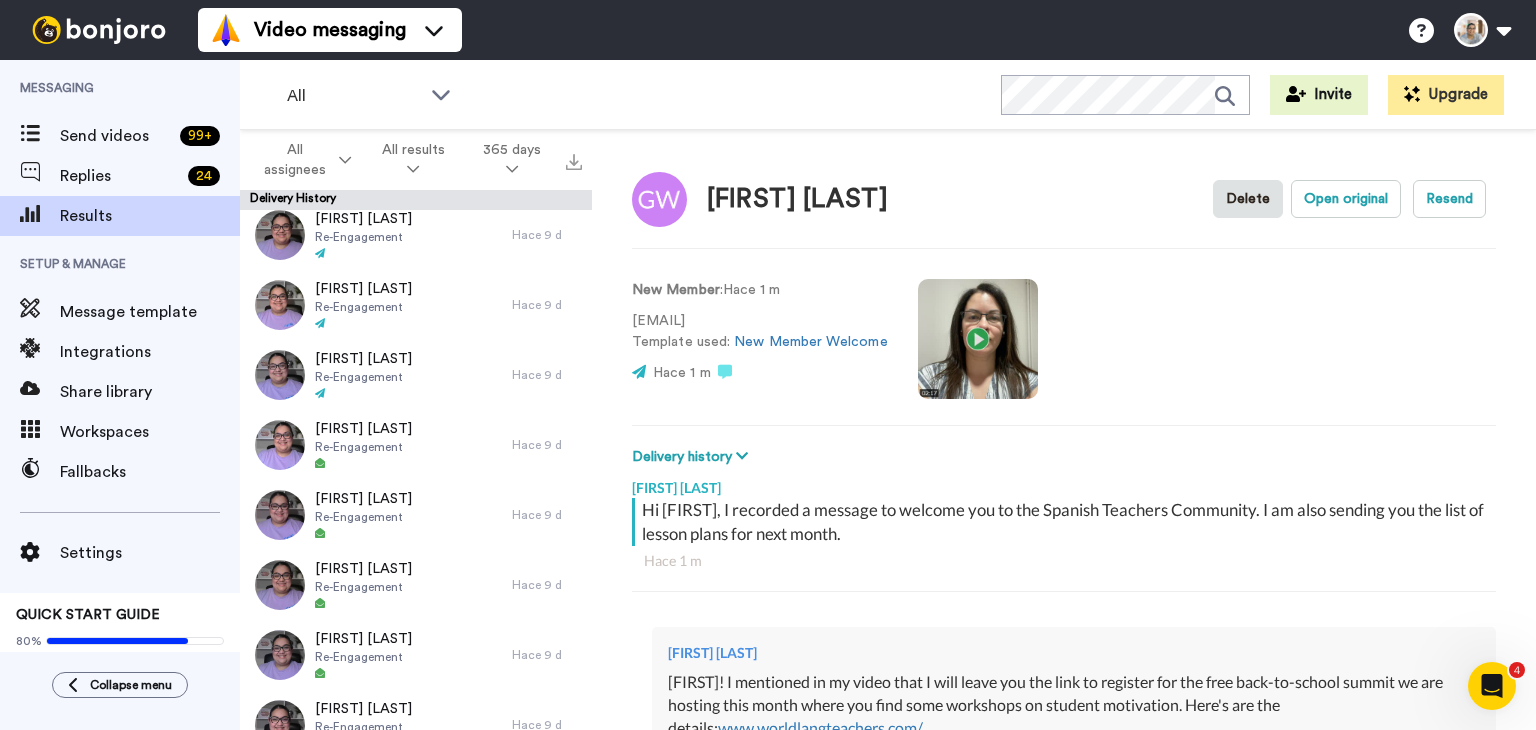 scroll, scrollTop: 0, scrollLeft: 0, axis: both 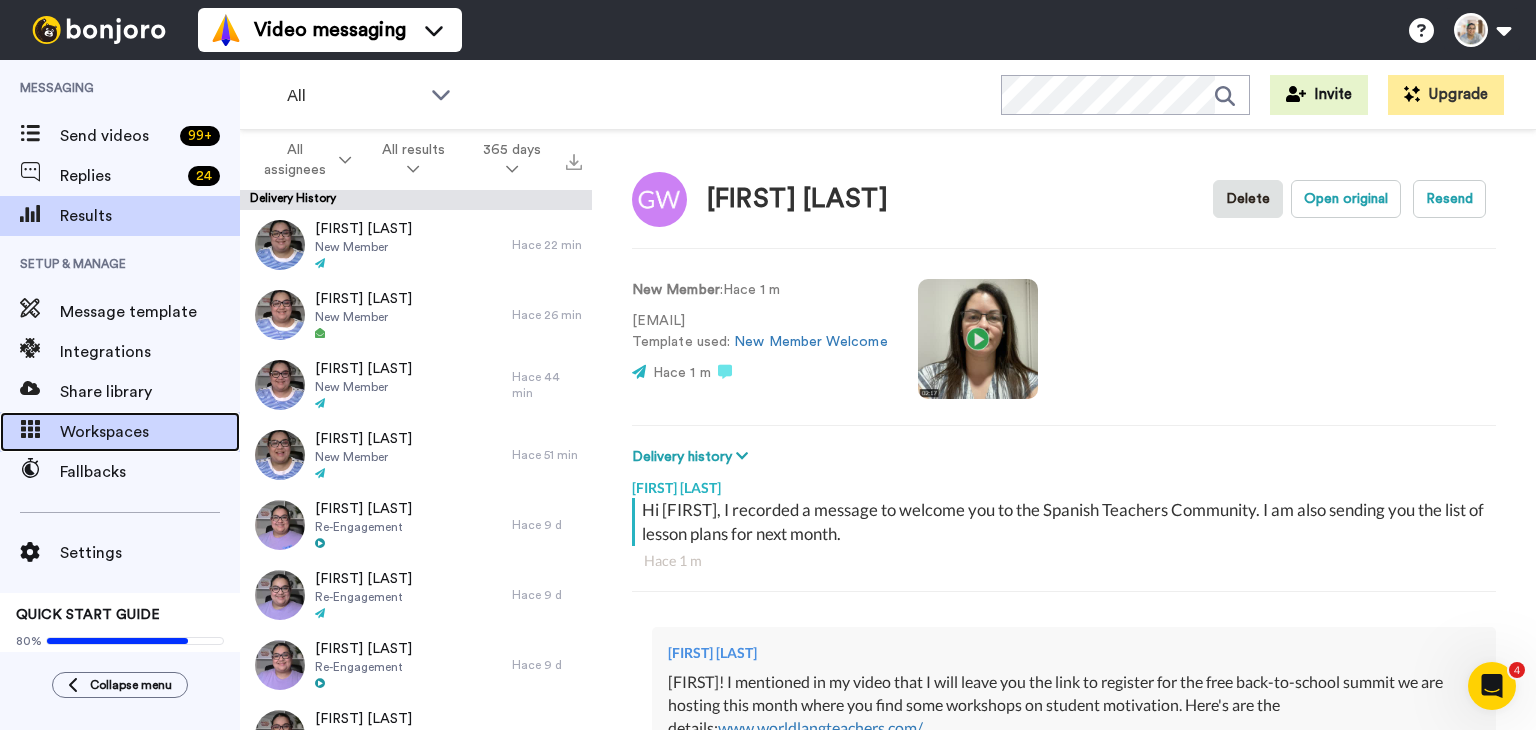 click on "Workspaces" at bounding box center [120, 432] 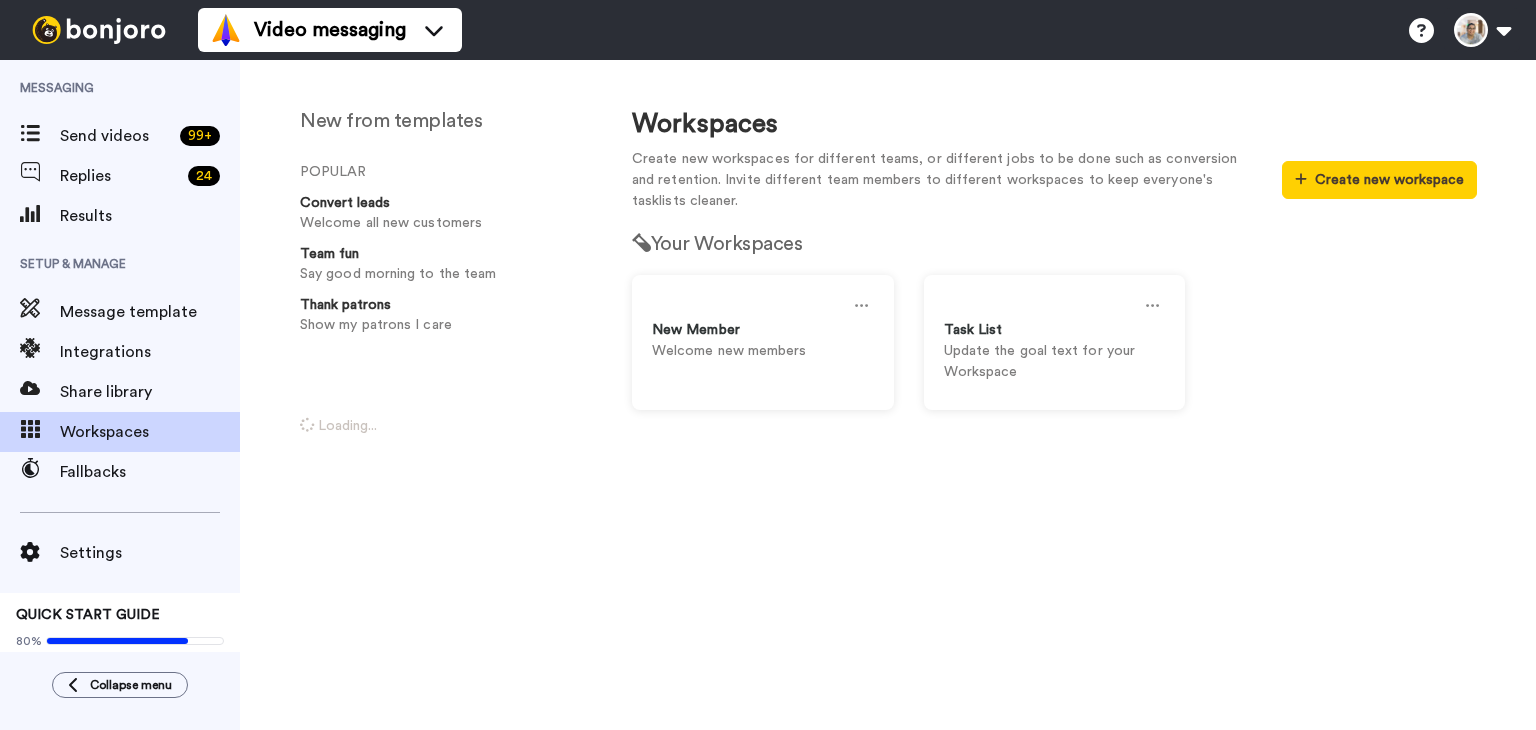 scroll, scrollTop: 0, scrollLeft: 0, axis: both 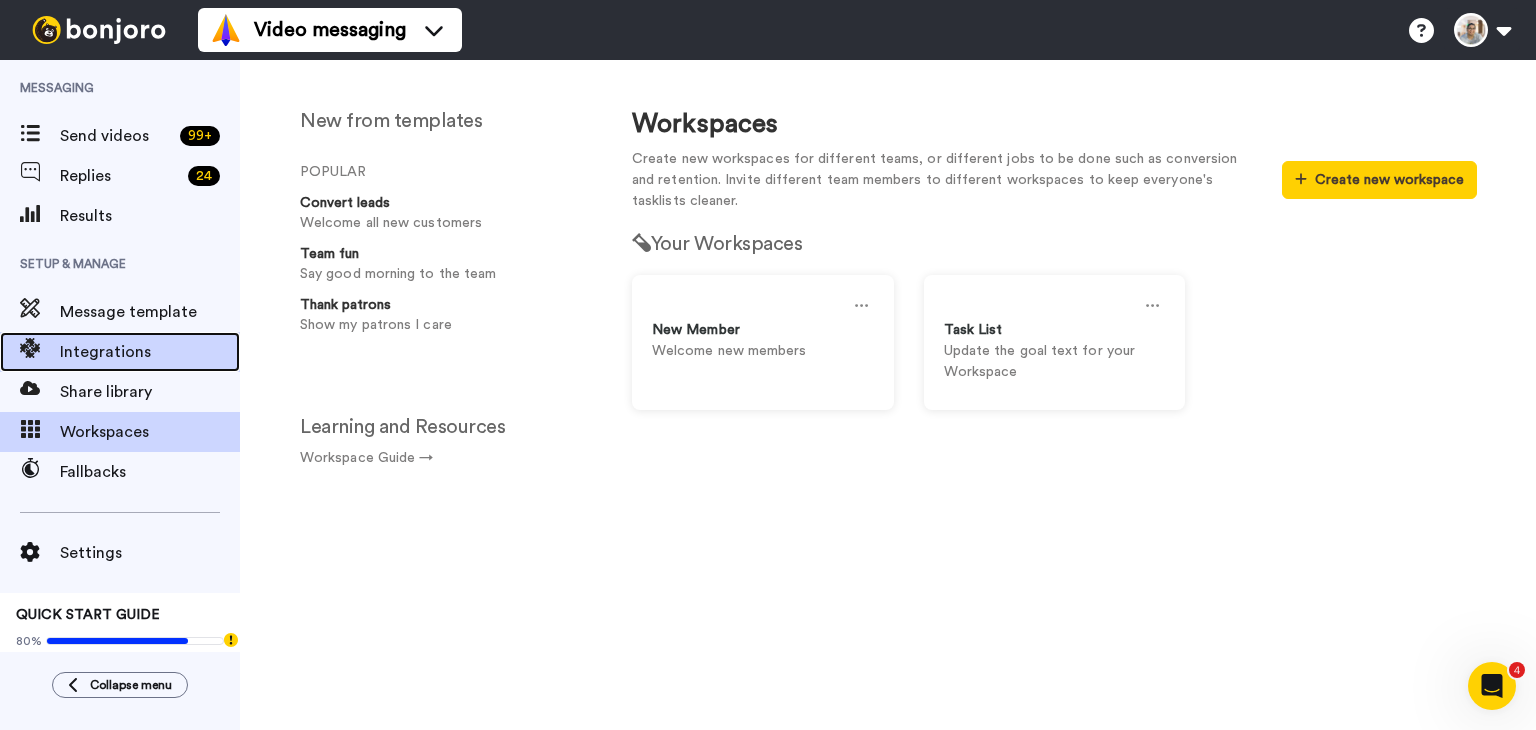 click on "Integrations" at bounding box center [150, 352] 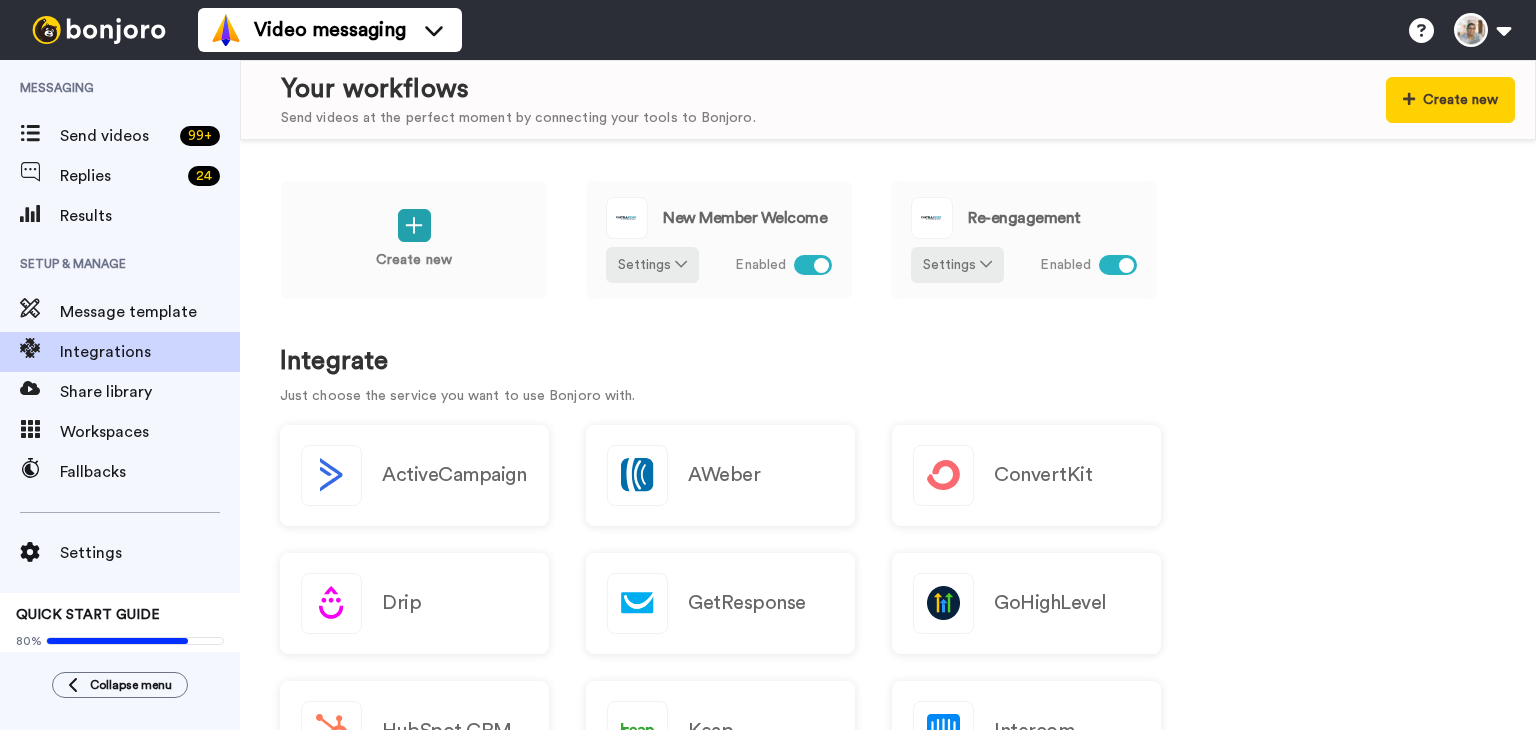scroll, scrollTop: 0, scrollLeft: 0, axis: both 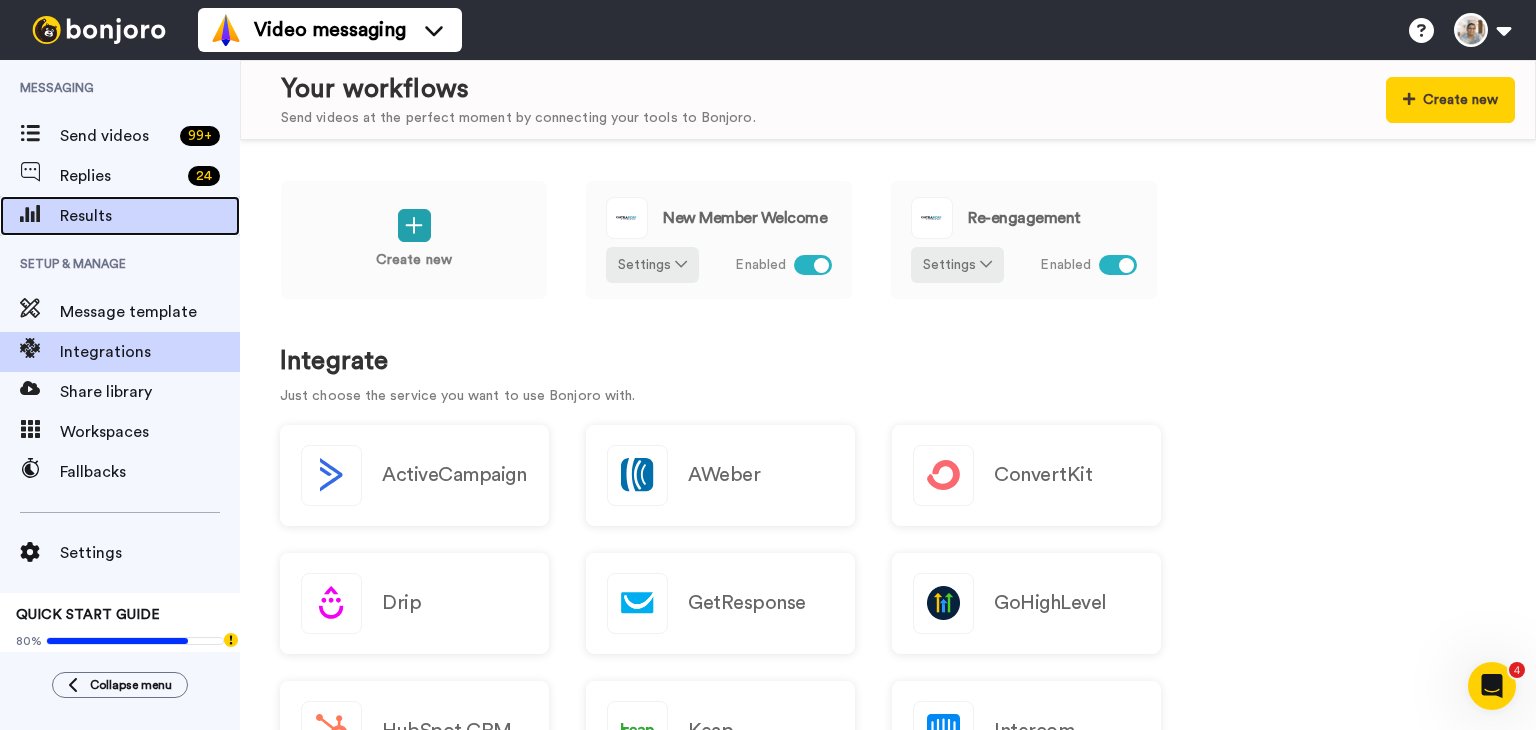 click on "Results" at bounding box center [150, 216] 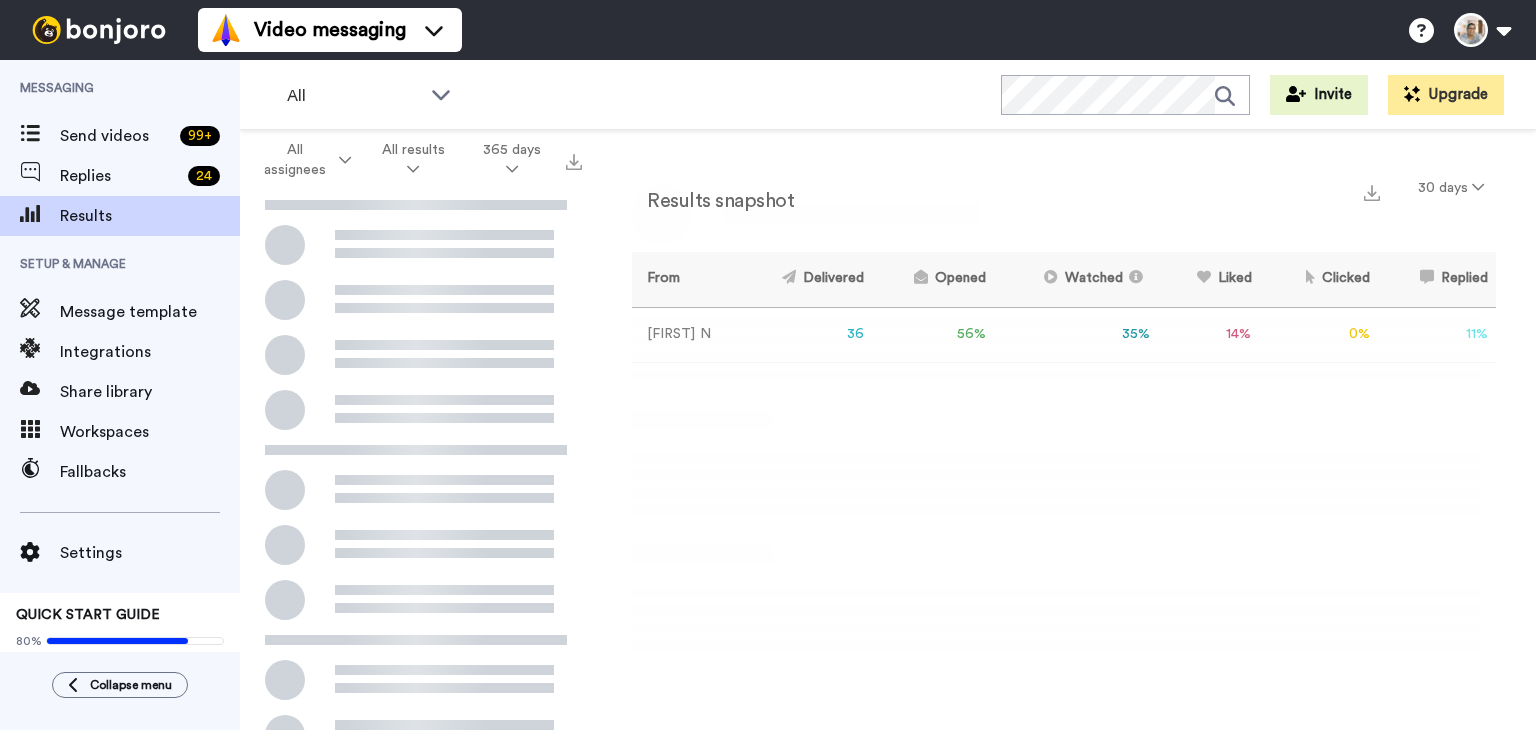 scroll, scrollTop: 0, scrollLeft: 0, axis: both 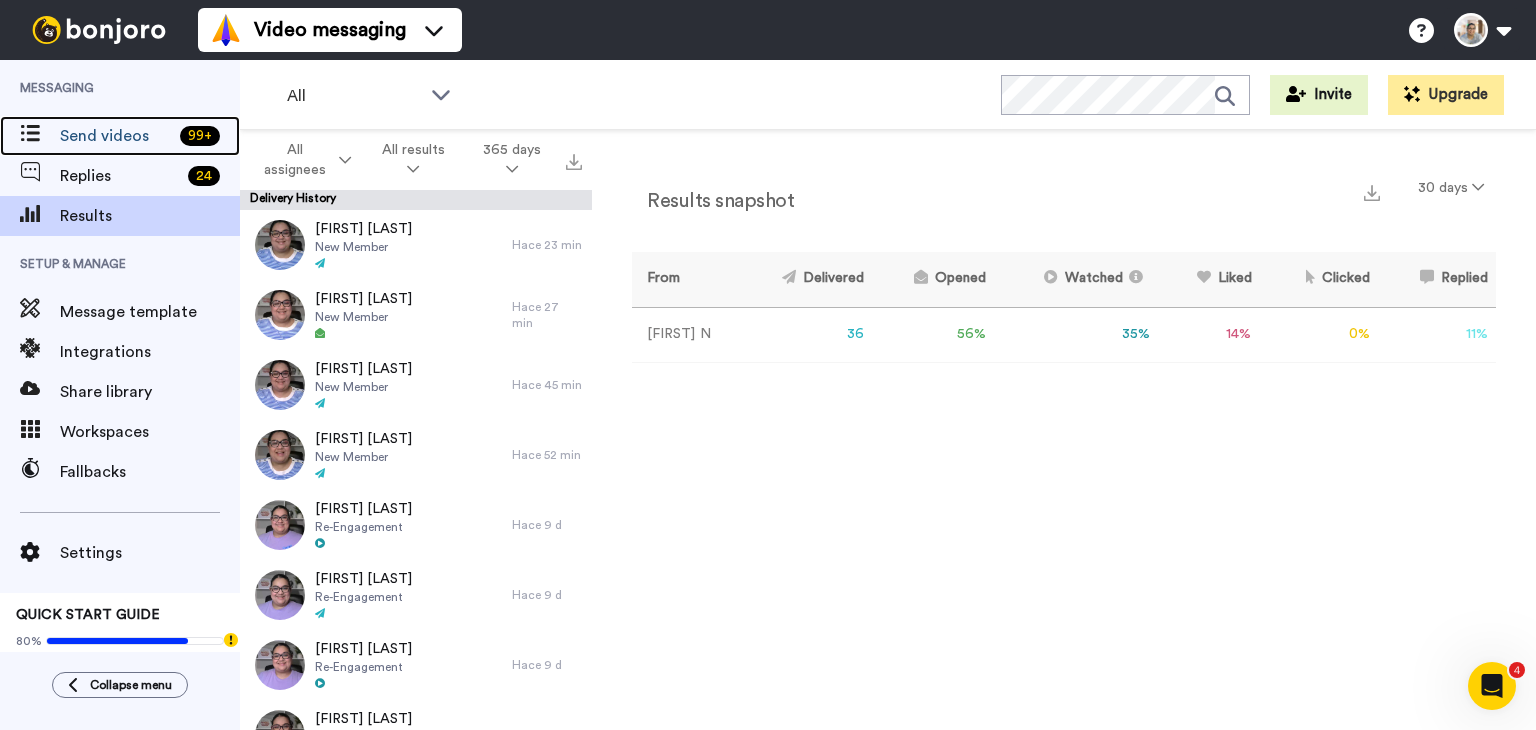 click on "Send videos" at bounding box center [116, 136] 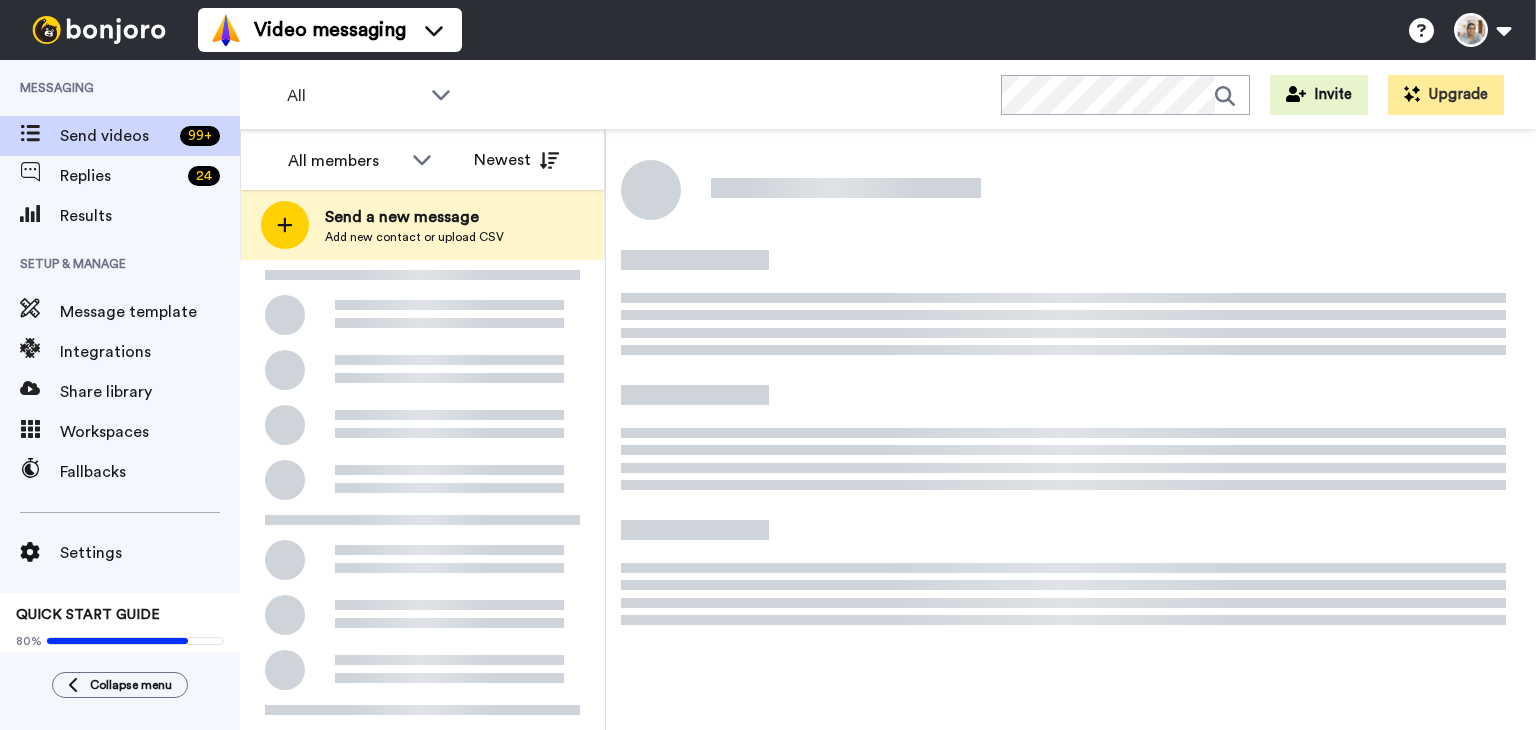 scroll, scrollTop: 0, scrollLeft: 0, axis: both 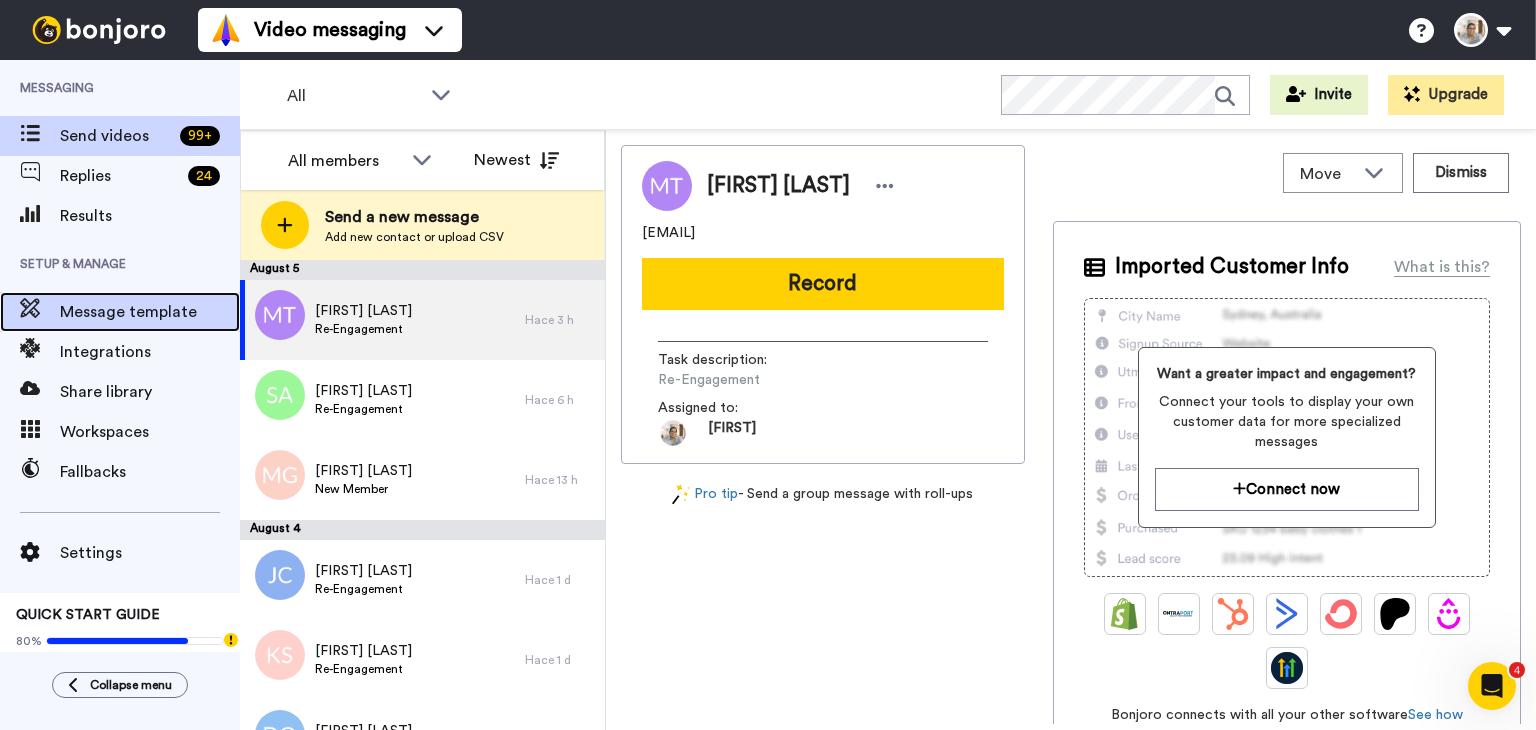 click on "Message template" at bounding box center [150, 312] 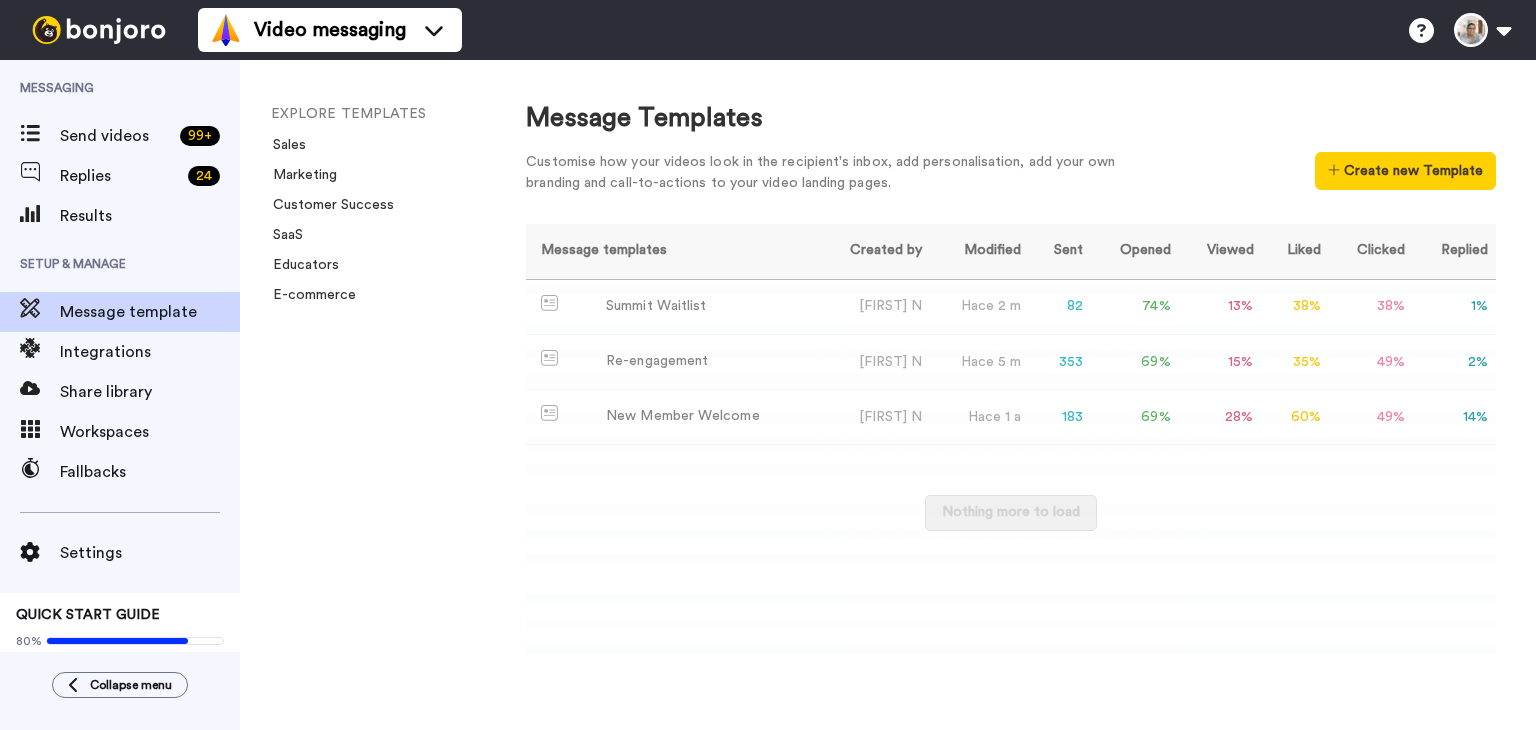 scroll, scrollTop: 0, scrollLeft: 0, axis: both 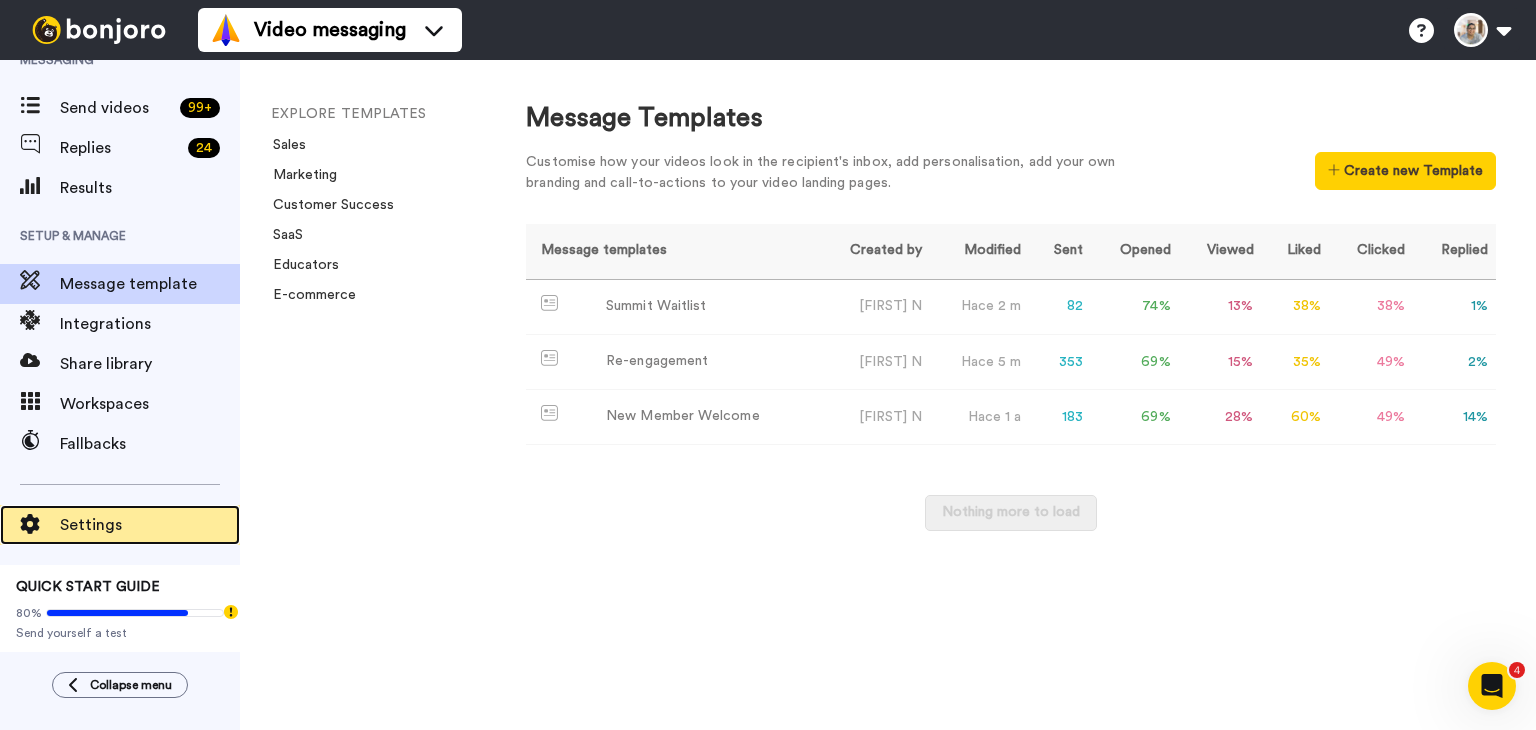 click on "Settings" at bounding box center [150, 525] 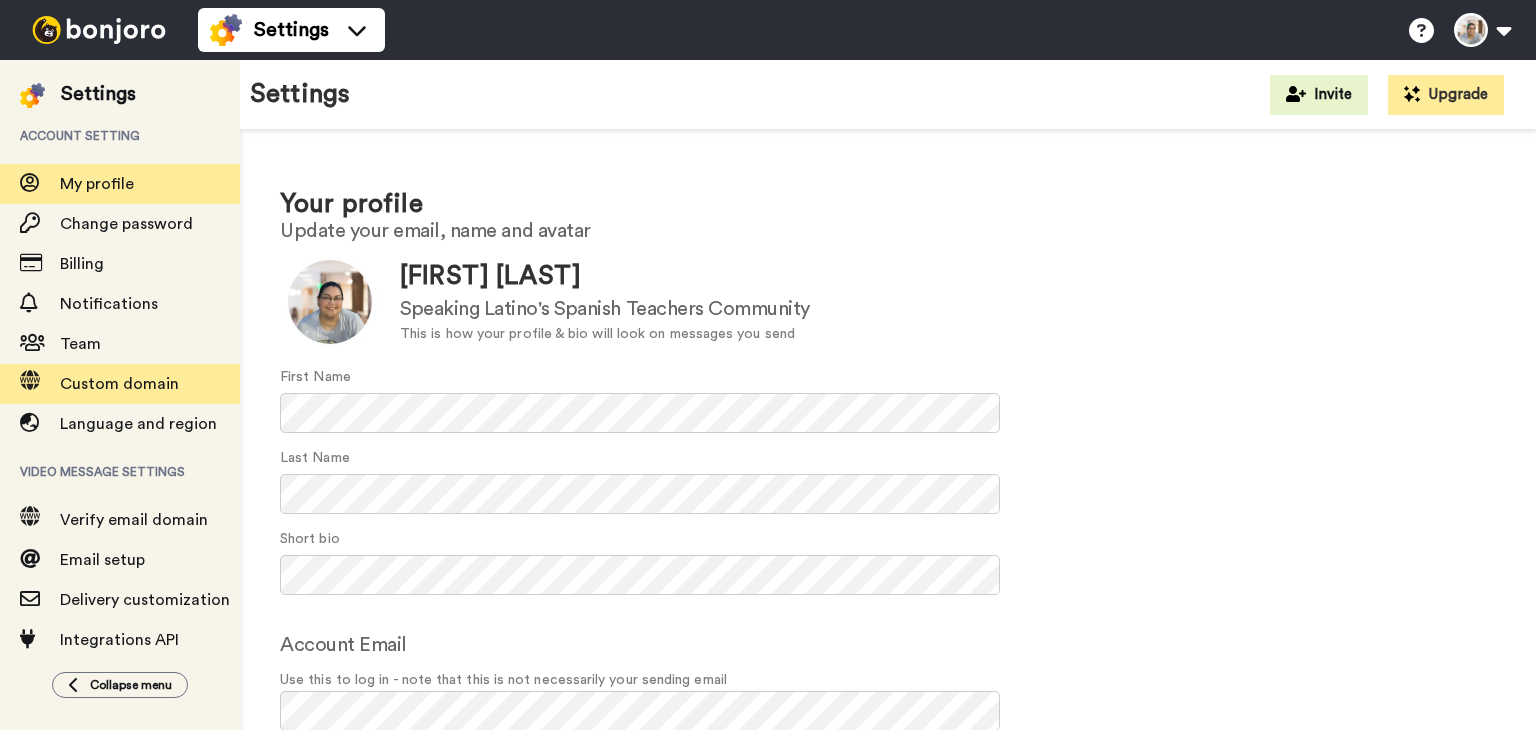 scroll, scrollTop: 0, scrollLeft: 0, axis: both 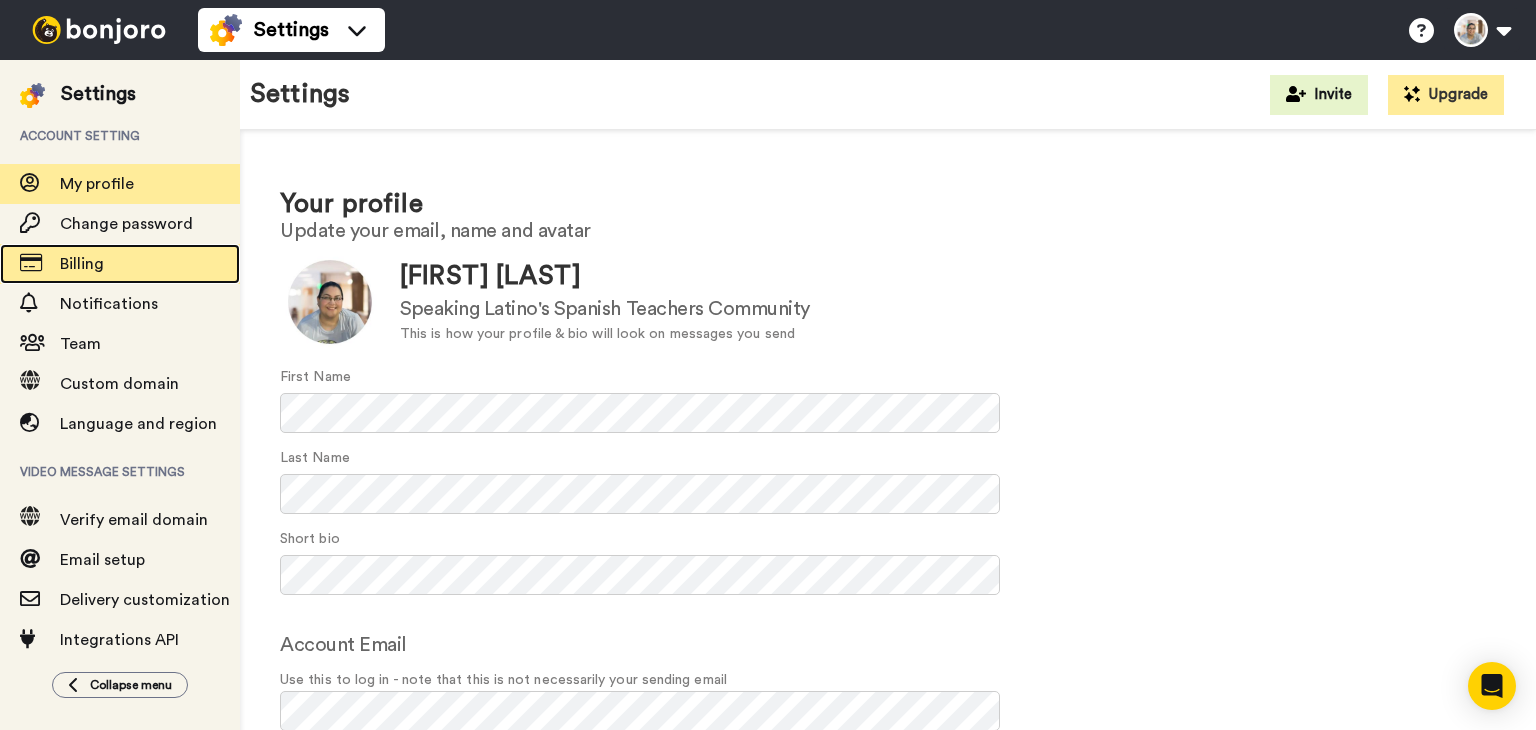 click on "Billing" at bounding box center (82, 264) 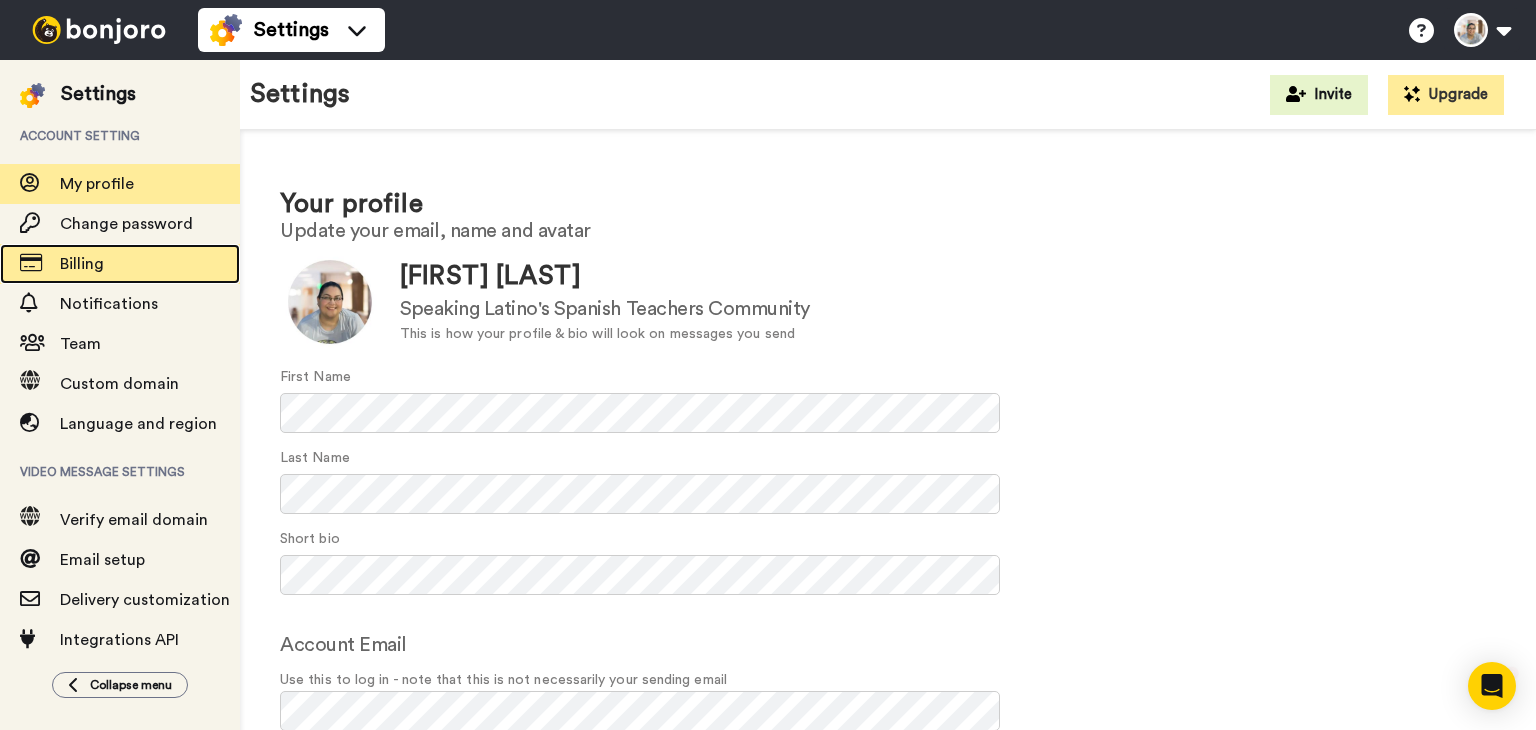 scroll, scrollTop: 0, scrollLeft: 0, axis: both 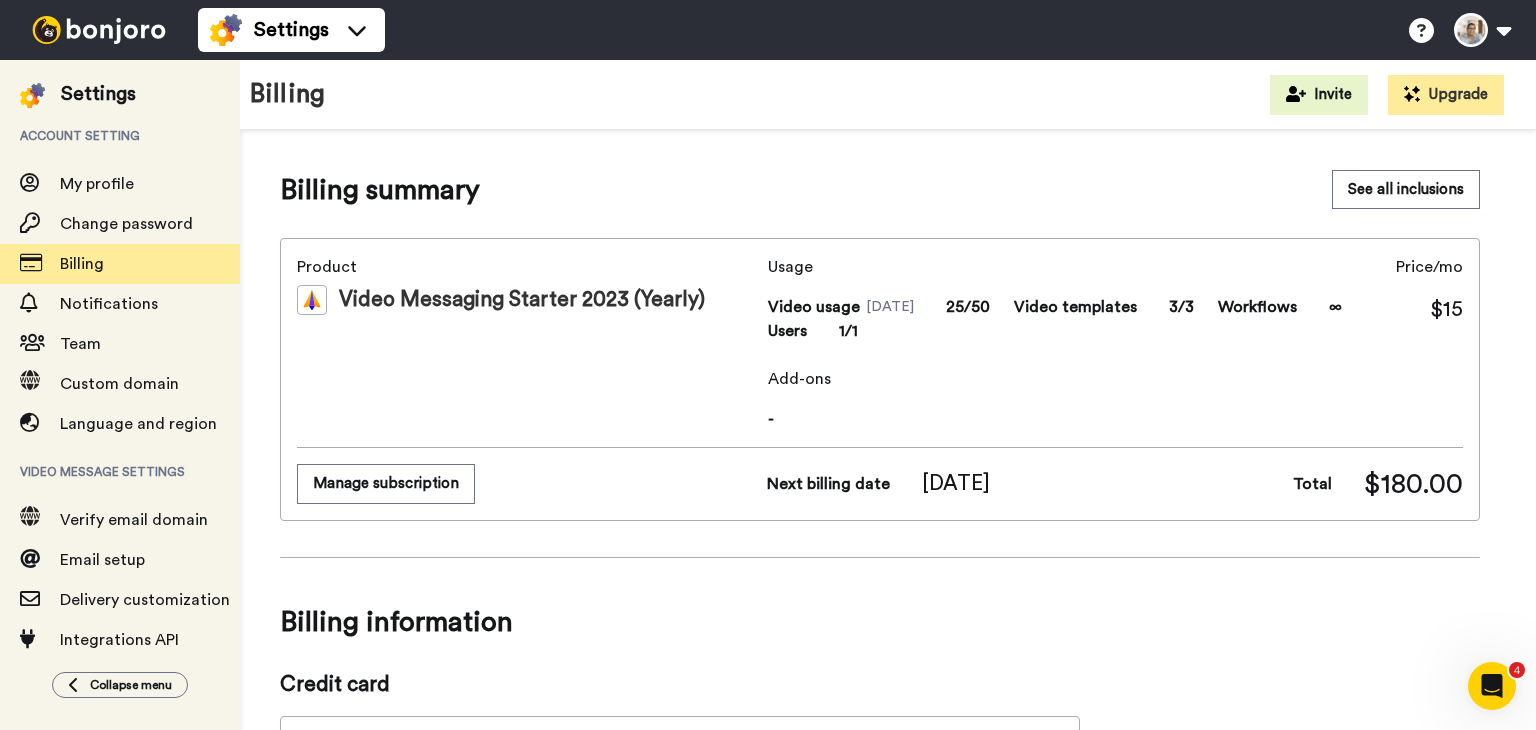 click at bounding box center (99, 30) 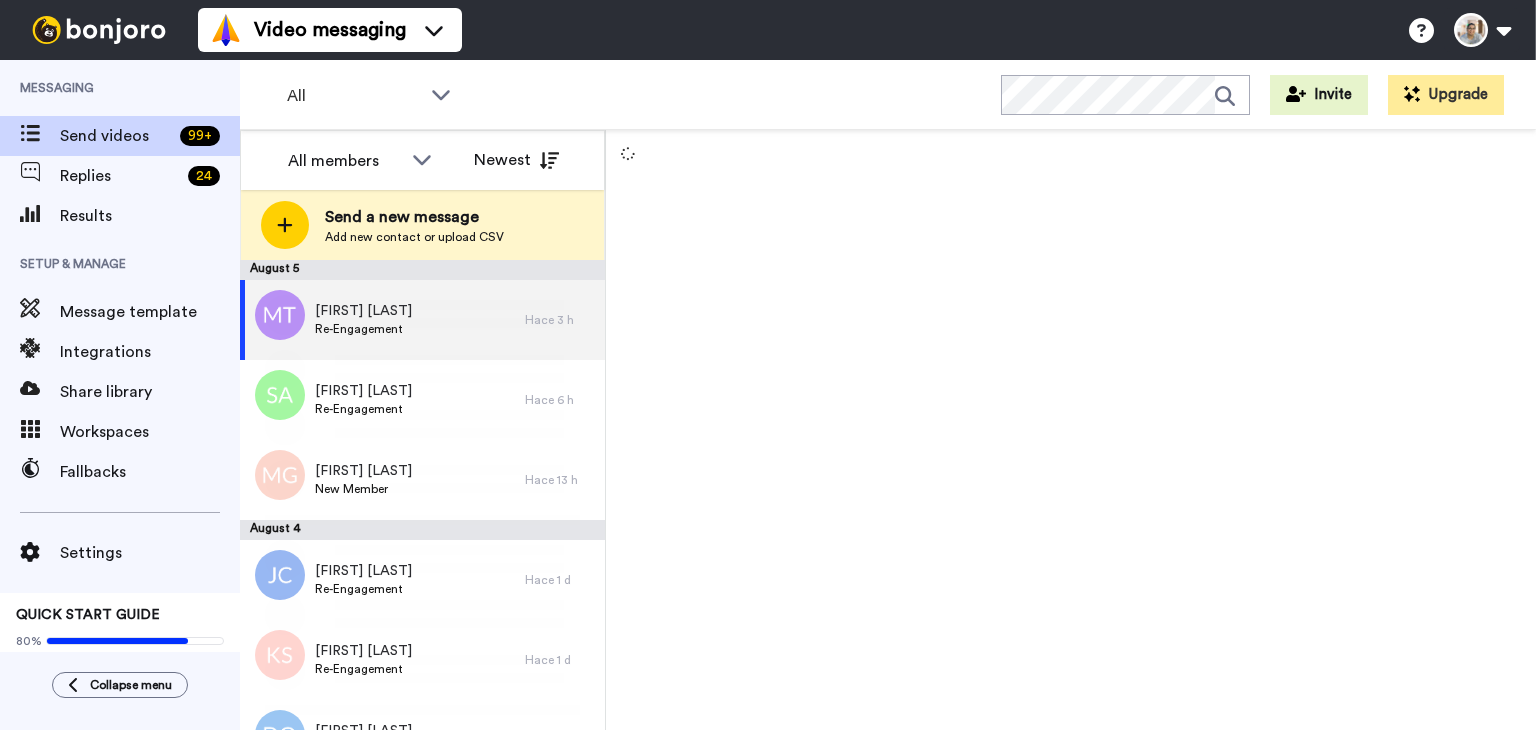 scroll, scrollTop: 0, scrollLeft: 0, axis: both 